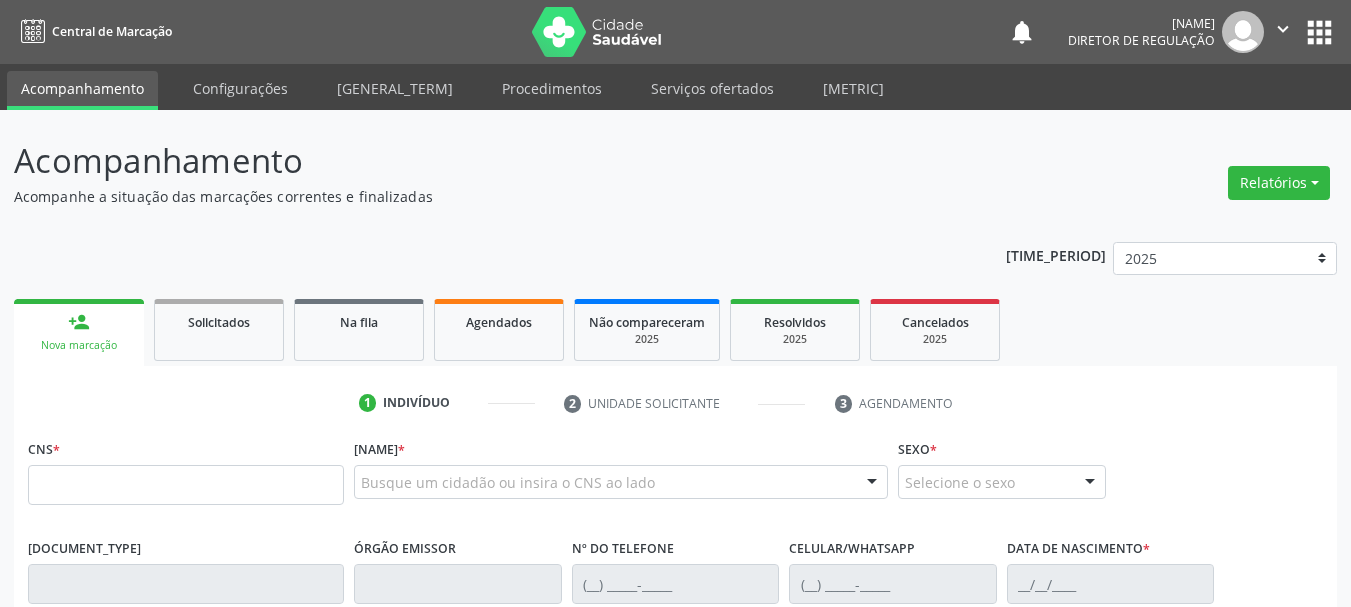 scroll, scrollTop: 0, scrollLeft: 0, axis: both 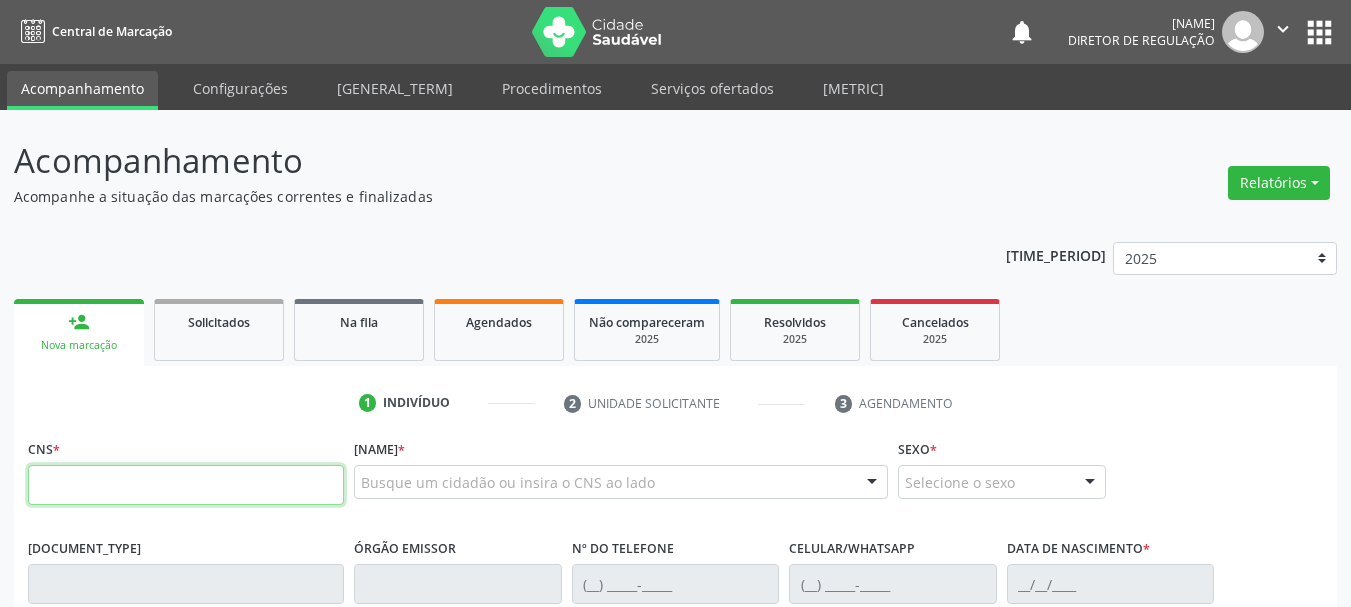 click at bounding box center (186, 485) 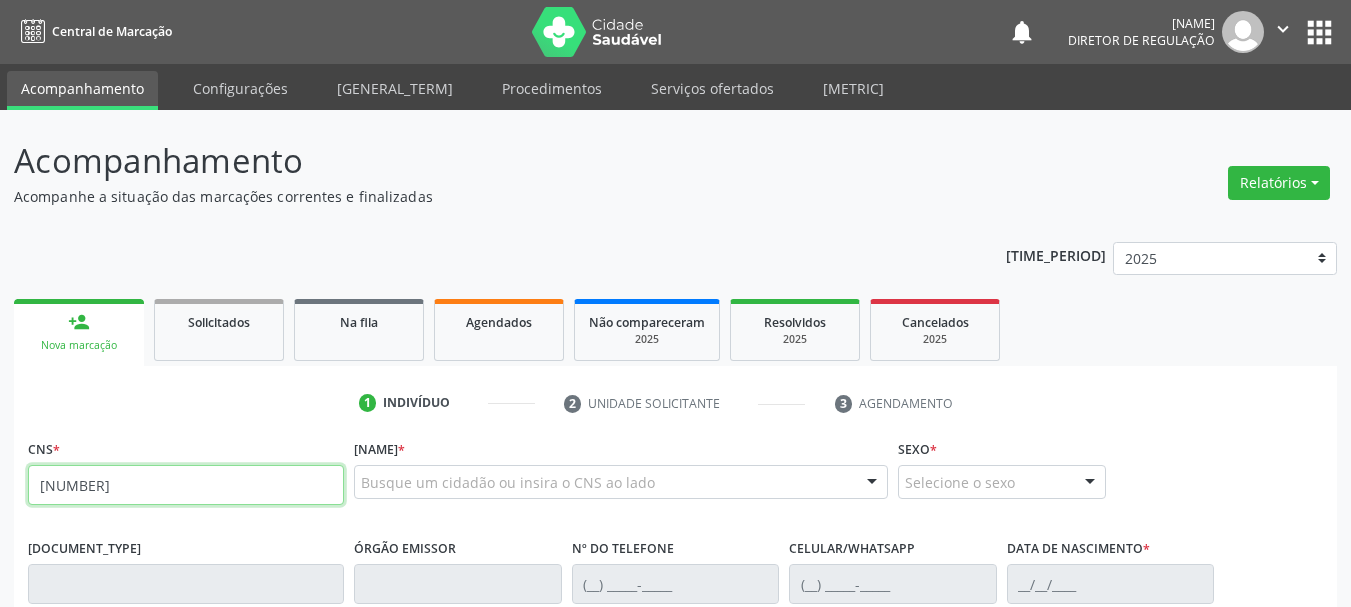 type on "[NUMBER]" 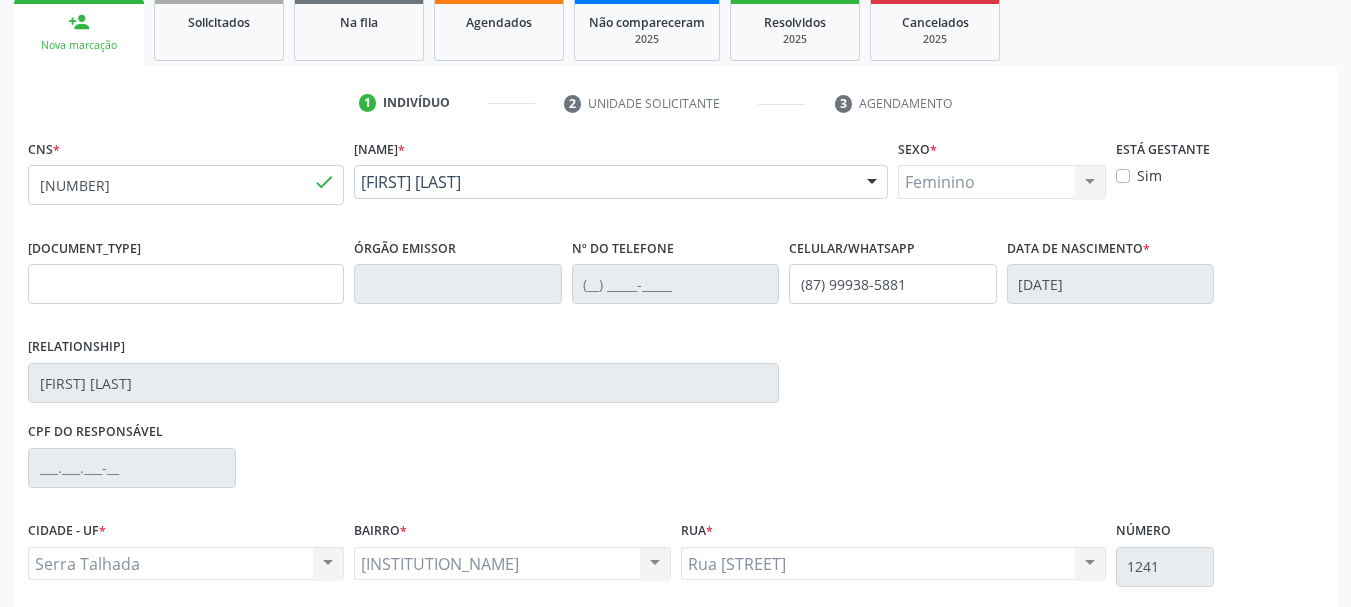 scroll, scrollTop: 463, scrollLeft: 0, axis: vertical 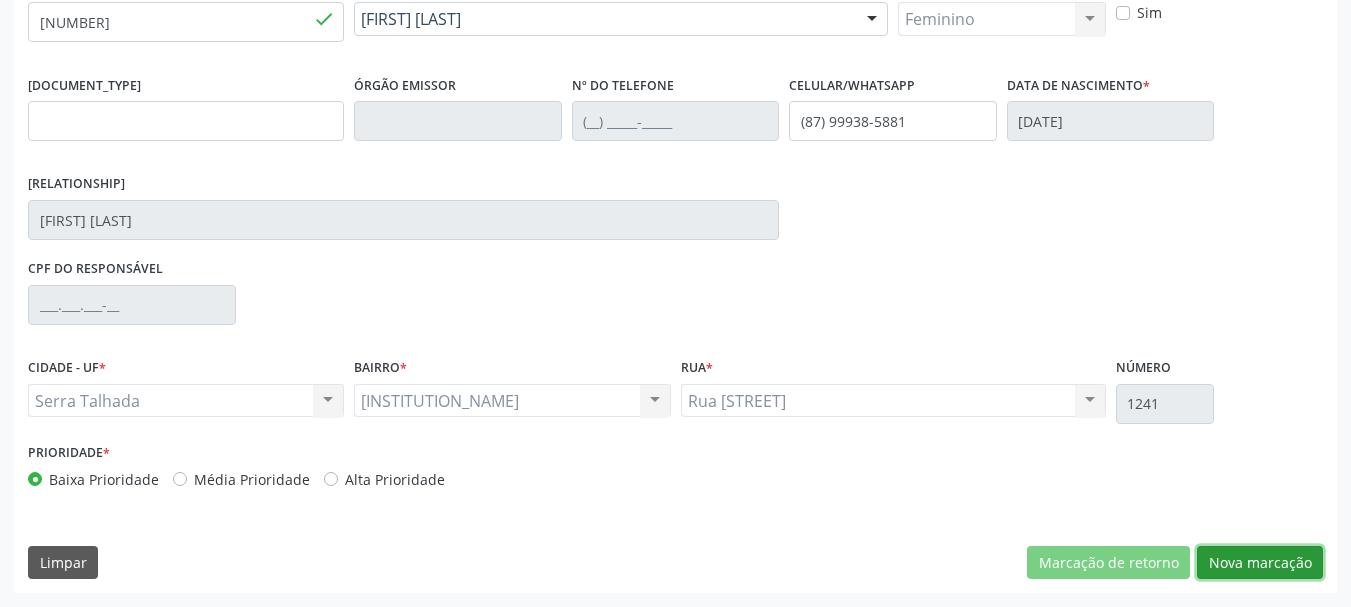 click on "Nova marcação" at bounding box center [1108, 563] 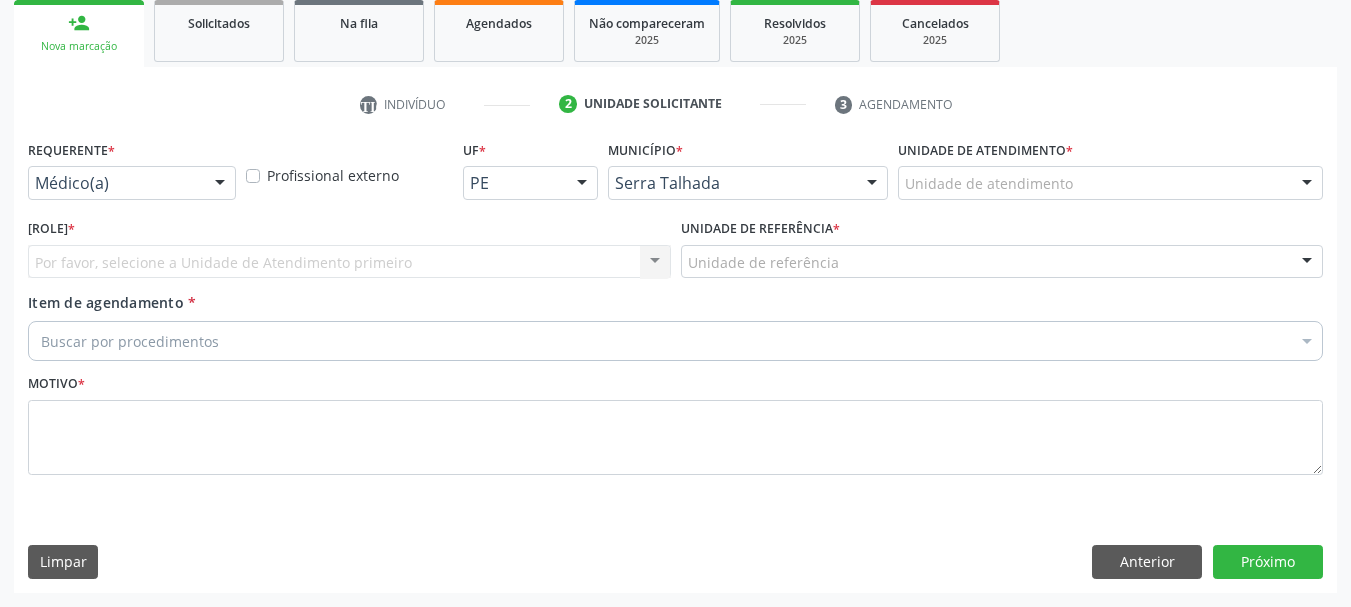scroll, scrollTop: 299, scrollLeft: 0, axis: vertical 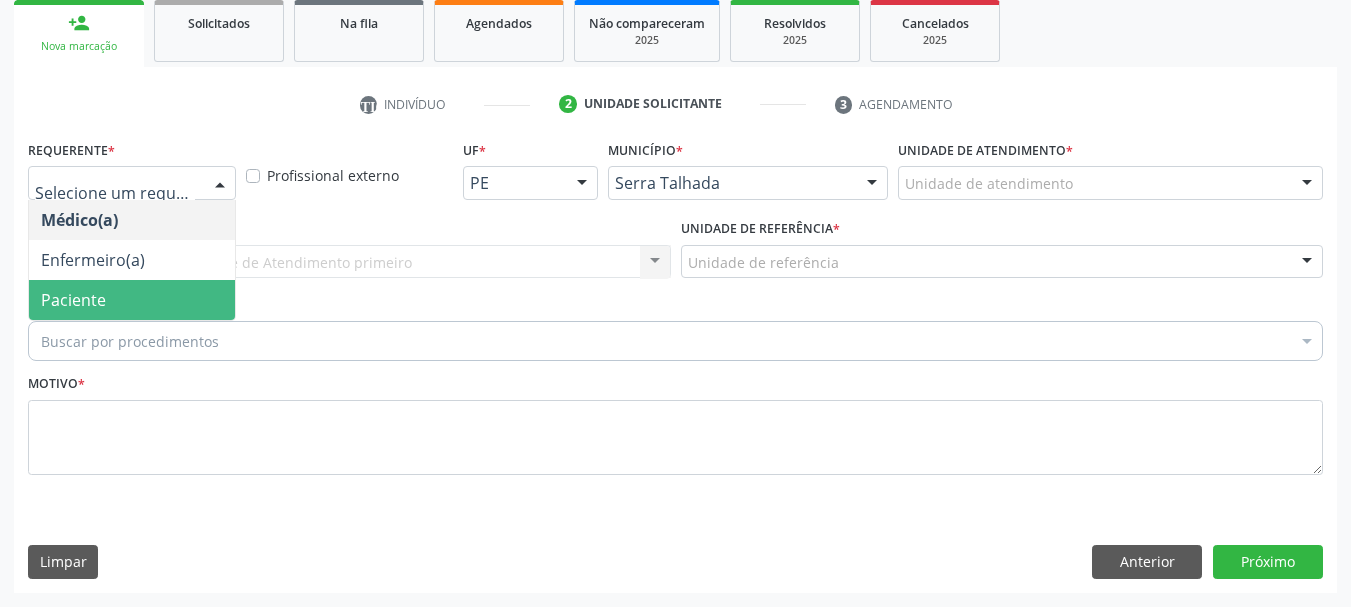 click on "Paciente" at bounding box center (132, 300) 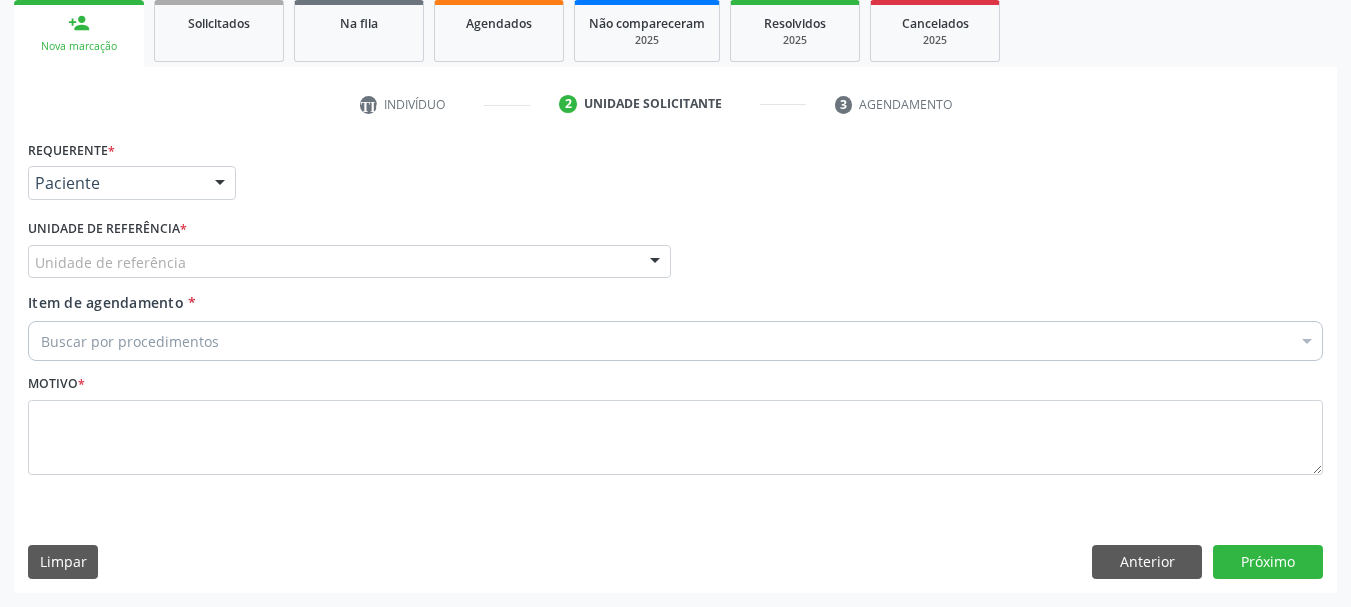 click on "Unidade de referência" at bounding box center (349, 262) 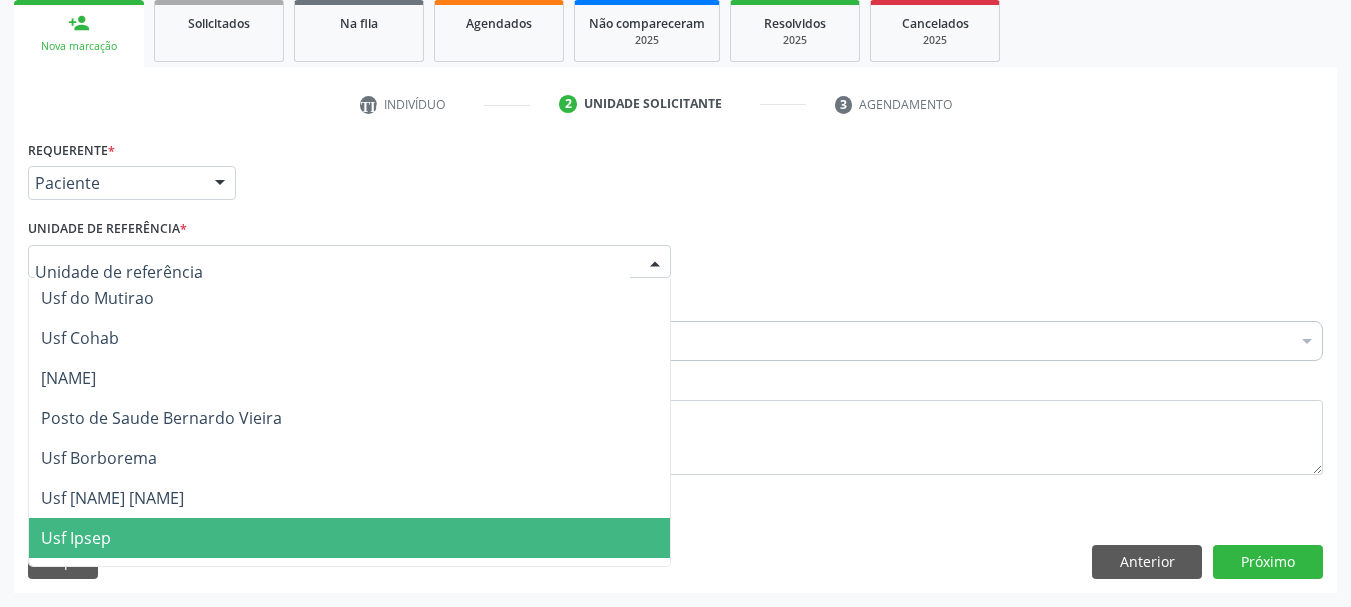click on "Usf Ipsep" at bounding box center [76, 538] 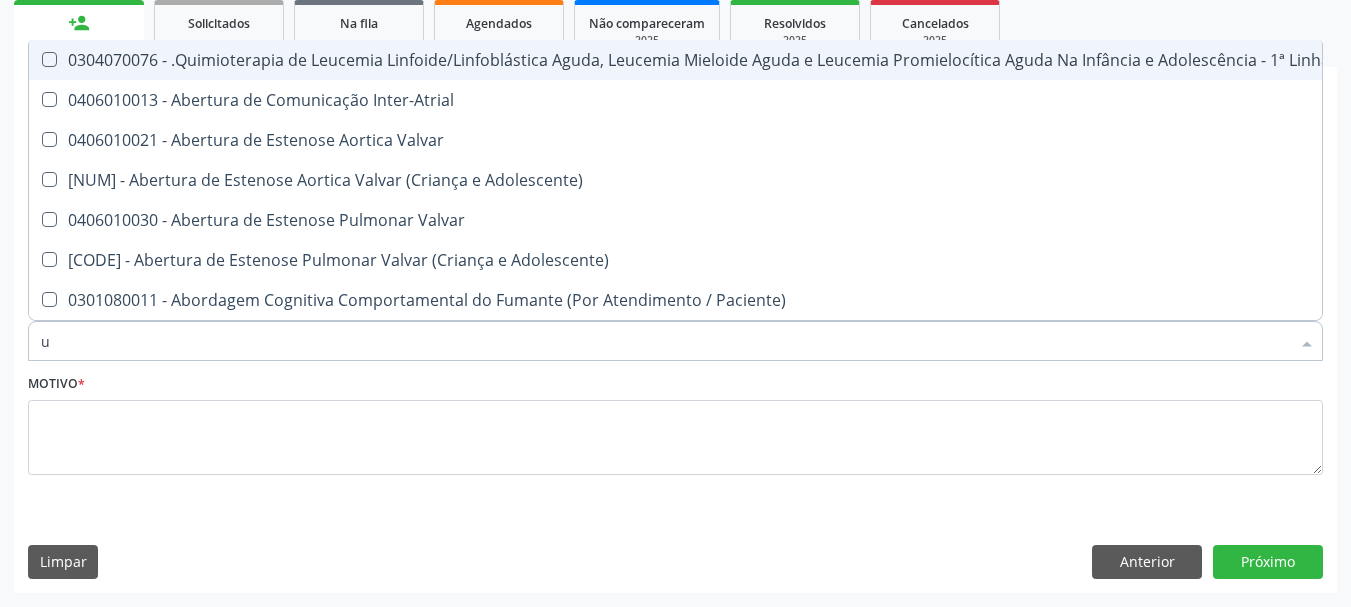 type on "ul" 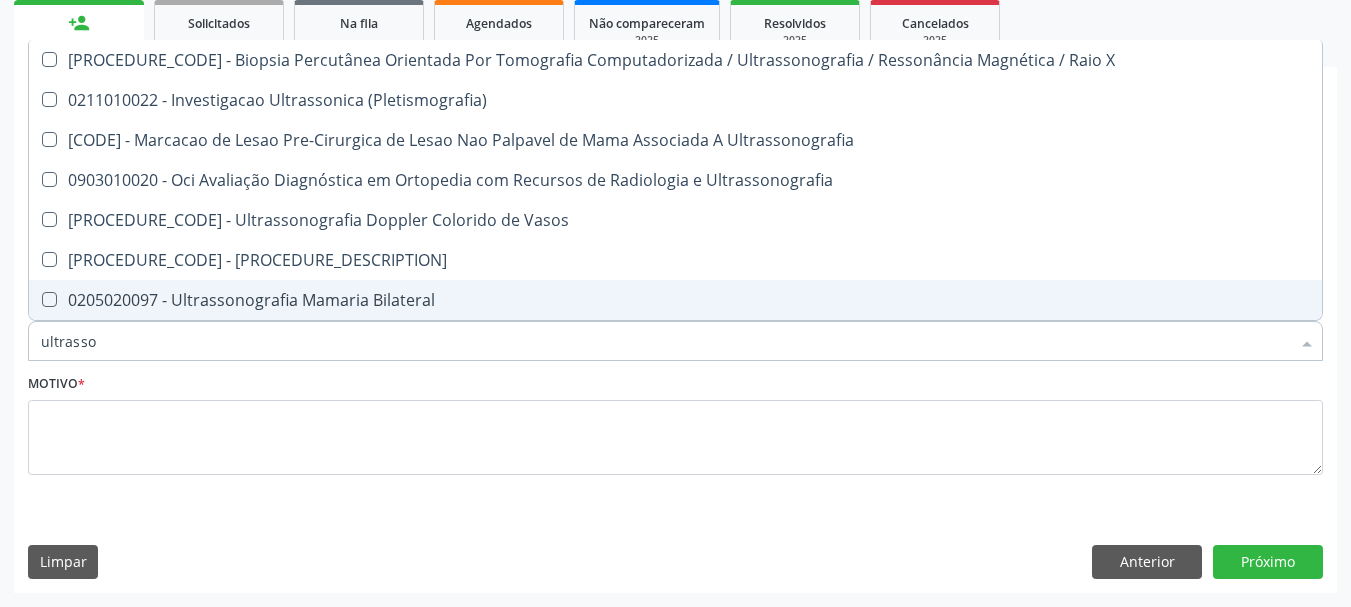 click on "0205020097 - Ultrassonografia Mamaria Bilateral" at bounding box center (675, 300) 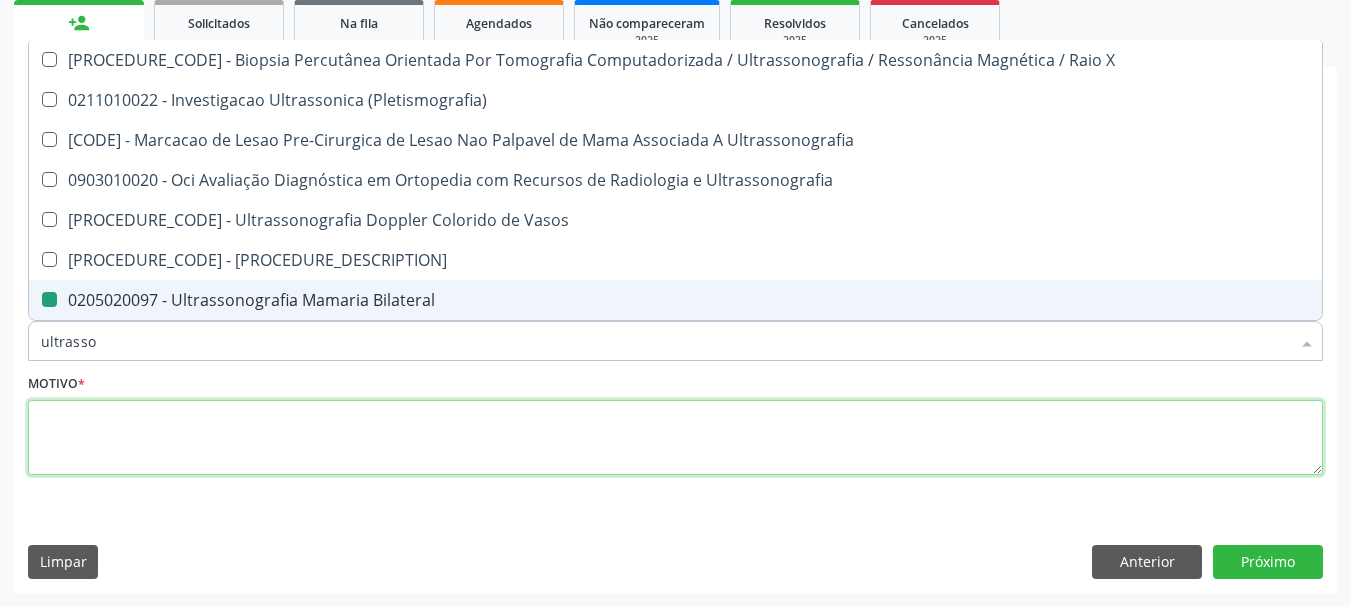 click at bounding box center [675, 438] 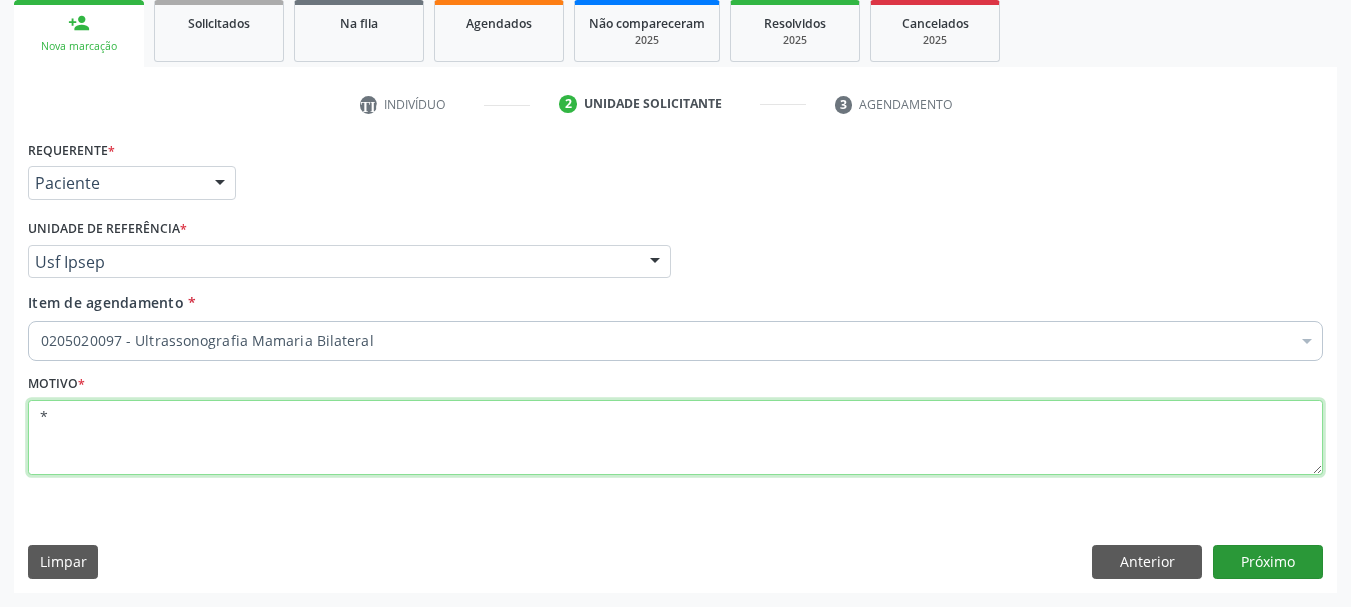 type on "*" 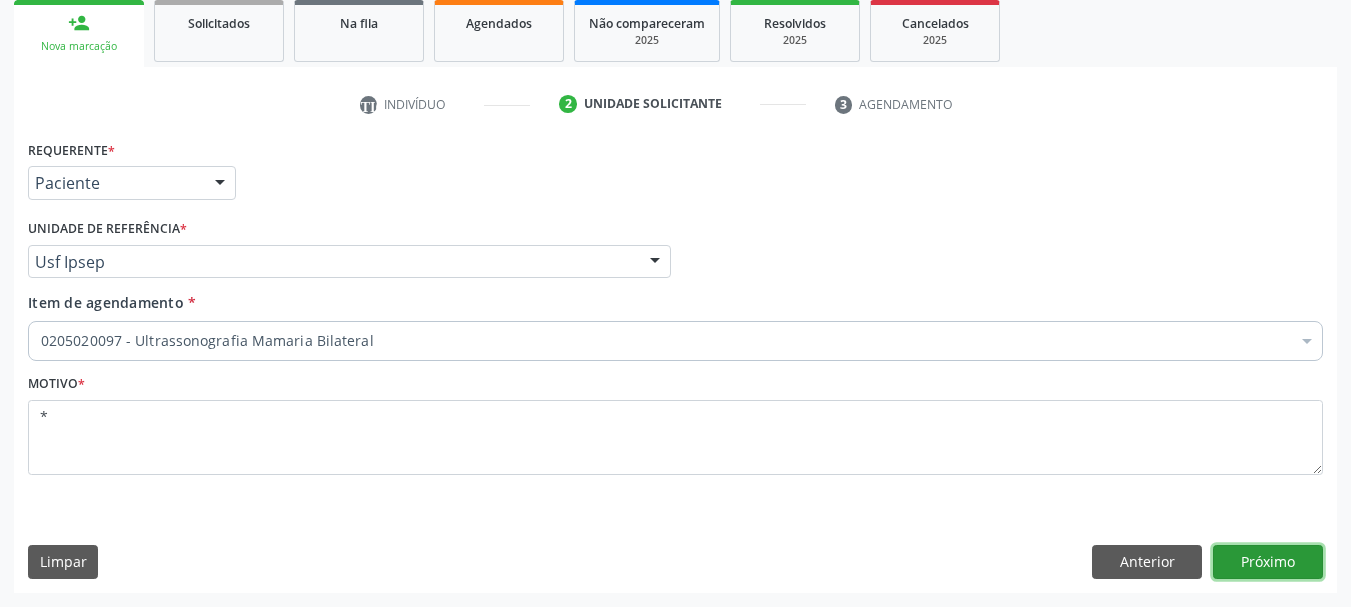 click on "Próximo" at bounding box center [1268, 562] 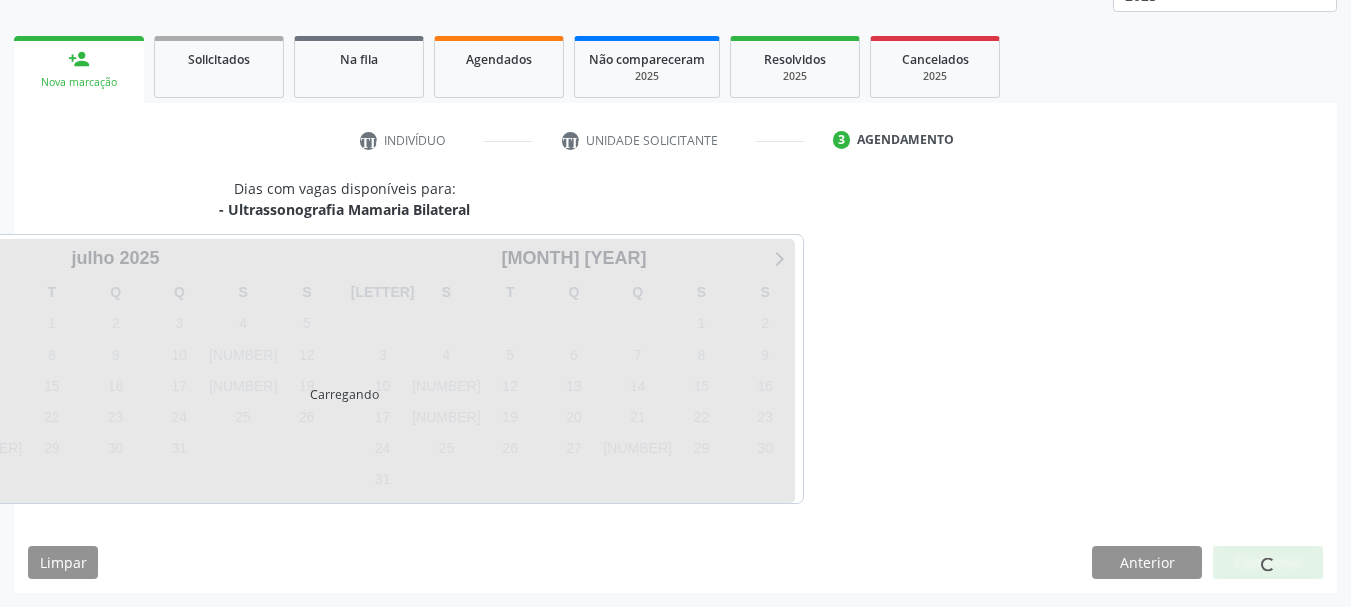 scroll, scrollTop: 263, scrollLeft: 0, axis: vertical 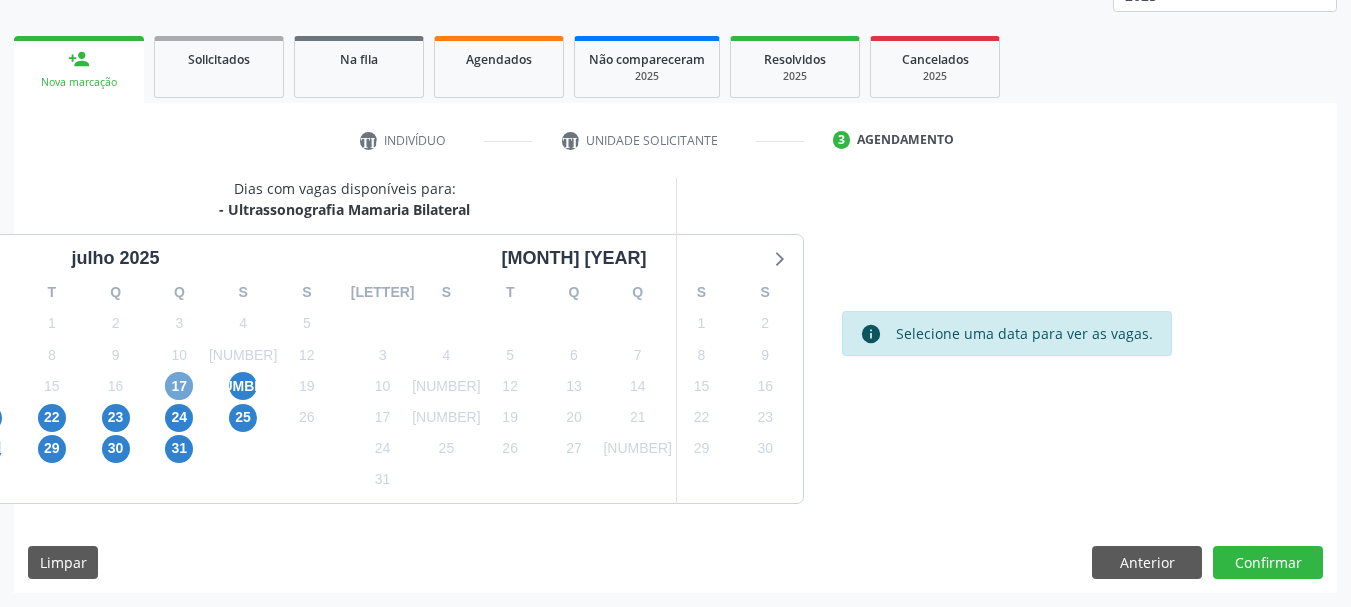 click on "17" at bounding box center [179, 386] 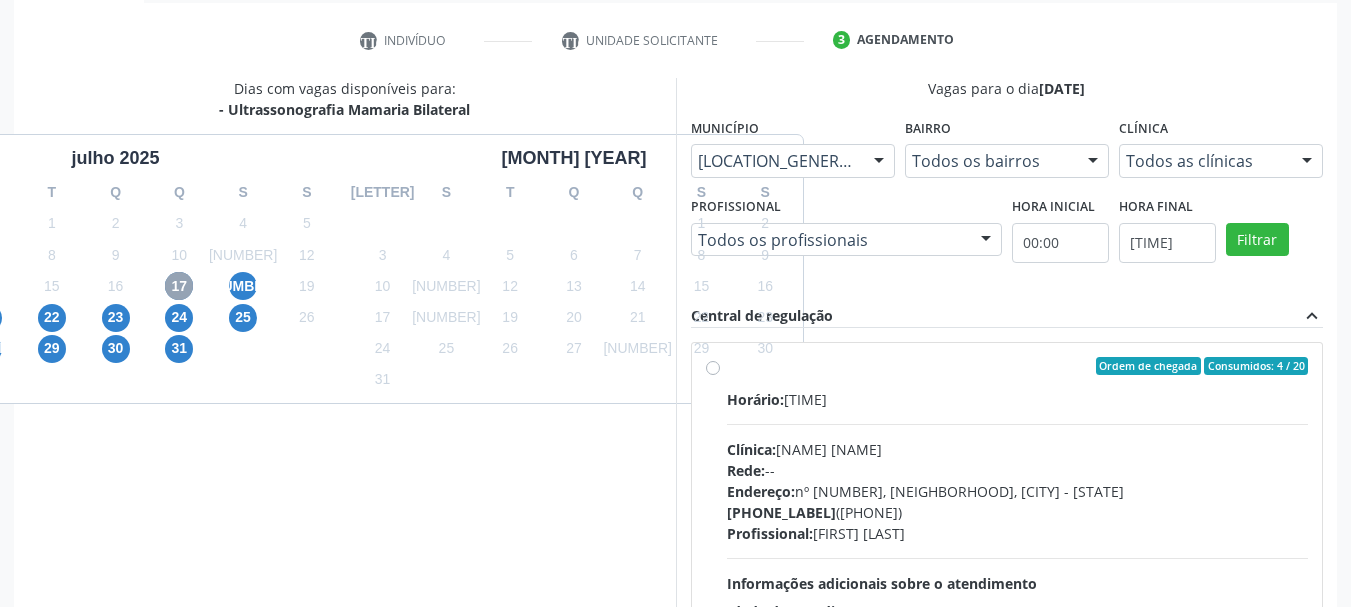 scroll, scrollTop: 463, scrollLeft: 0, axis: vertical 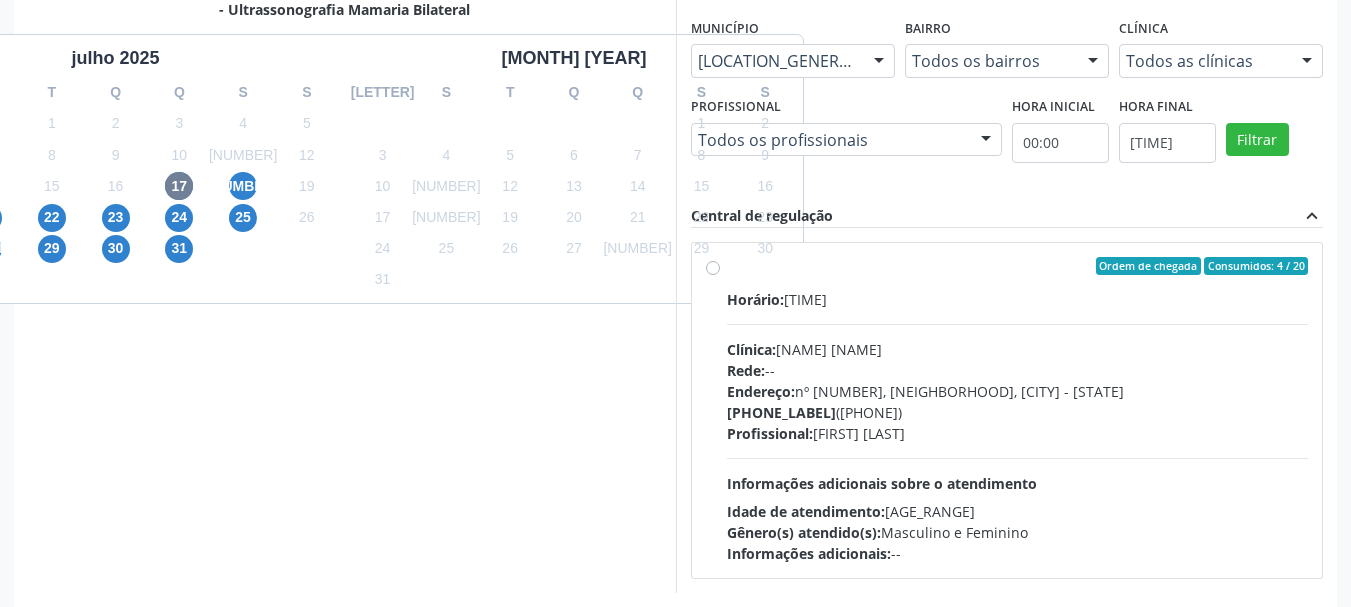 click on "Ordem de chegada
Consumidos: 4 / 20
Horário:   [TIME]
Clínica:  Hospital Sao Francisco
Rede:
--
Endereço:   nº 384, Varzea, Serra Talhada - PE
Telefone:   ([PHONE])
Profissional:
[FIRST] [LAST]
Informações adicionais sobre o atendimento
Idade de atendimento:
de 0 a 120 anos
Gênero(s) atendido(s):
Masculino e Feminino
Informações adicionais:
--" at bounding box center [1018, 410] 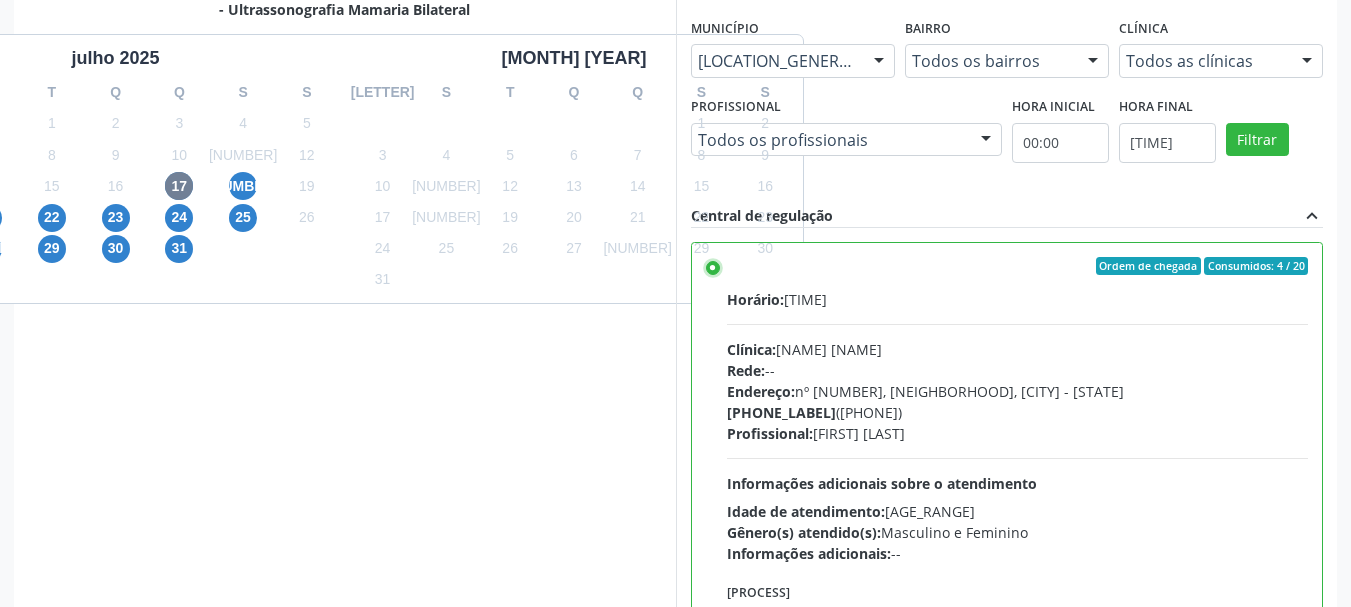scroll, scrollTop: 99, scrollLeft: 0, axis: vertical 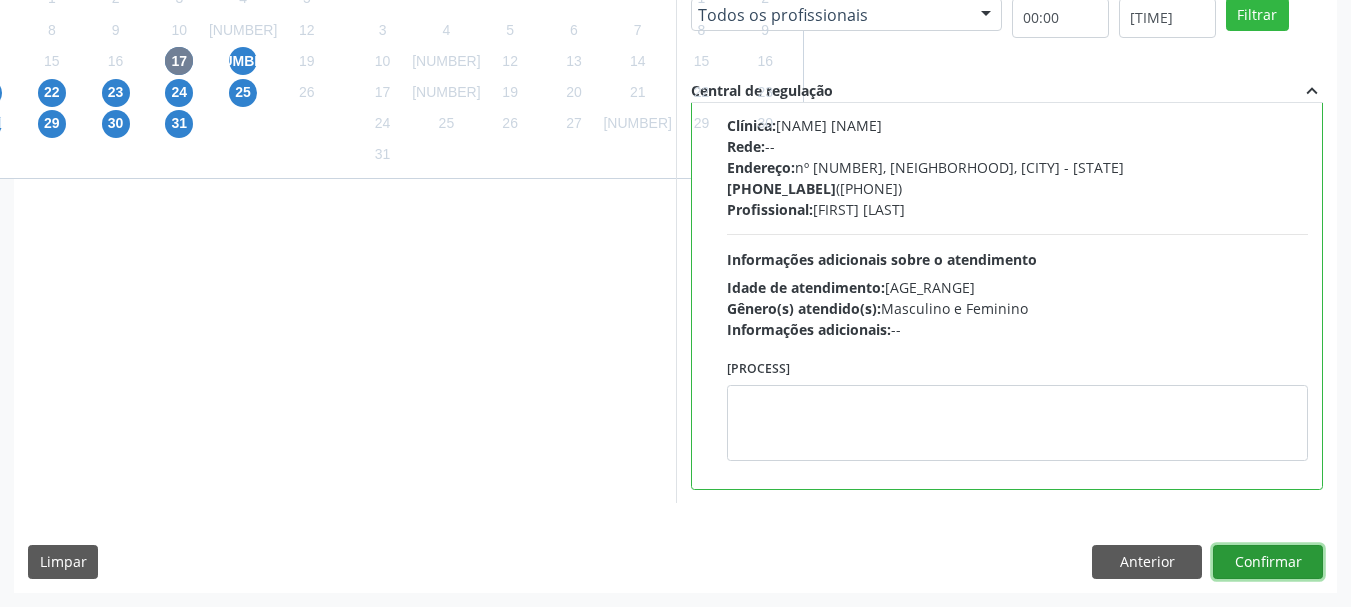 click on "Confirmar" at bounding box center (1268, 562) 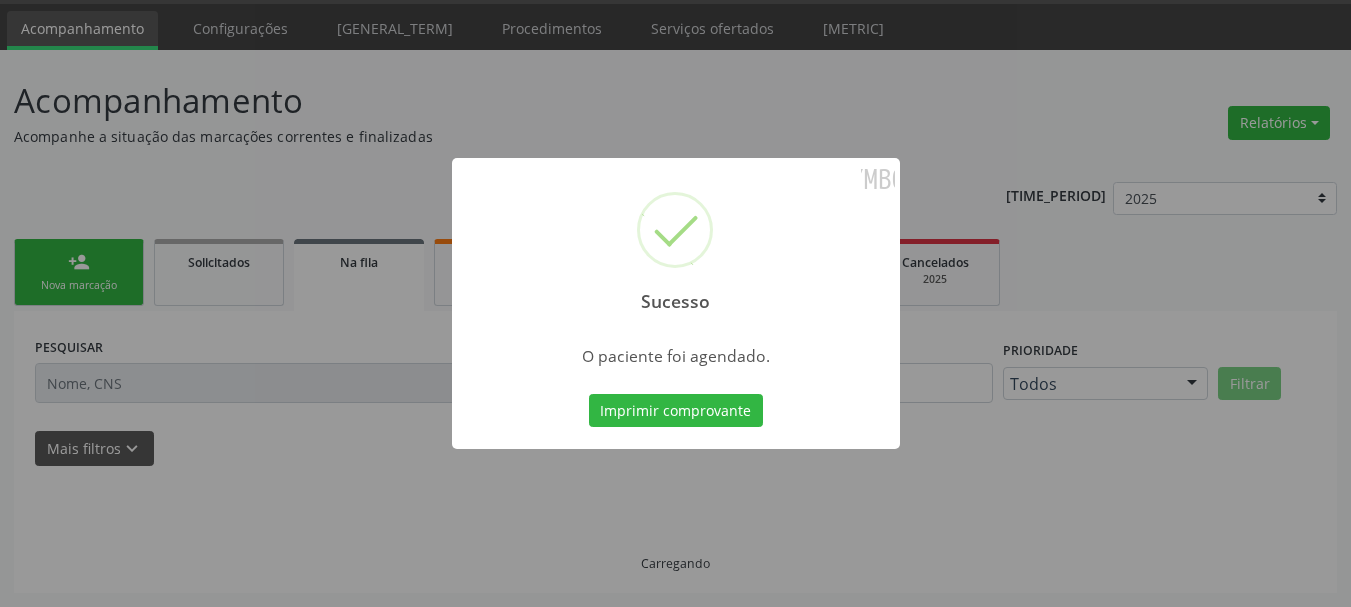 scroll, scrollTop: 60, scrollLeft: 0, axis: vertical 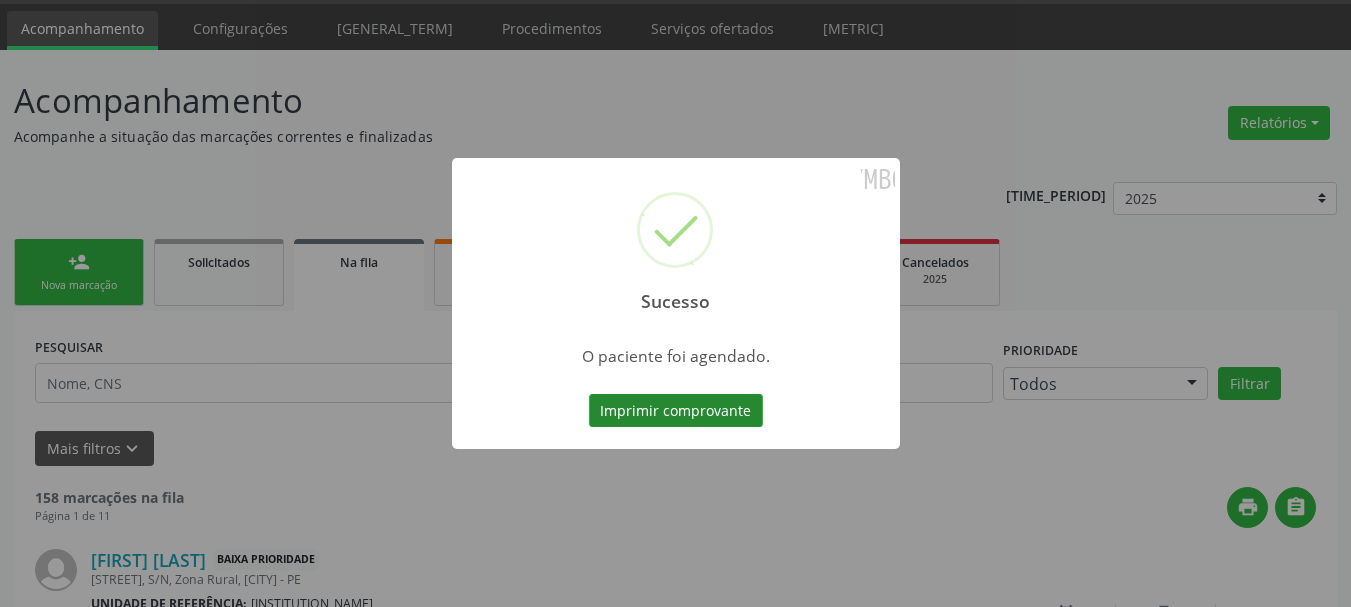click on "Imprimir comprovante" at bounding box center [676, 411] 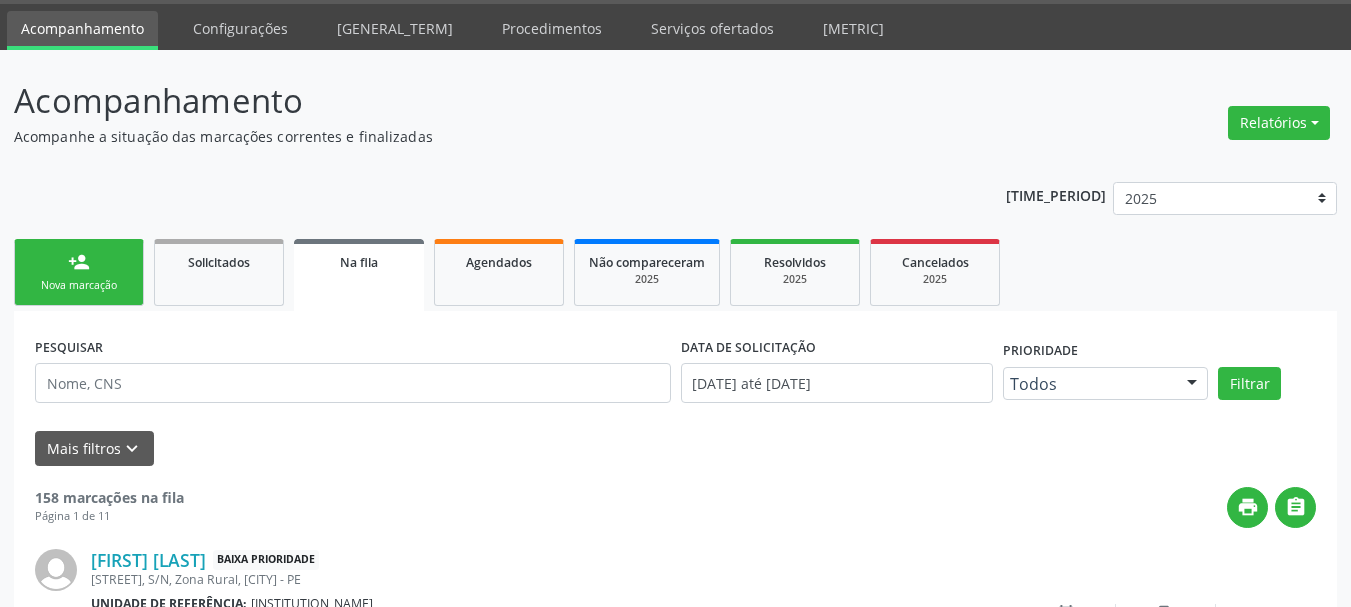 click on "Nova marcação" at bounding box center [79, 285] 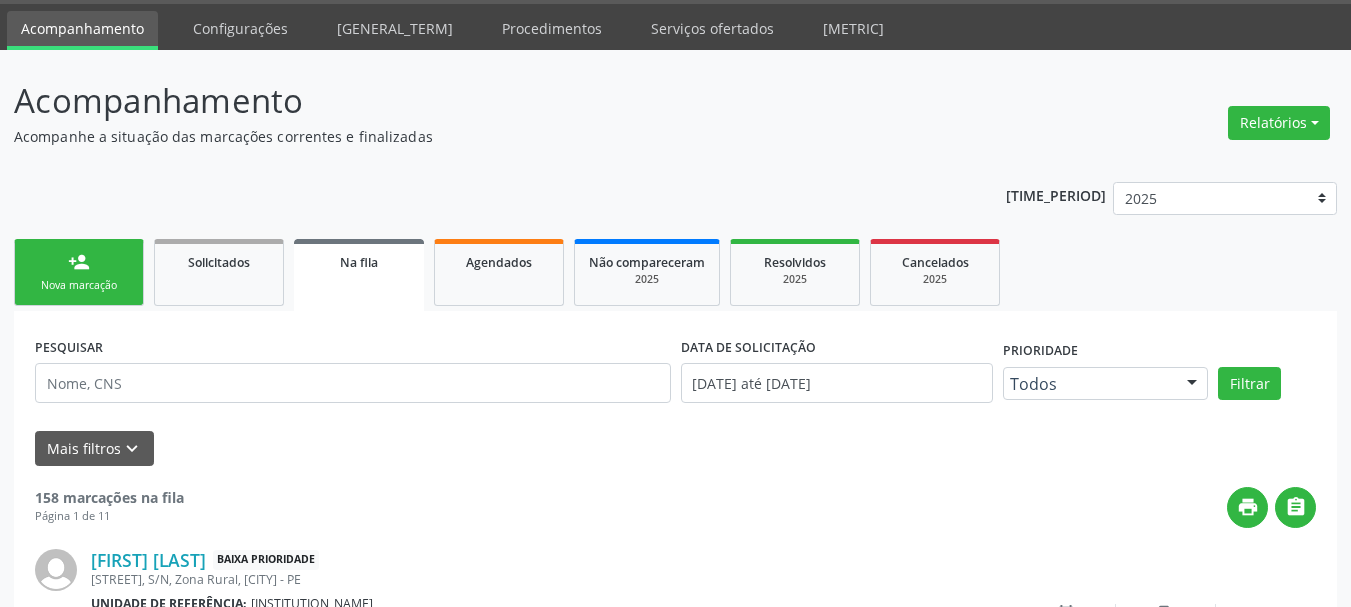 scroll, scrollTop: 260, scrollLeft: 0, axis: vertical 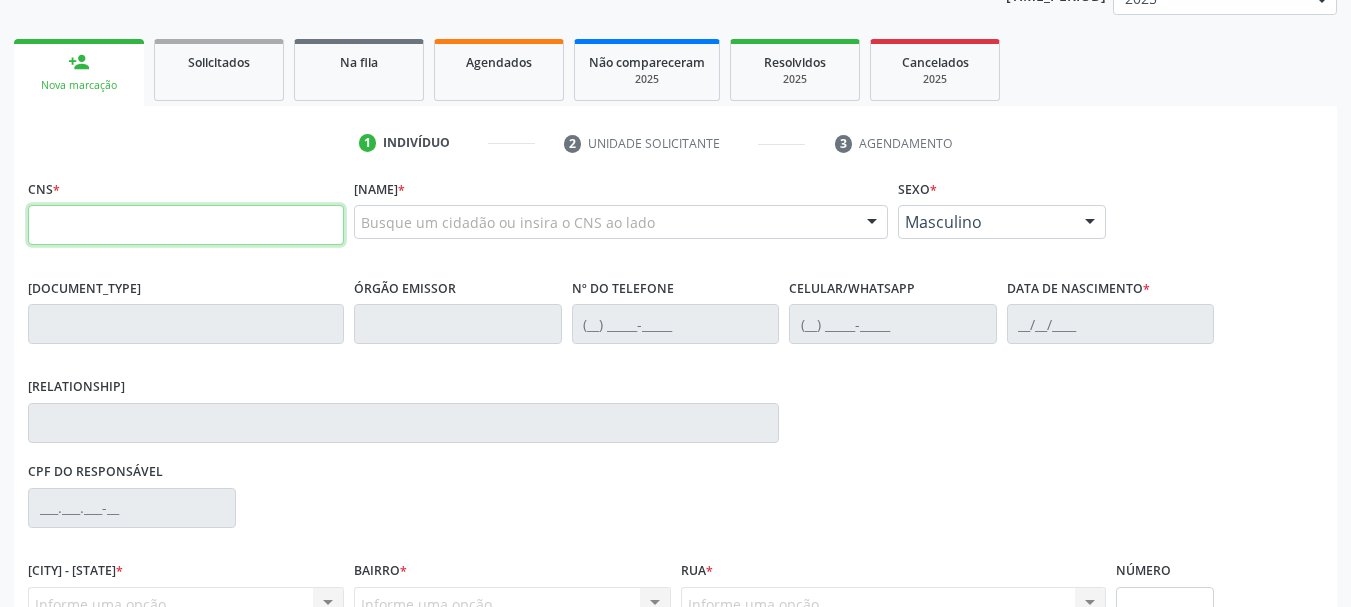 click at bounding box center (186, 225) 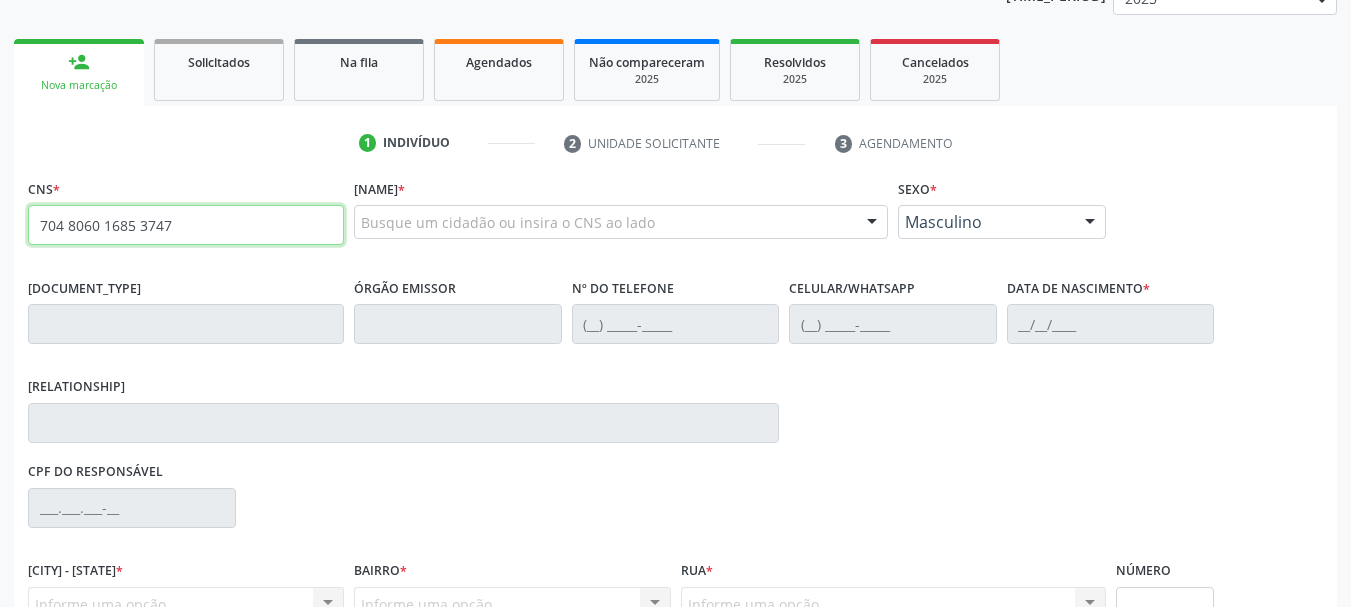 type on "704 8060 1685 3747" 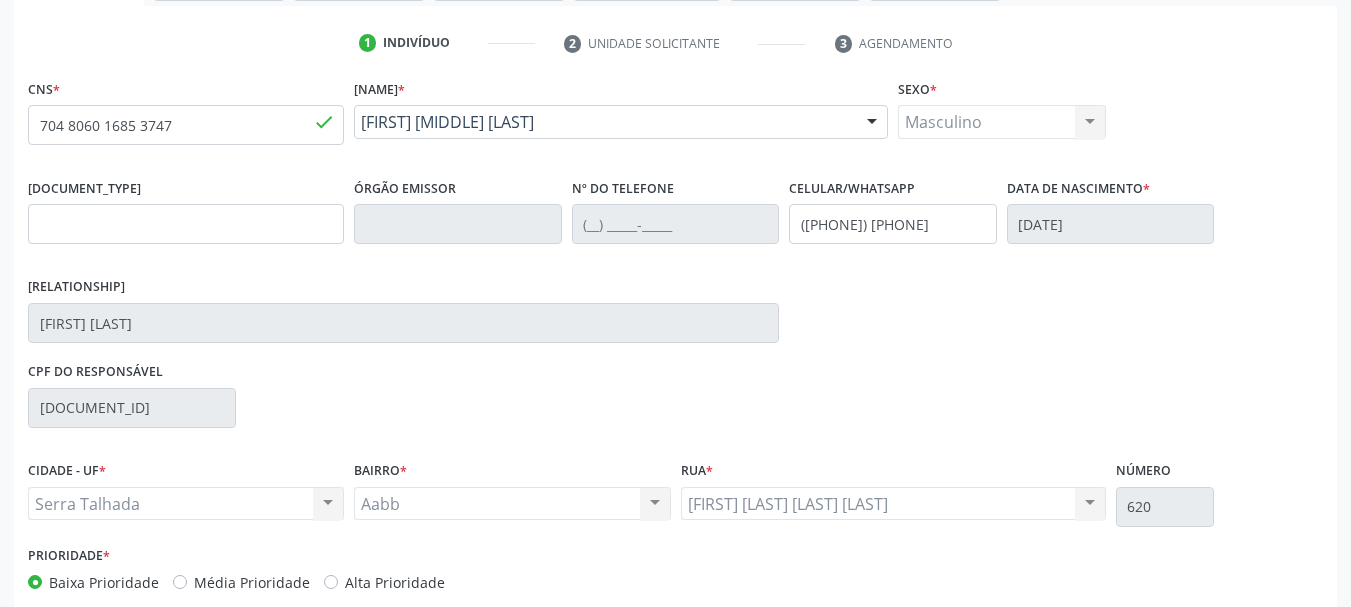 scroll, scrollTop: 463, scrollLeft: 0, axis: vertical 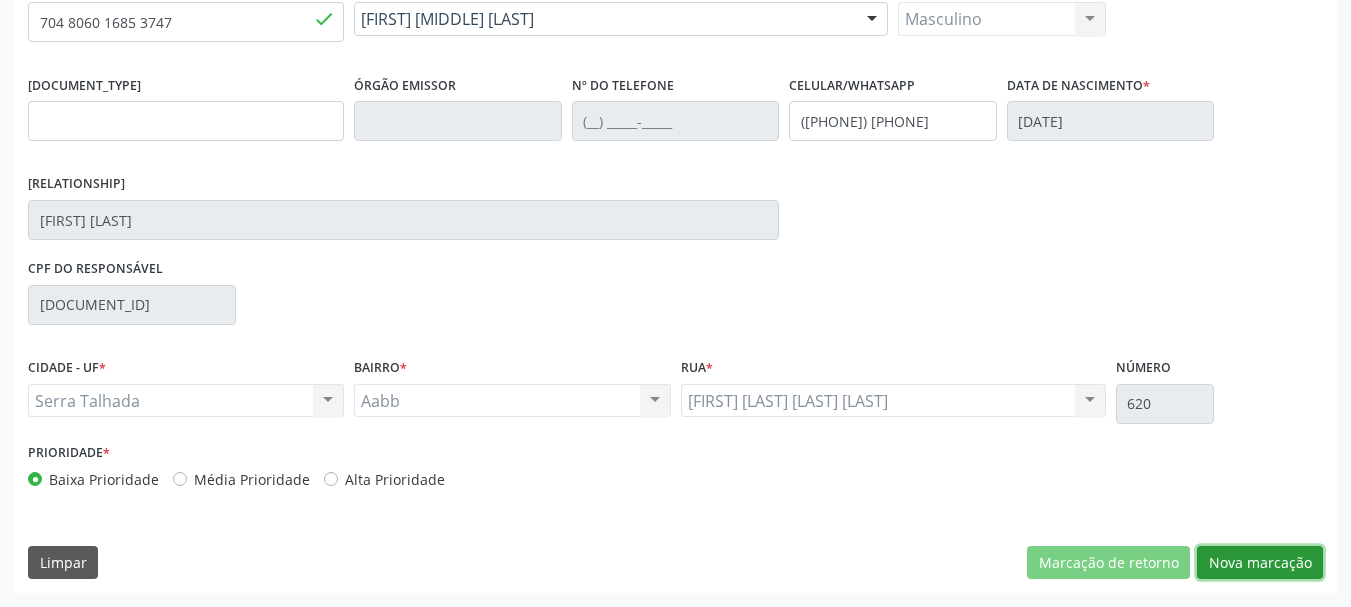 click on "Nova marcação" at bounding box center (1108, 563) 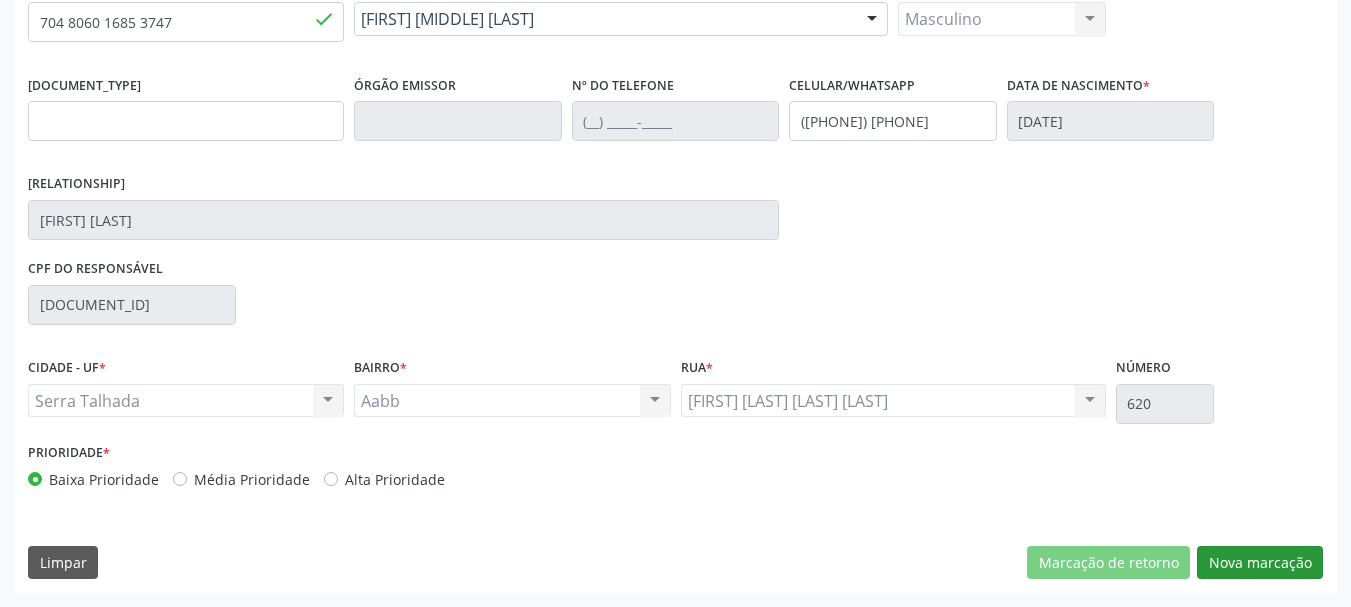 scroll, scrollTop: 299, scrollLeft: 0, axis: vertical 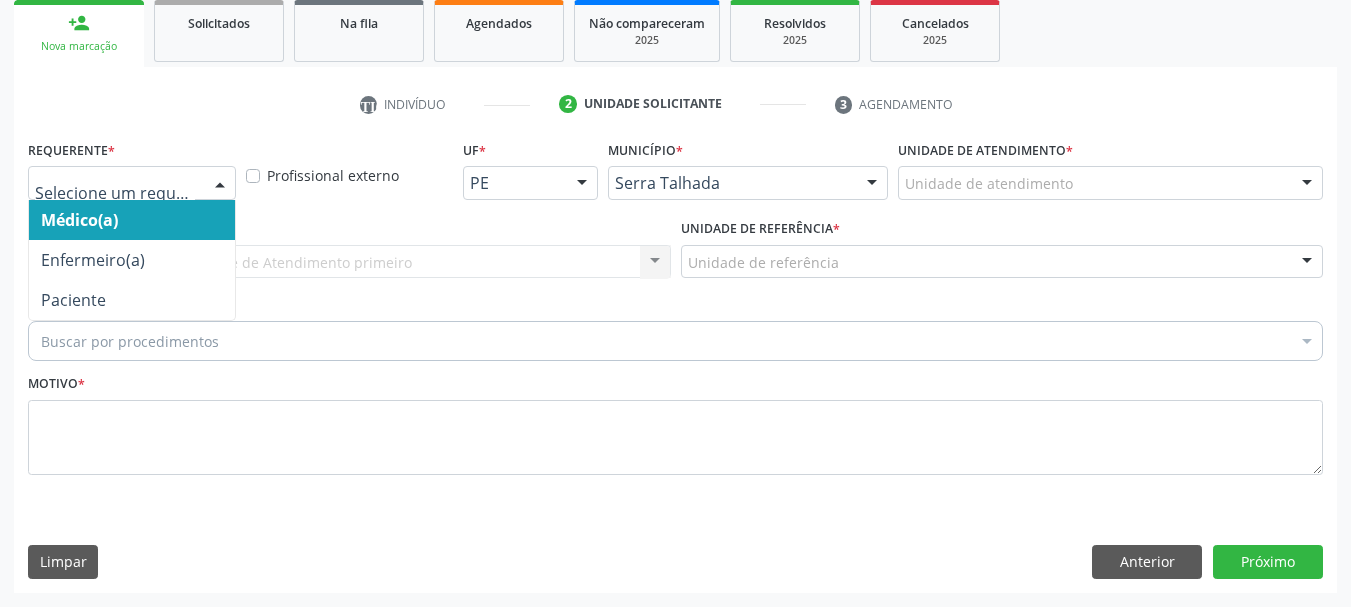 click at bounding box center (220, 184) 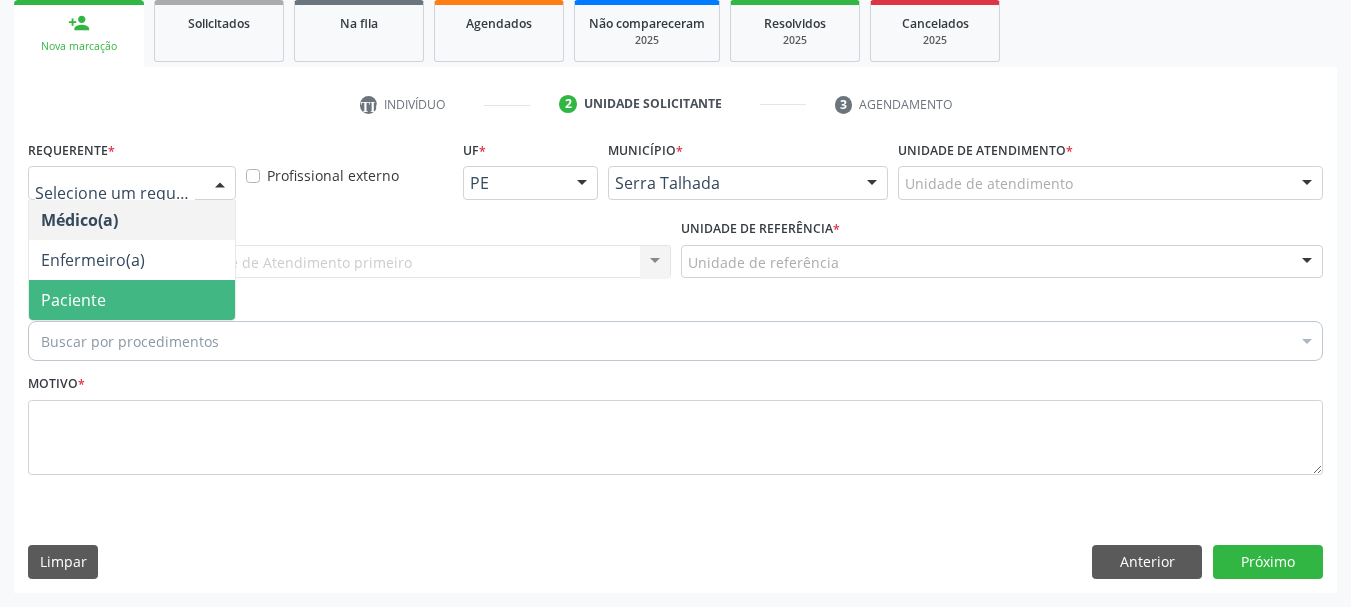 click on "Paciente" at bounding box center [73, 300] 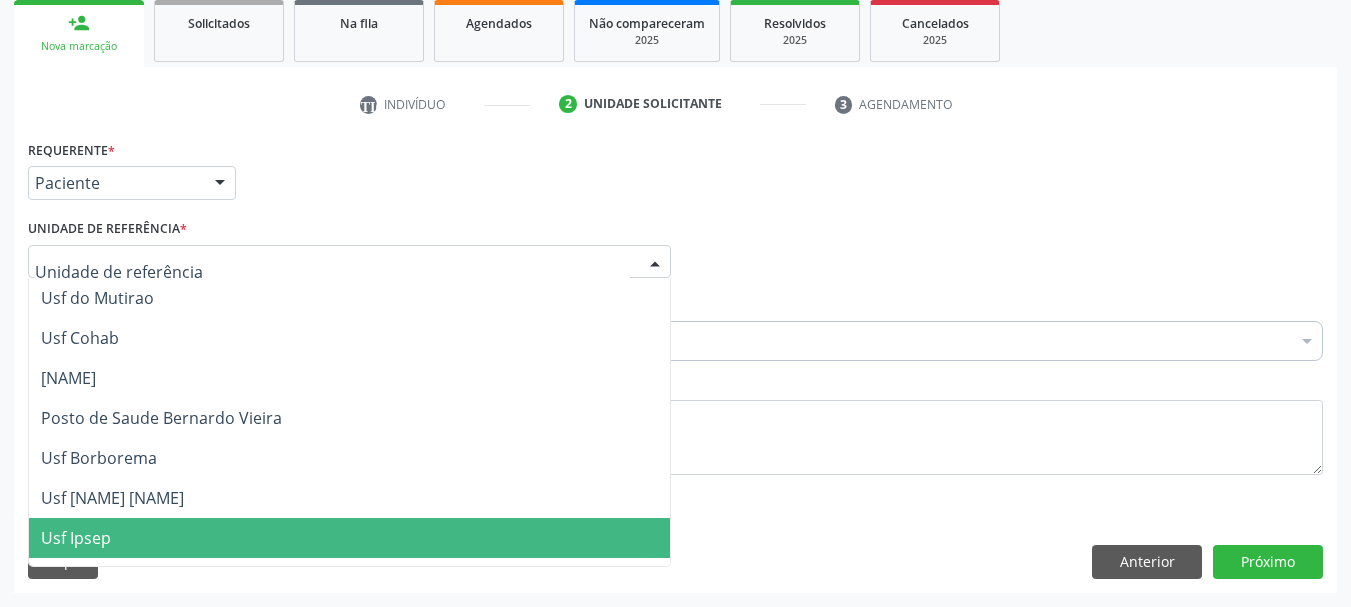 click on "Usf Ipsep" at bounding box center (76, 538) 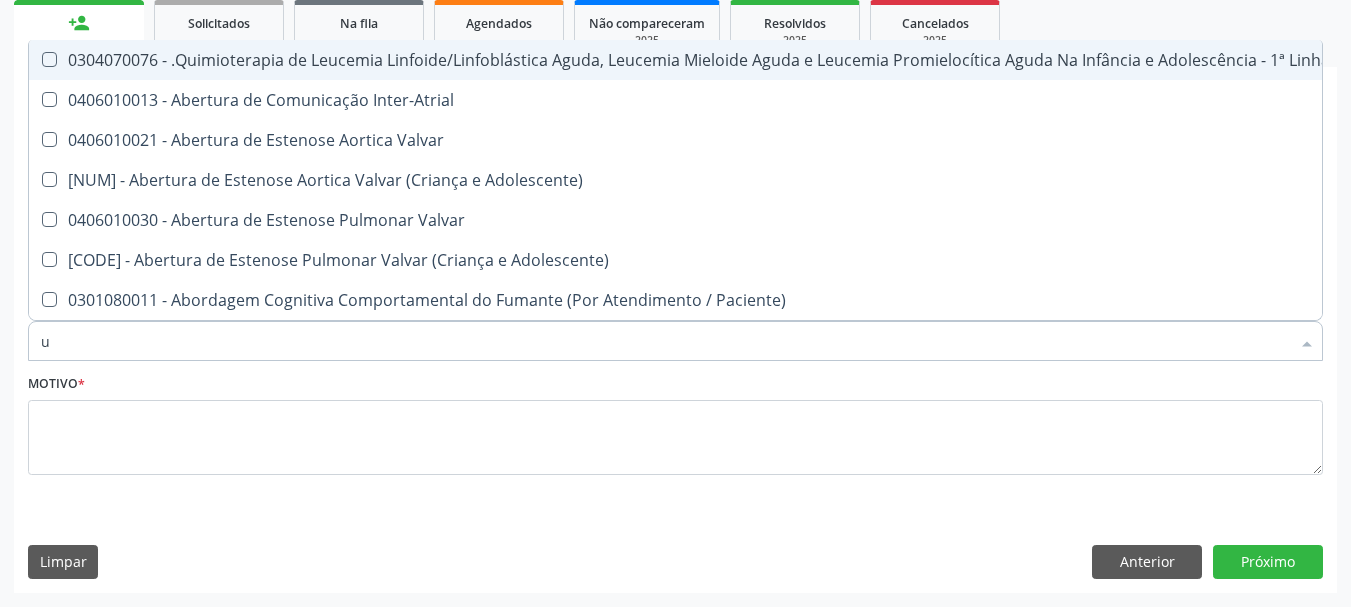 type on "[COUNTRY]" 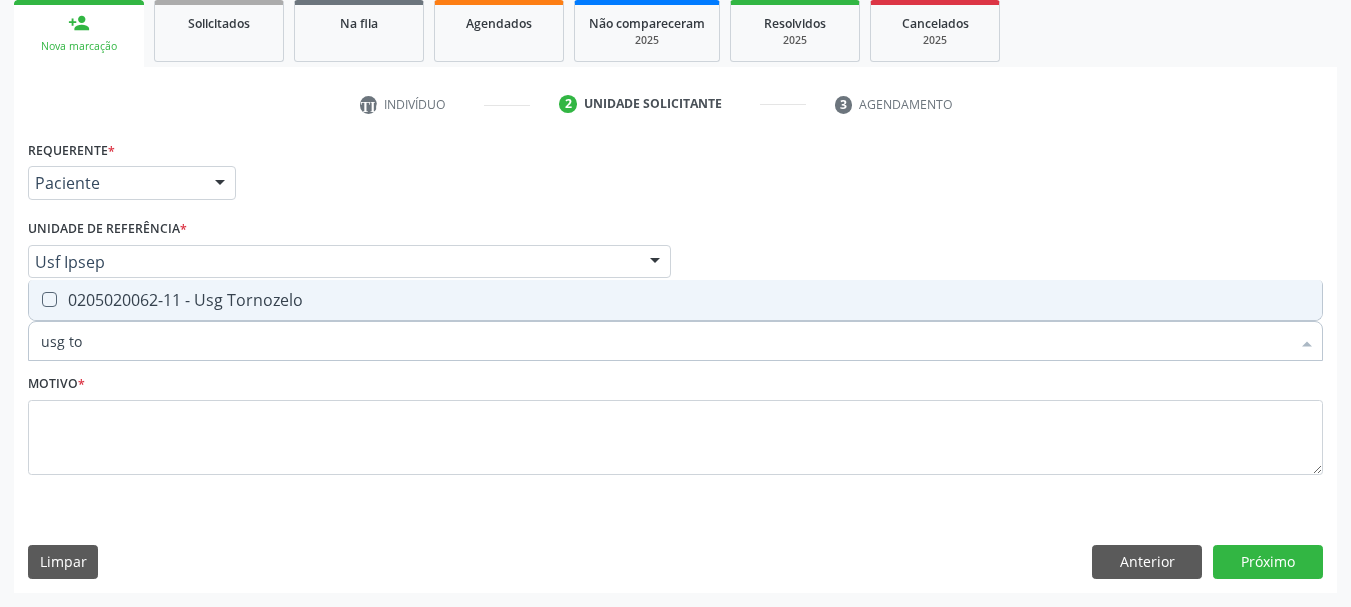 click on "0205020062-11 - Usg Tornozelo" at bounding box center (675, 300) 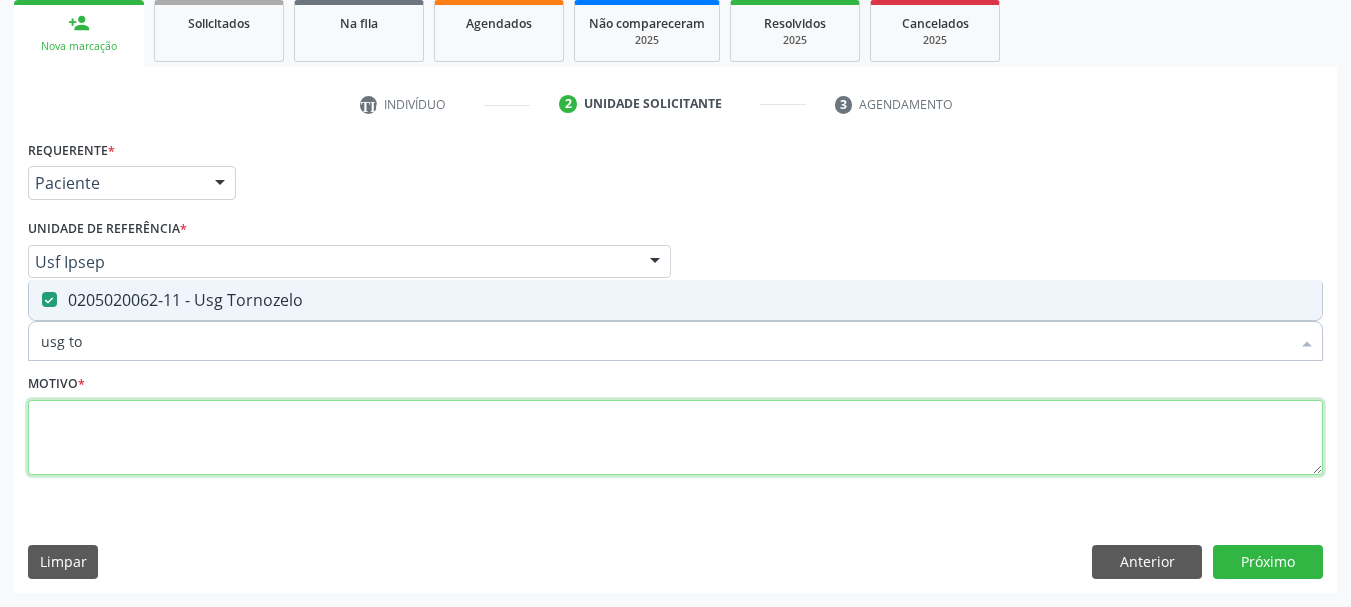 click at bounding box center (675, 438) 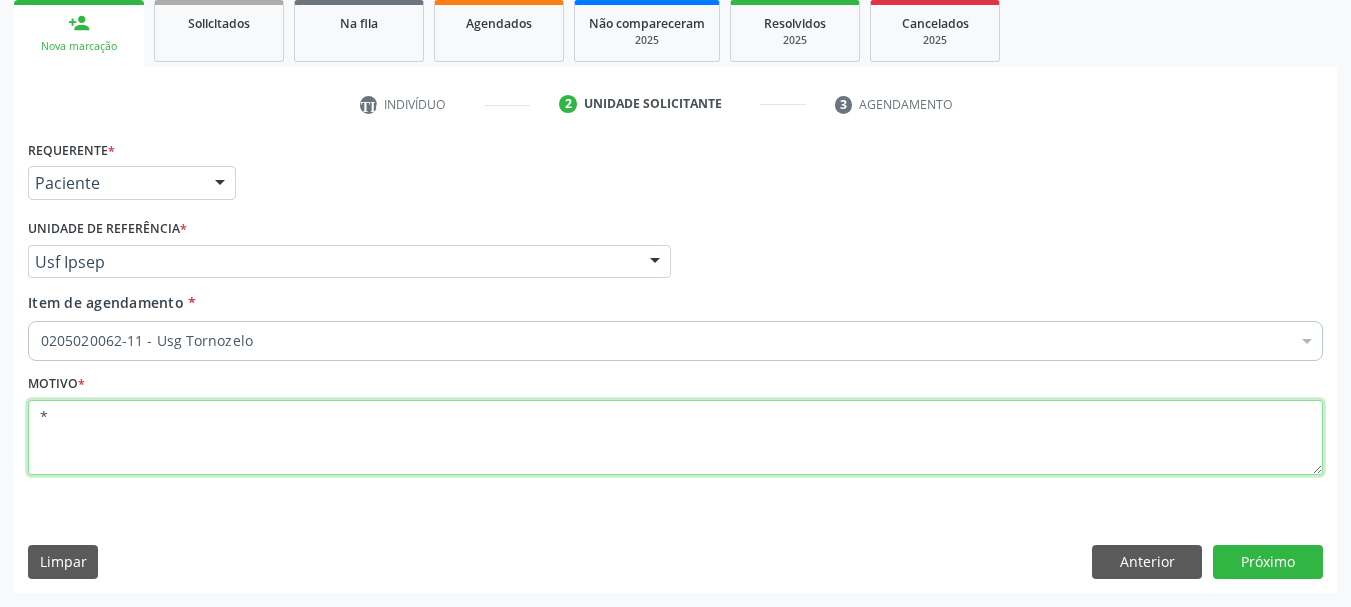 type on "*" 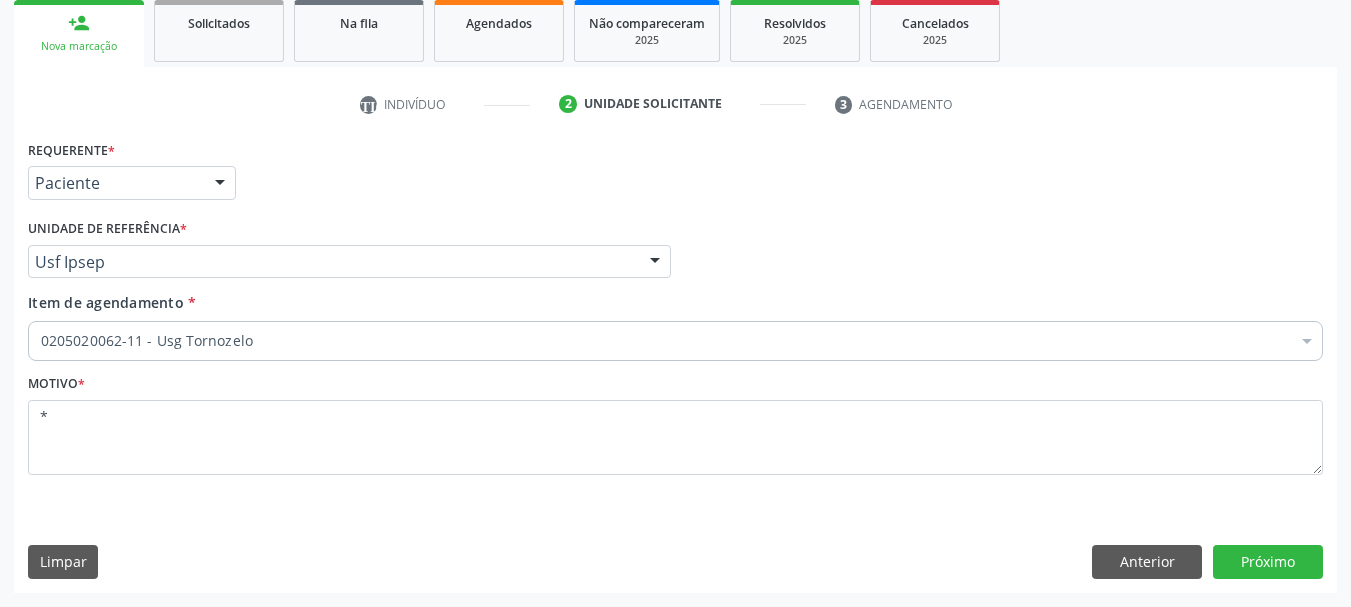 click on "Requerente
*
Paciente         Médico(a)   Enfermeiro(a)   Paciente
Nenhum resultado encontrado para: "   "
Não há nenhuma opção para ser exibida.
UF
[STATE]         AC   AL   AM   AP   BA   CE   DF   ES   GO   MA   MG   MS   MT   PA   PB   PE   PI   PR   RJ   RN   RO   RR   RS   SC   SE   SL   SP   SV   TO
Nenhum resultado encontrado para: "   "
Não há nenhuma opção para ser exibida.
Município
Serra Talhada         Abreu e Lima   Afogados da Ingazeira   Afrânio   Agrestina   Água Preta   Águas Belas   Alagoinha   Aliança   Altinho   Amaraji   Angelim   Araçoiaba   Araripina   Arcoverde   Barra de Guabiraba   Barreiros   Belém de Maria   Belém do São Francisco   Belo Jardim   Betânia   Bezerros   Bodocó   Bom Conselho   Bom Jardim   Bonito   Brejão   Brejinho   Brejo da Madre de Deus   Buenos Aires   Buíque   Cabo de Santo Agostinho   Cabrobó   Cachoeirinha" at bounding box center [675, 363] 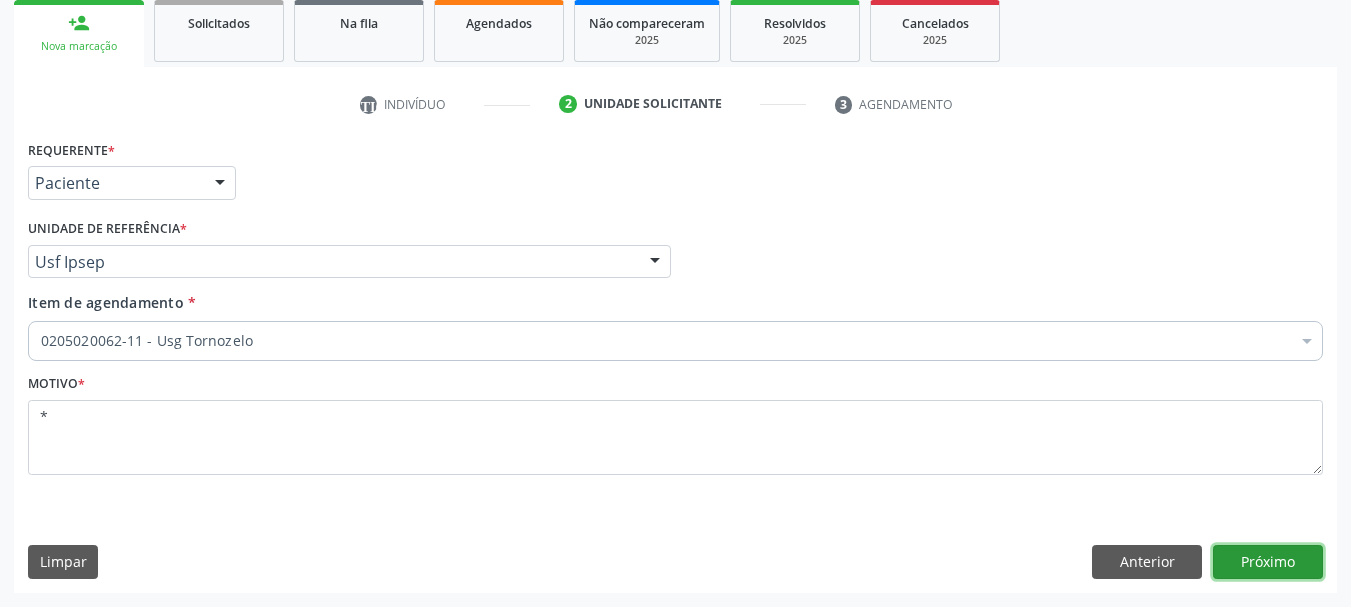 click on "Próximo" at bounding box center (1268, 562) 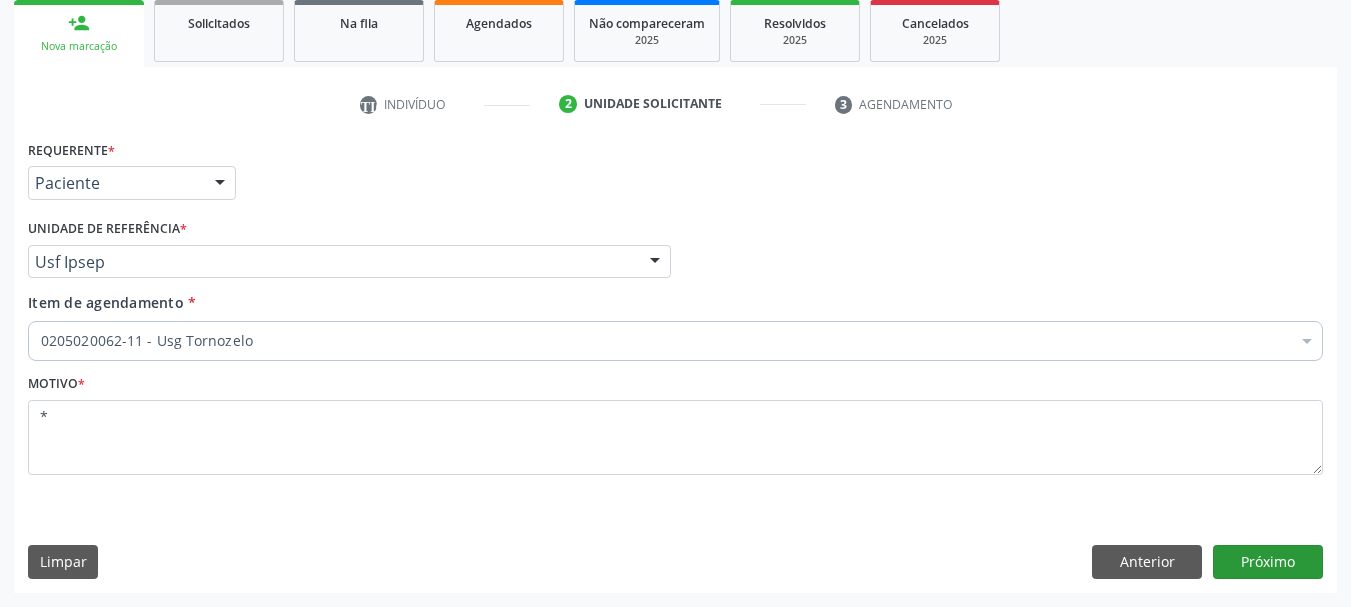 scroll, scrollTop: 263, scrollLeft: 0, axis: vertical 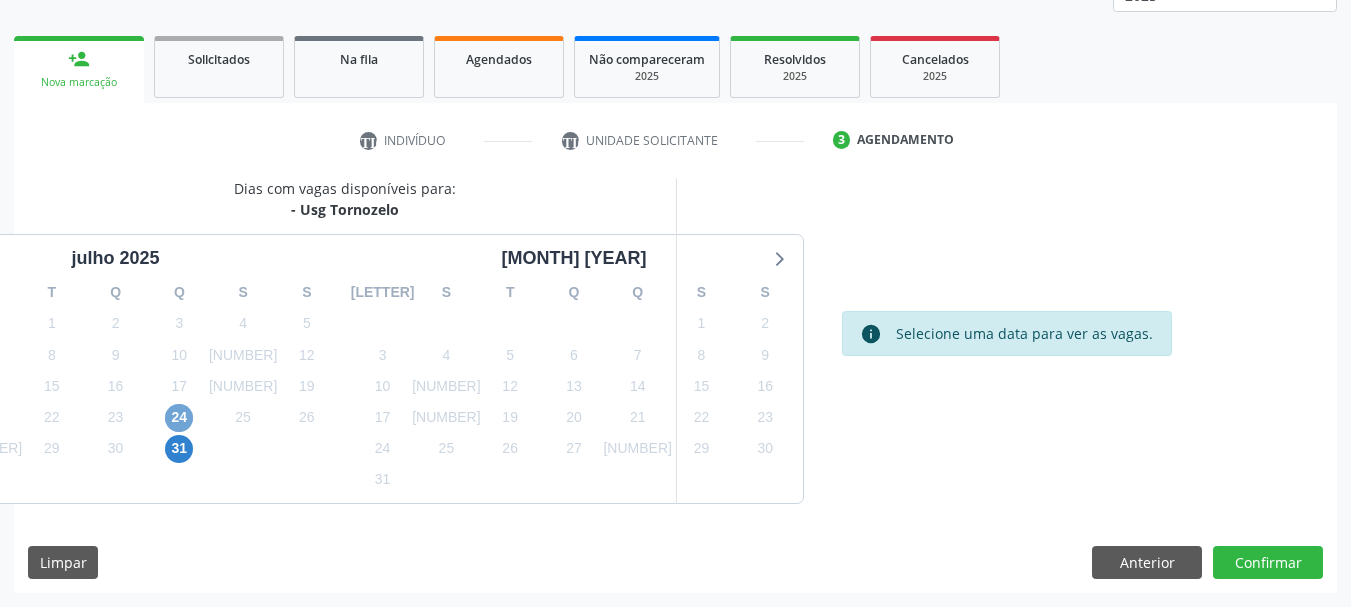 click on "24" at bounding box center (179, 418) 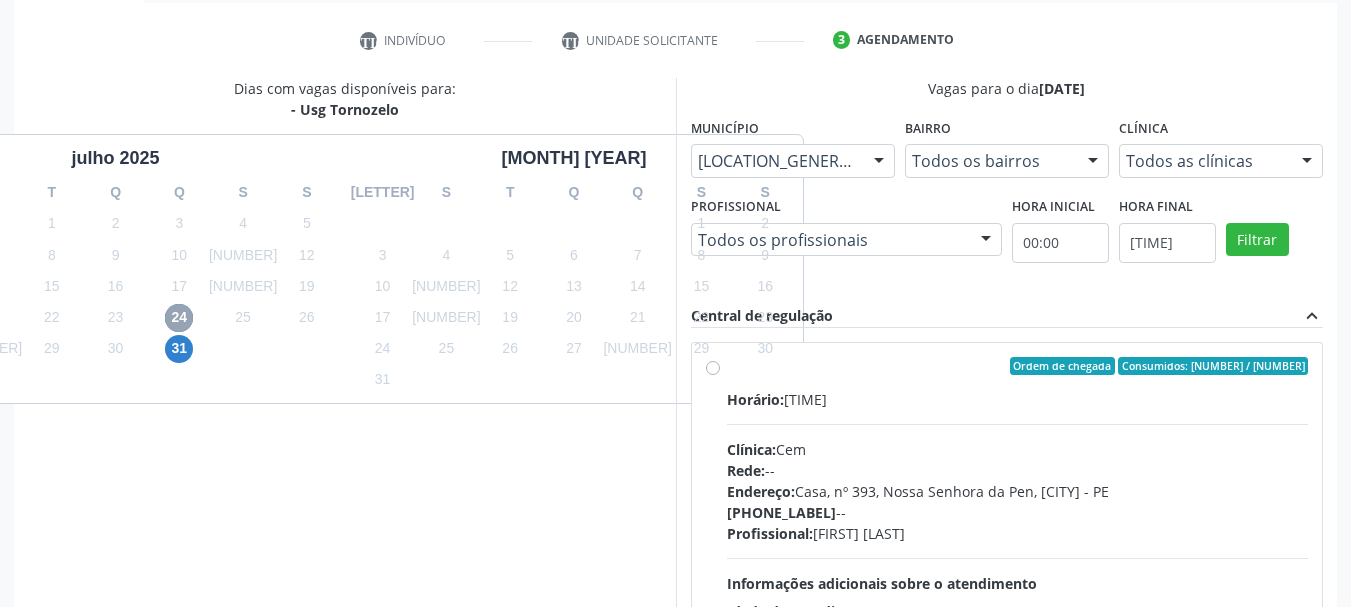 scroll, scrollTop: 463, scrollLeft: 0, axis: vertical 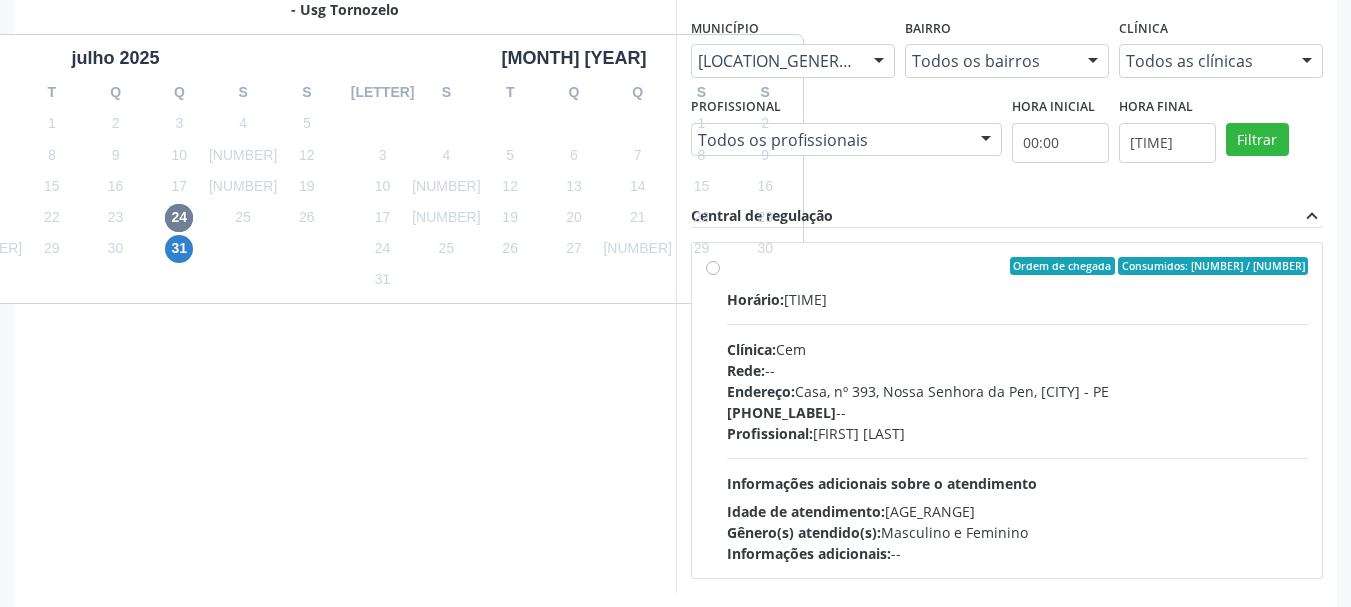 click on "Horário:   [TIME]
Clínica:  [BRAND]
Rede:
--
Endereço:   Casa, nº [NUMBER], Nossa Senhora da Pen, Serra Talhada - [STATE]
Telefone:   --
Profissional:
[FIRST] [LAST] [LAST]
Informações adicionais sobre o atendimento
Idade de atendimento:
de 0 a 120 anos
Gênero(s) atendido(s):
Masculino e Feminino
Informações adicionais:
--" at bounding box center (1018, 426) 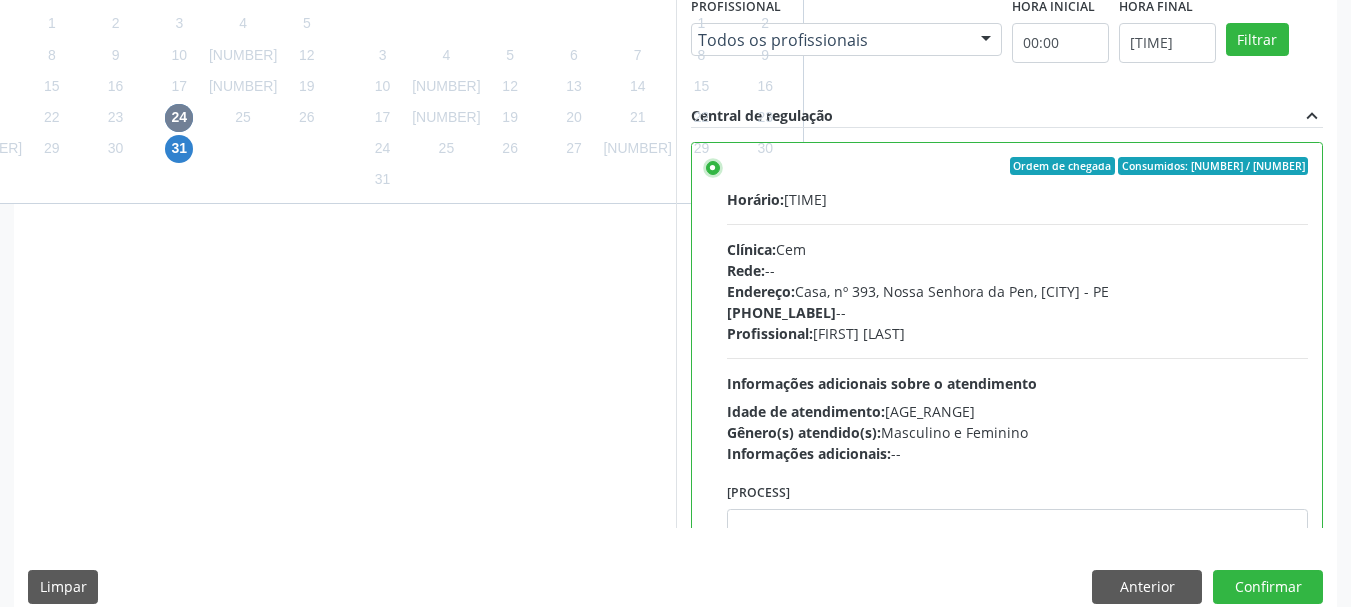 scroll, scrollTop: 588, scrollLeft: 0, axis: vertical 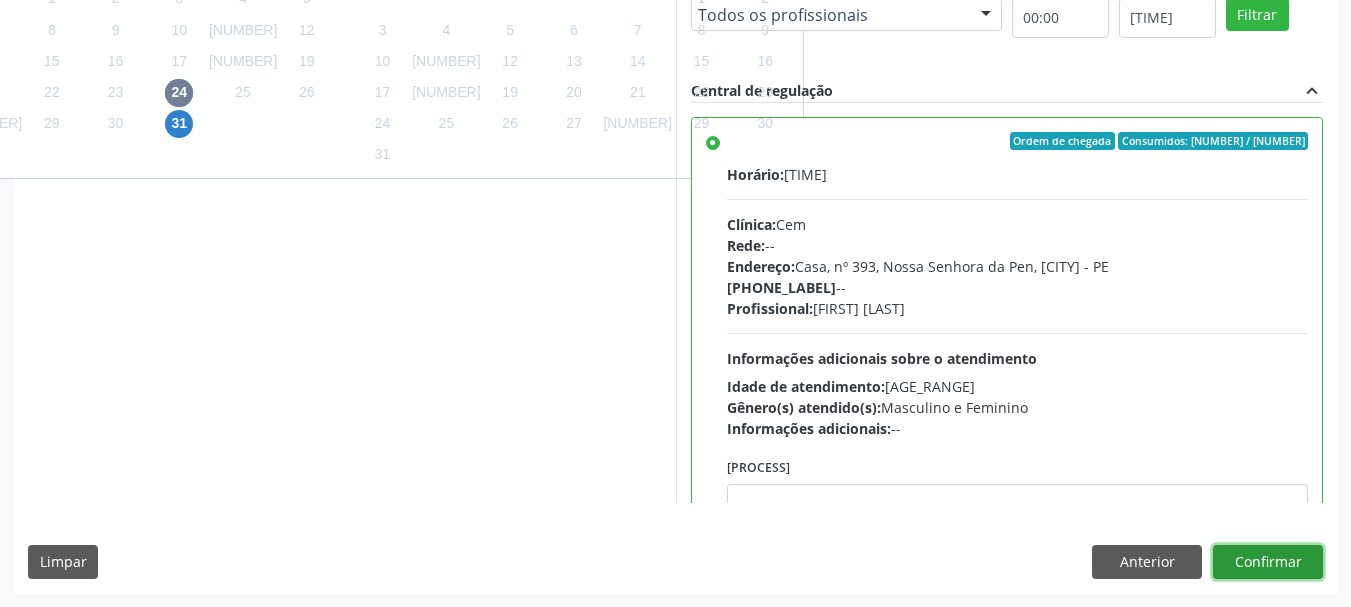 click on "Confirmar" at bounding box center (1268, 562) 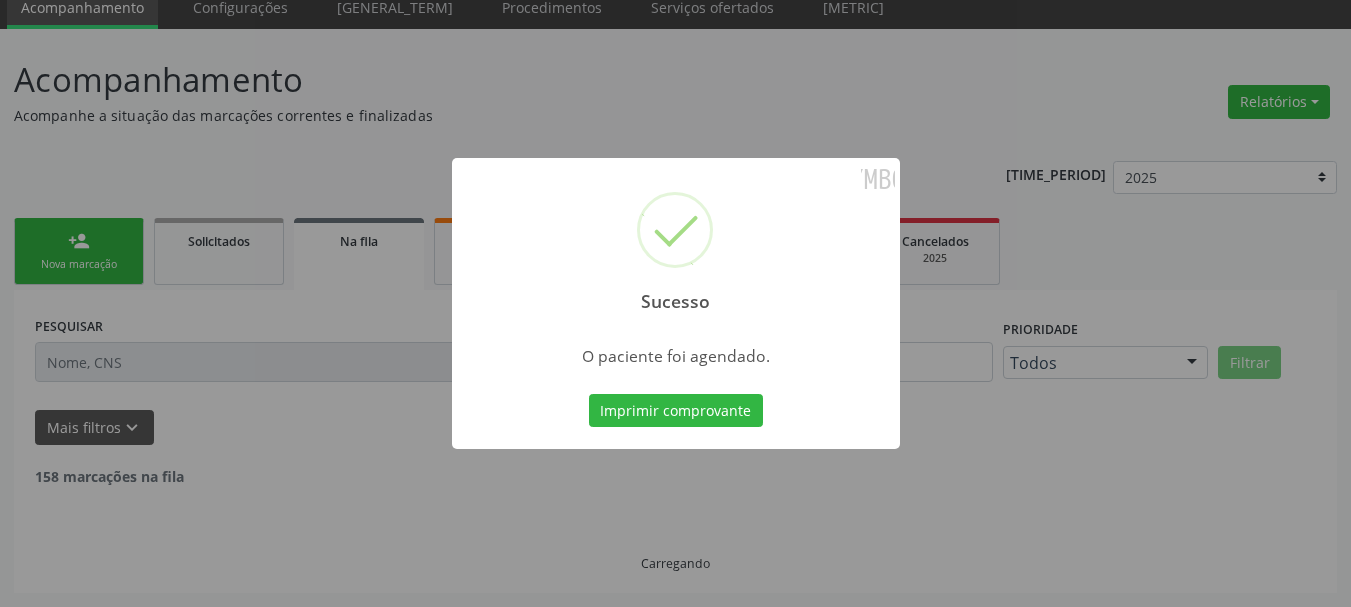 scroll, scrollTop: 60, scrollLeft: 0, axis: vertical 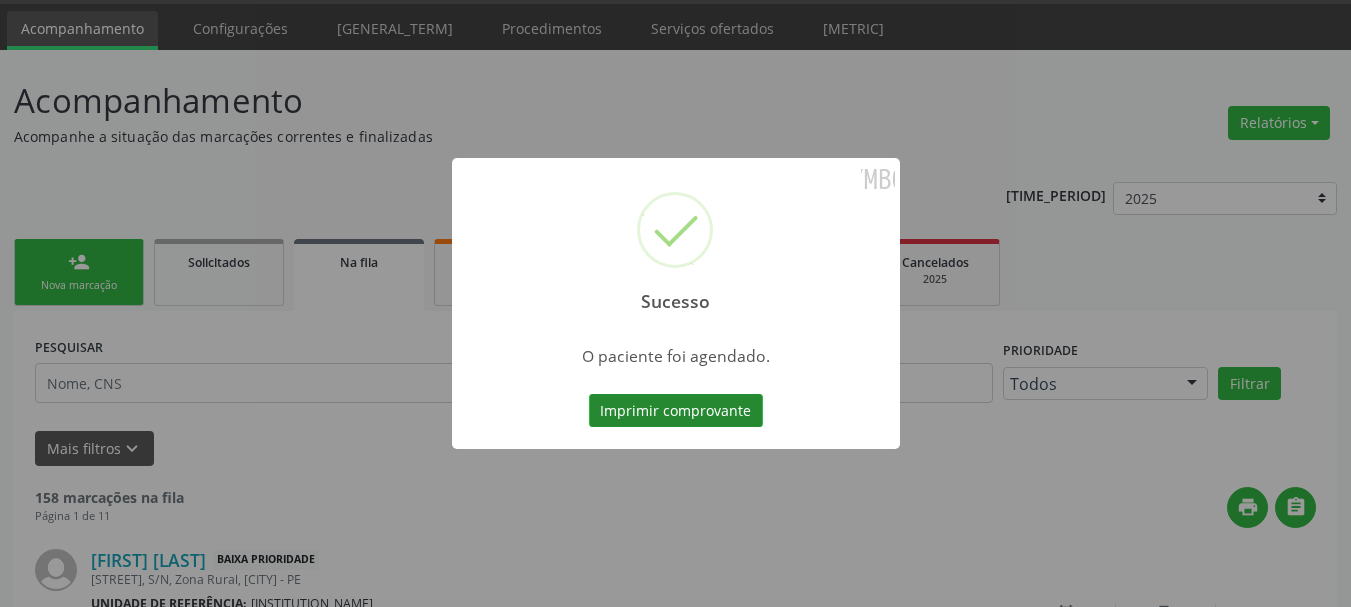 click on "Imprimir comprovante" at bounding box center [676, 411] 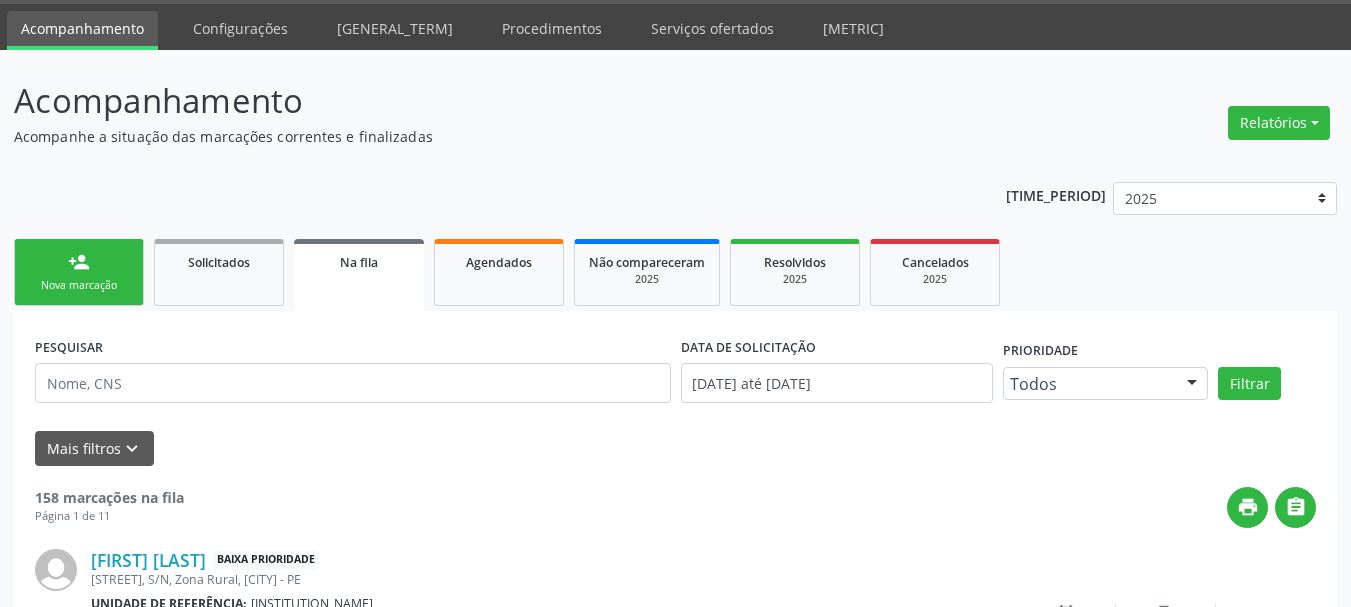 click on "person_add" at bounding box center (79, 262) 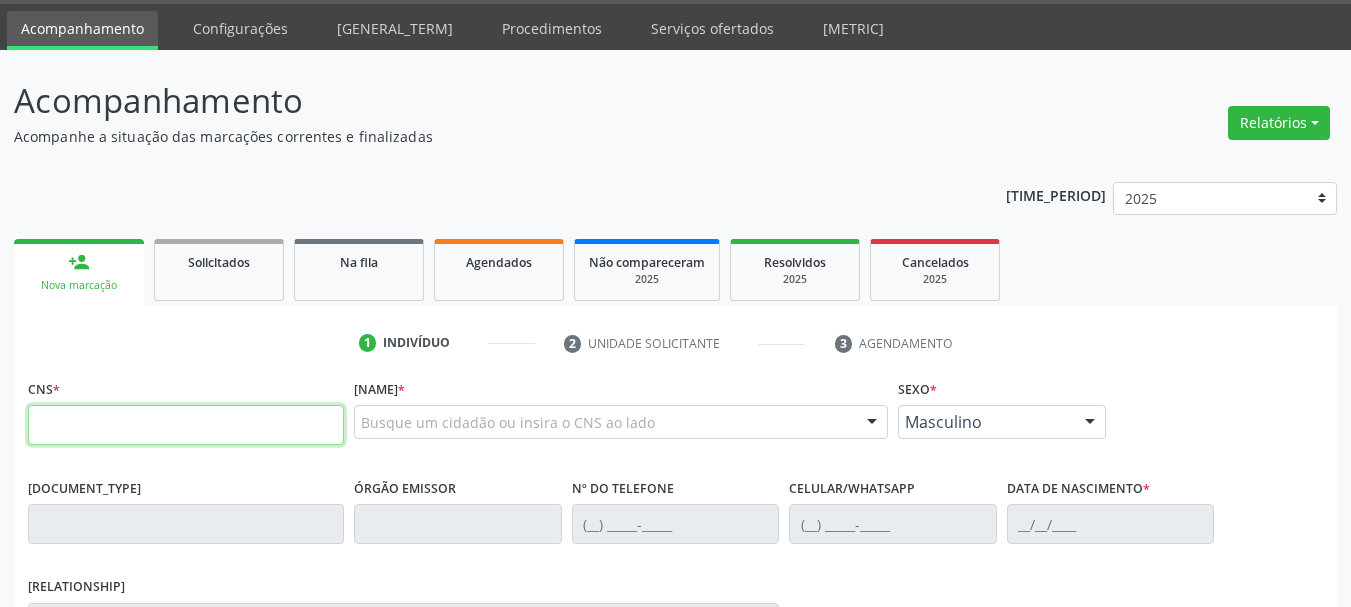 click at bounding box center (186, 425) 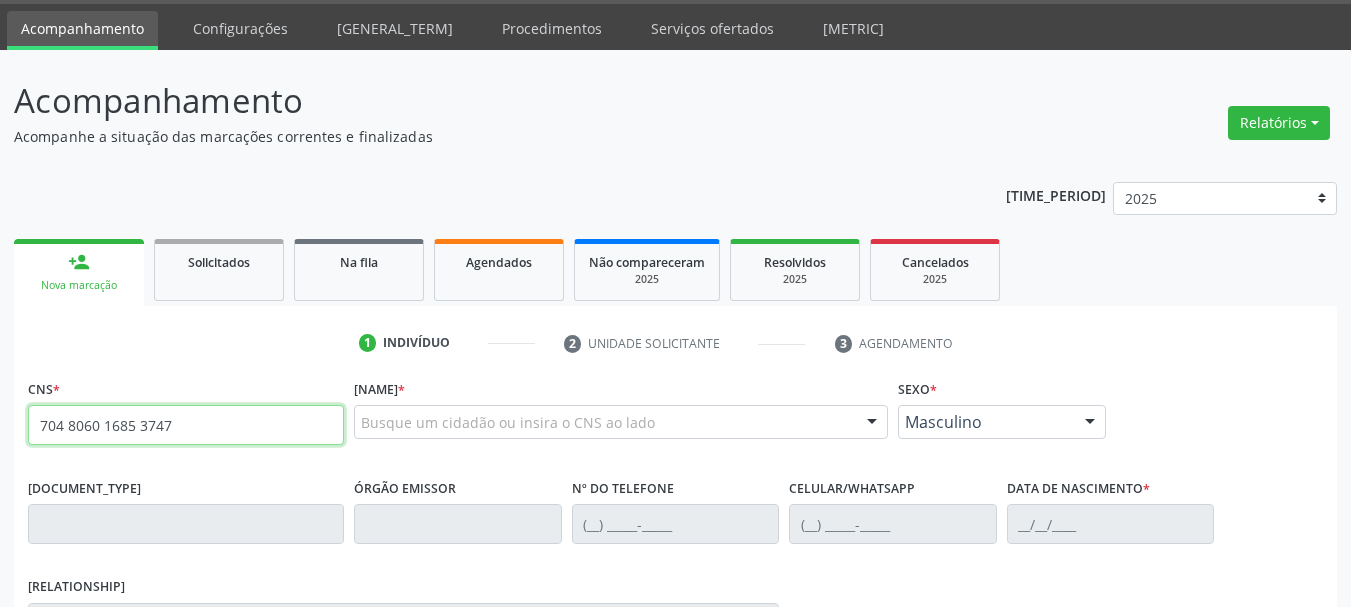 type on "704 8060 1685 3747" 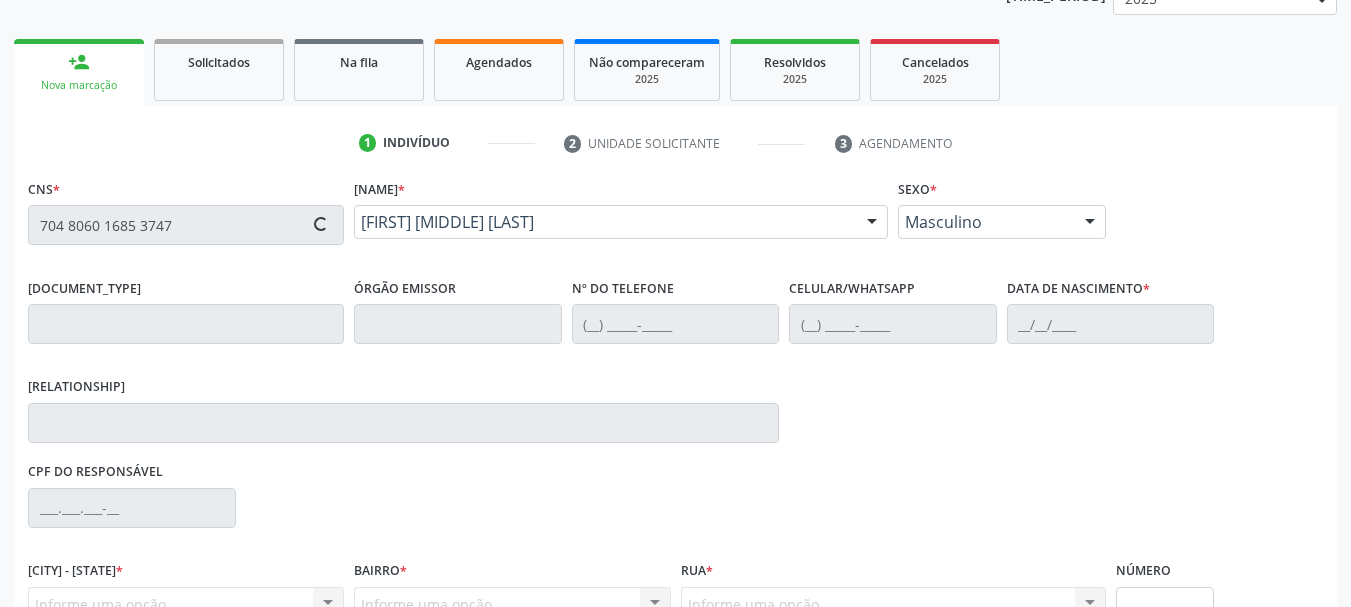 scroll, scrollTop: 463, scrollLeft: 0, axis: vertical 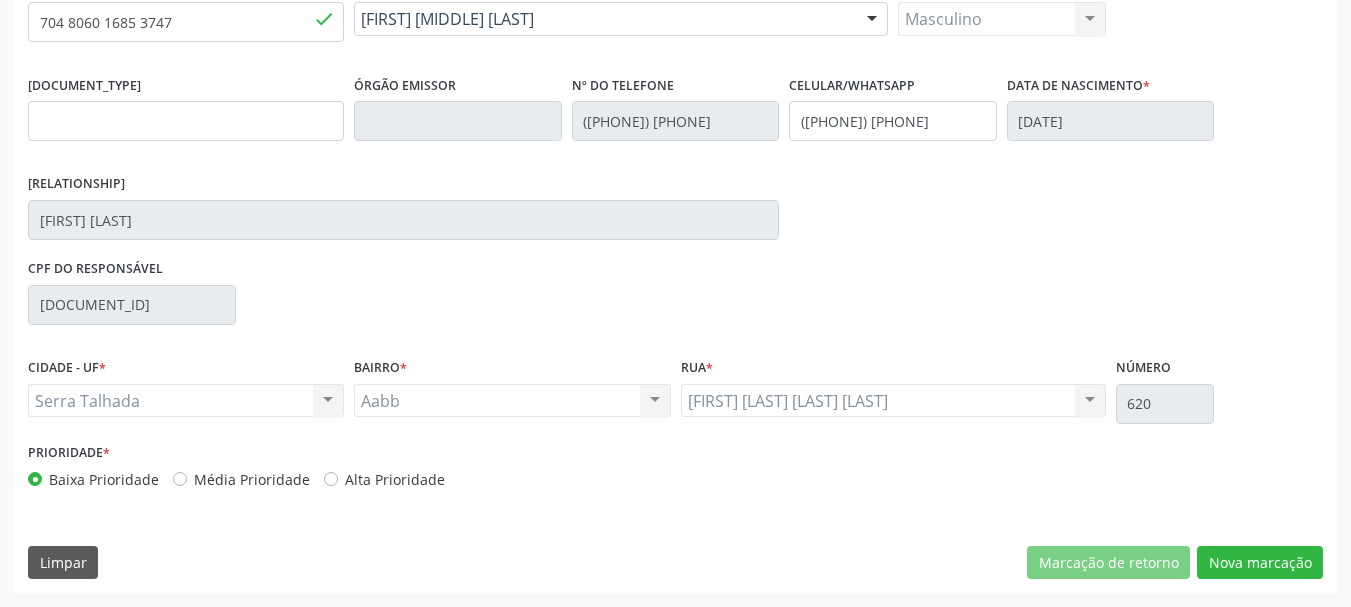 click on "CNS
*
[NUMBER]       done
Nome
*
[FIRST] [MIDDLE] [LAST]
[FIRST] [MIDDLE] [LAST]
CNS:
[NUMBER]
CPF:    --   Nascimento:
[DD]/[MM]/[YYYY]
Nenhum resultado encontrado para: "   "
Digite o nome ou CNS para buscar um indivíduo
Sexo
*
Masculino         Masculino   Feminino
Nenhum resultado encontrado para: "   "
Não há nenhuma opção para ser exibida.
RG
Órgão emissor
Nº do Telefone
([AREA]) [PHONE]
Celular/WhatsApp
([AREA]) [PHONE]
Data de nascimento
*
[DD]/[MM]/[YYYY]
Nome da mãe
[FIRST] [MIDDLE] [LAST]
CPF do responsável
[XXX].[XXX].[XXX]-[XX]
CIDADE - UF
*
[CITY]         [CITY]" at bounding box center [675, 282] 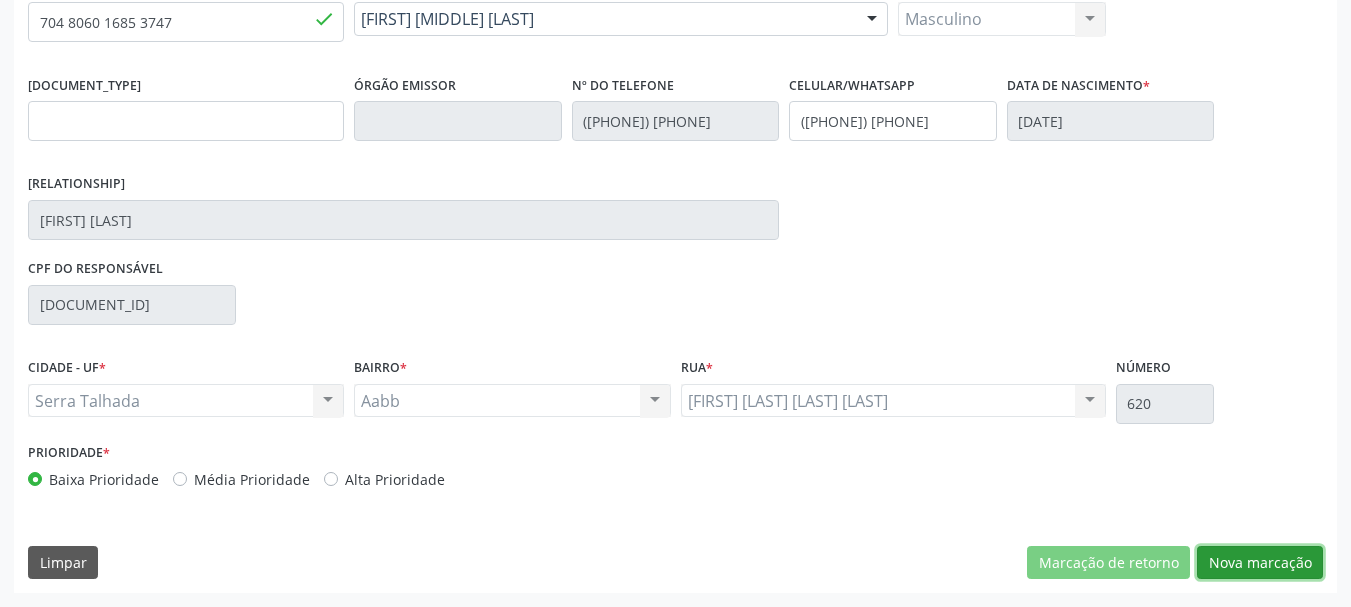 click on "Nova marcação" at bounding box center [1108, 563] 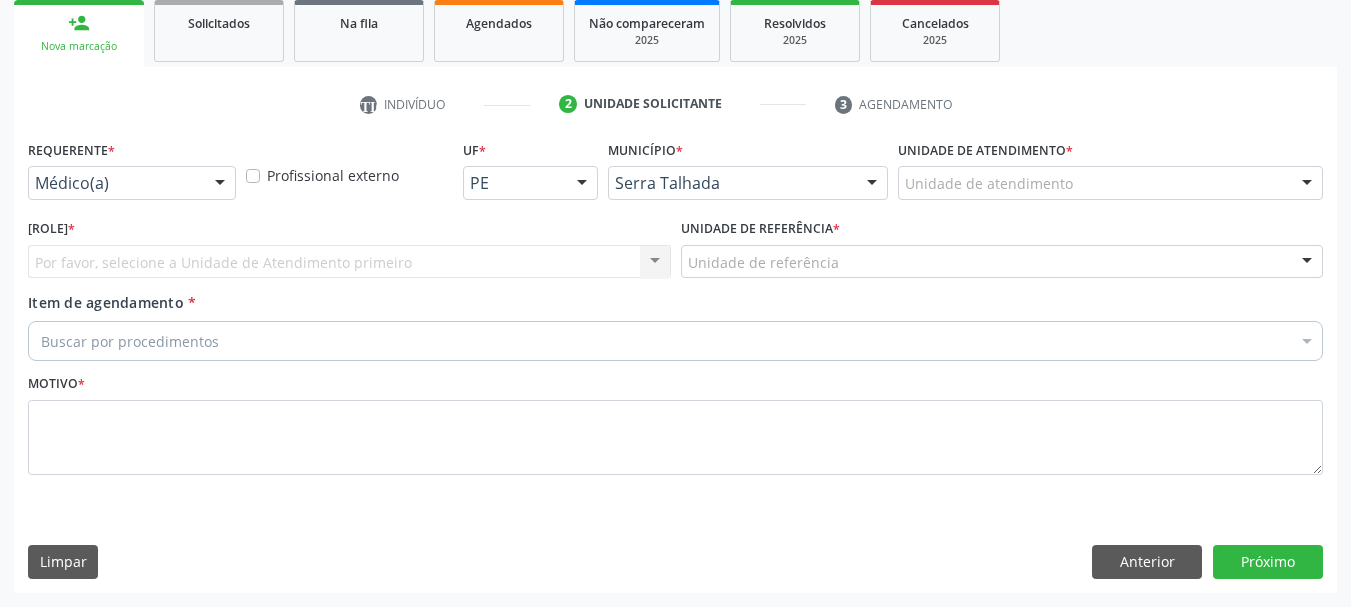 scroll, scrollTop: 299, scrollLeft: 0, axis: vertical 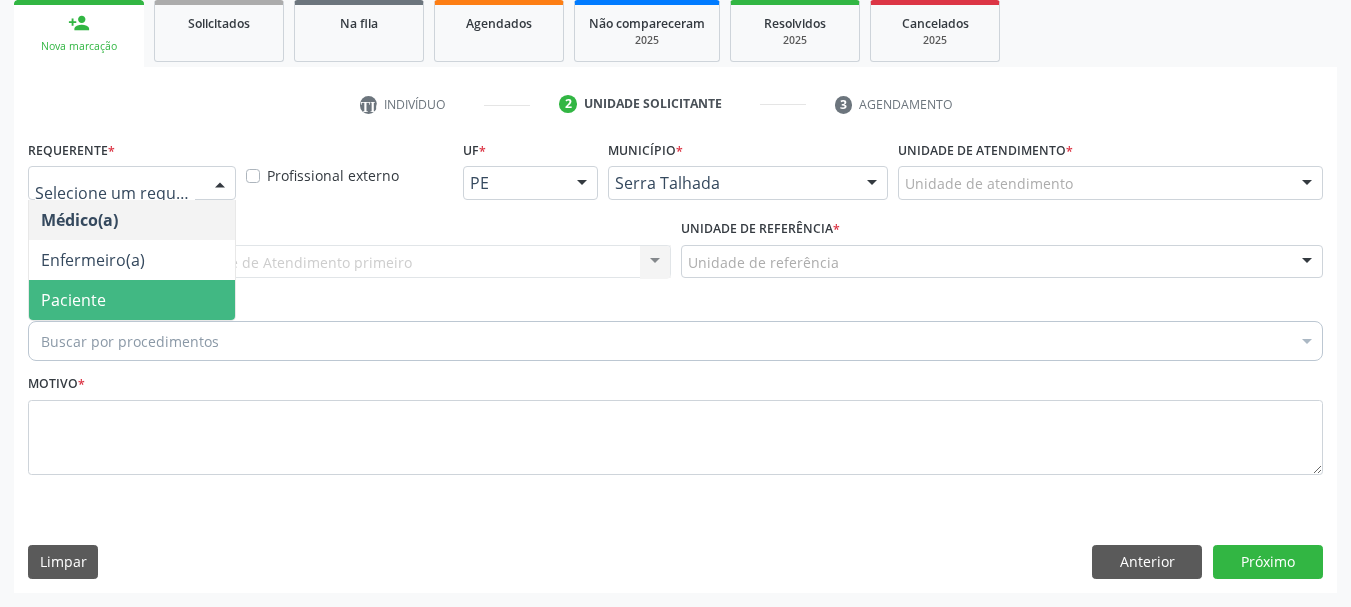 click on "Paciente" at bounding box center (73, 300) 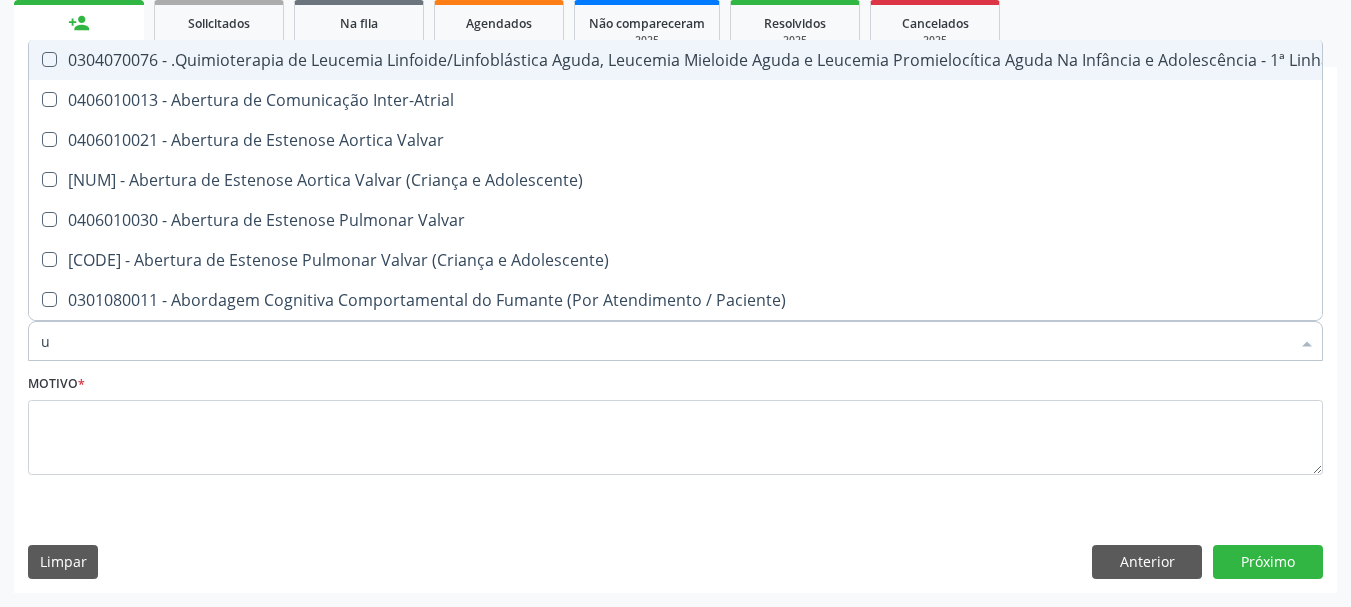 type on "[COUNTRY]" 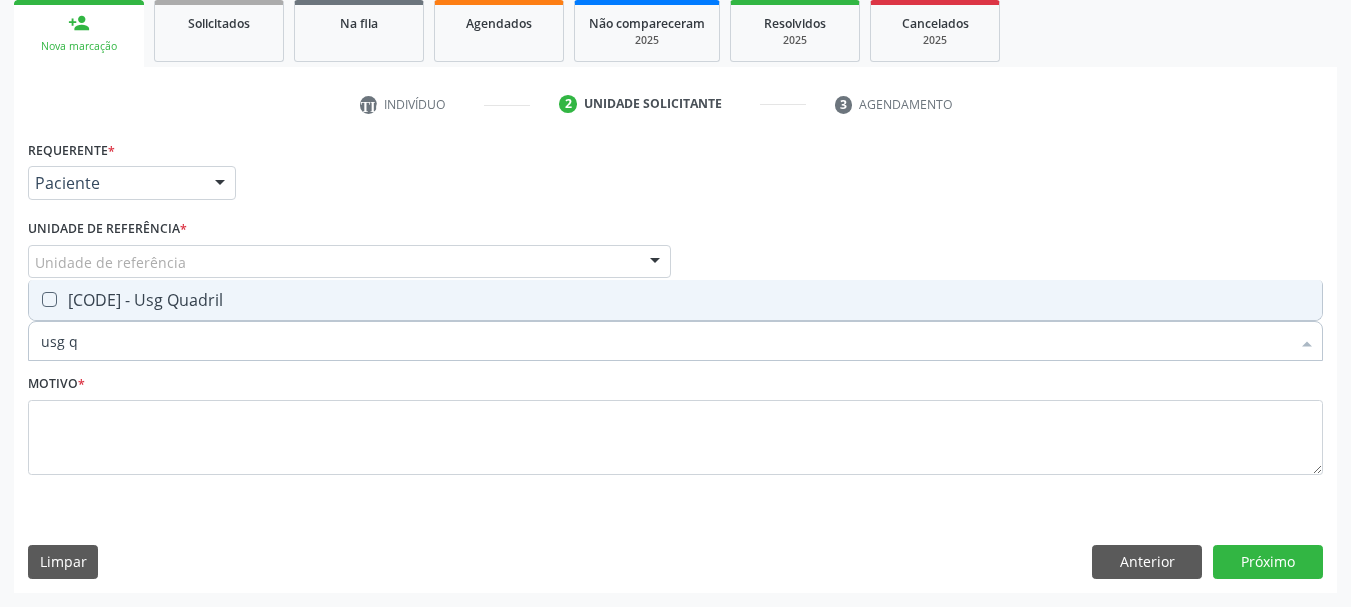 click on "[CODE] - Usg Quadril" at bounding box center [675, 300] 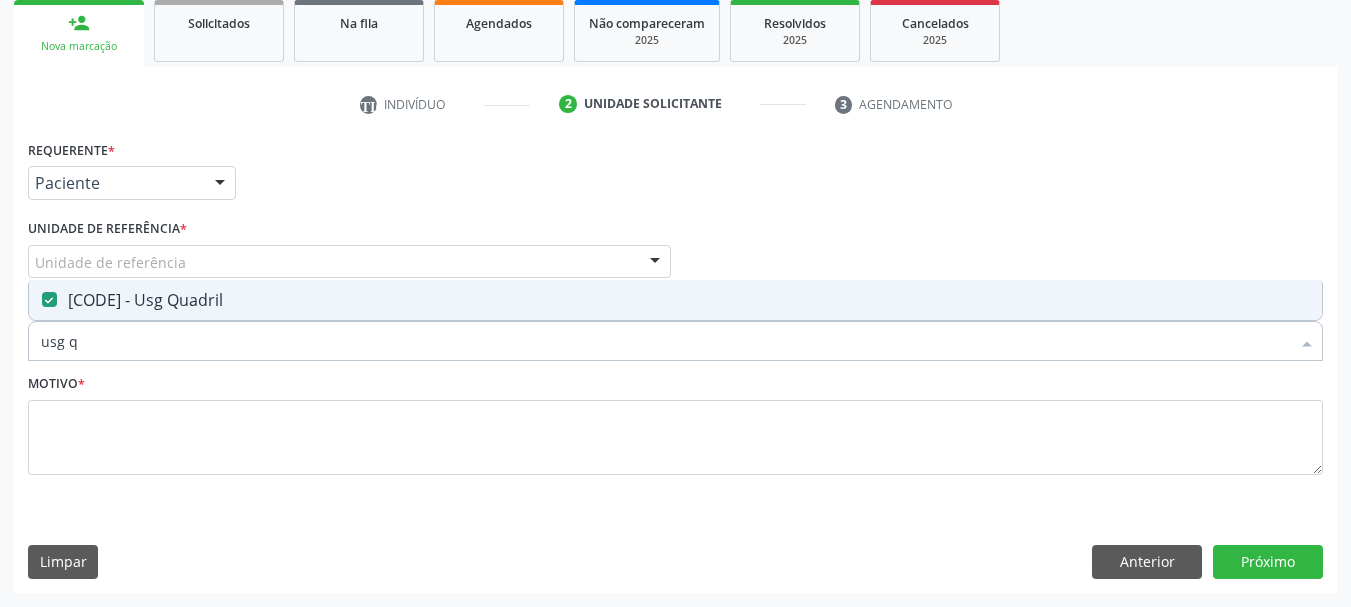 click on "Motivo
*" at bounding box center (675, 429) 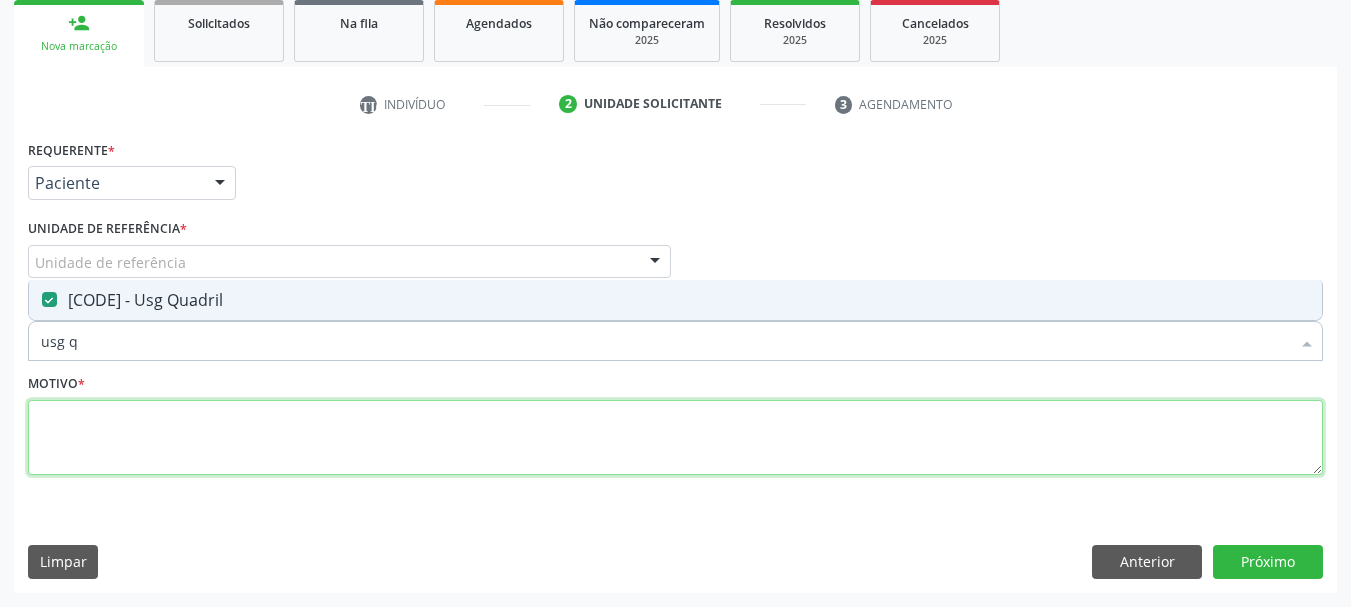 click at bounding box center (675, 438) 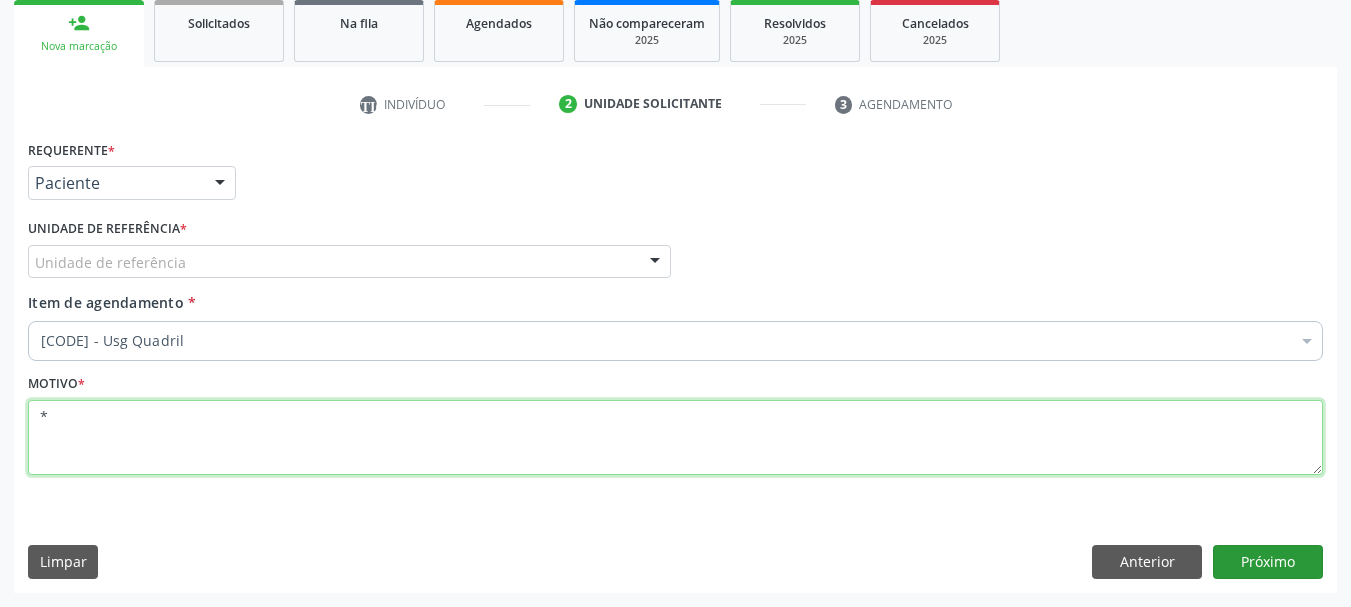type on "*" 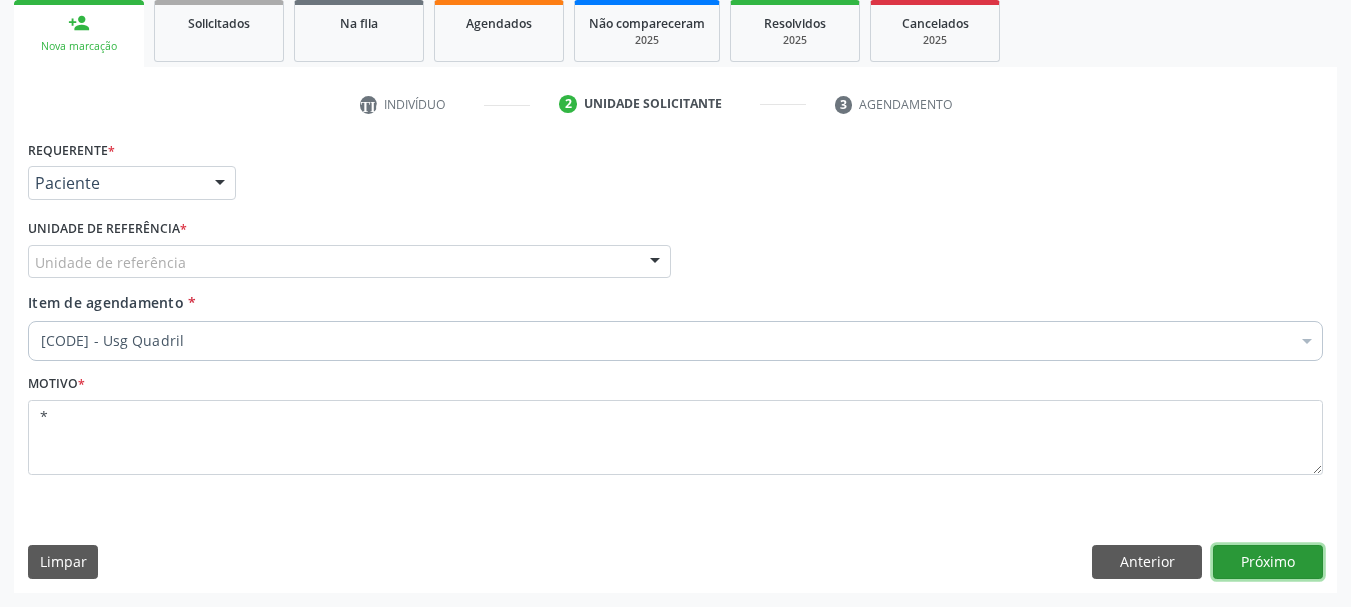 click on "Próximo" at bounding box center (1268, 562) 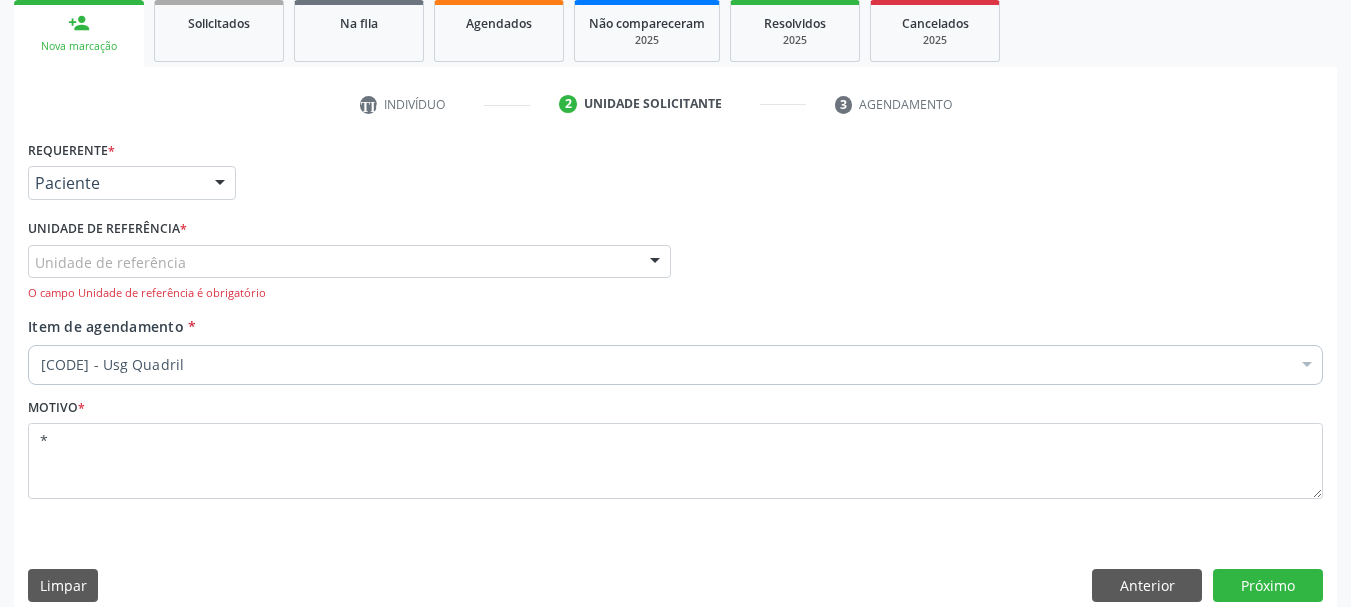 click on "Unidade de referência" at bounding box center (349, 262) 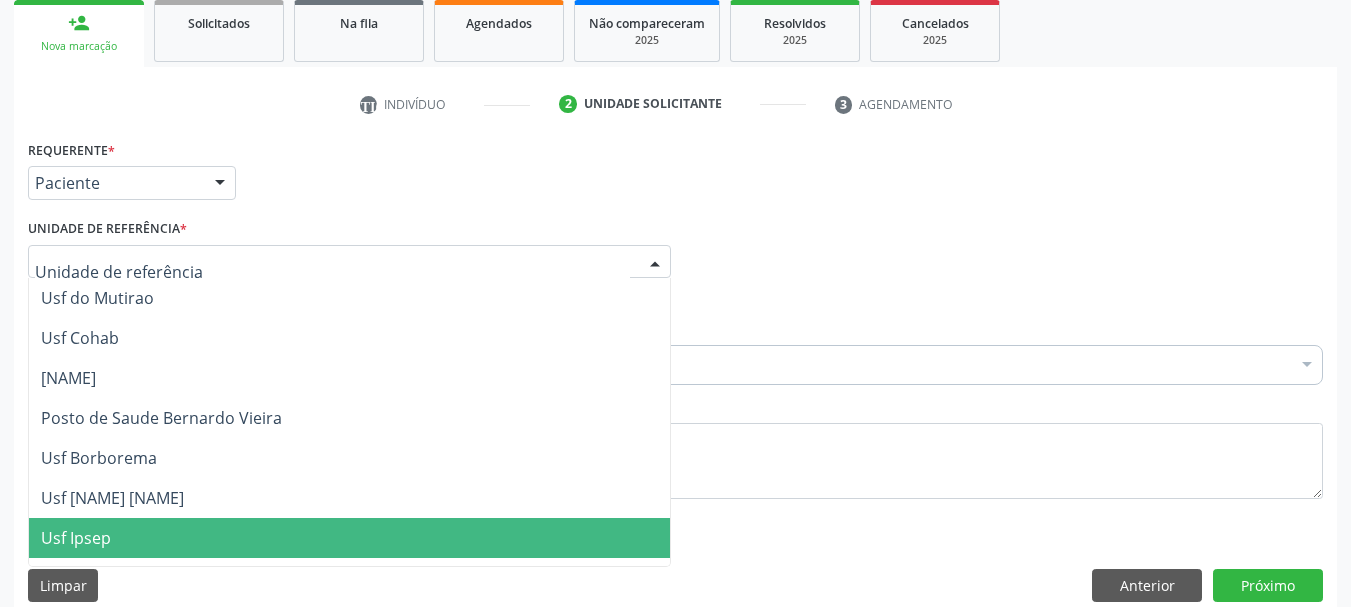 click on "Usf Ipsep" at bounding box center (76, 538) 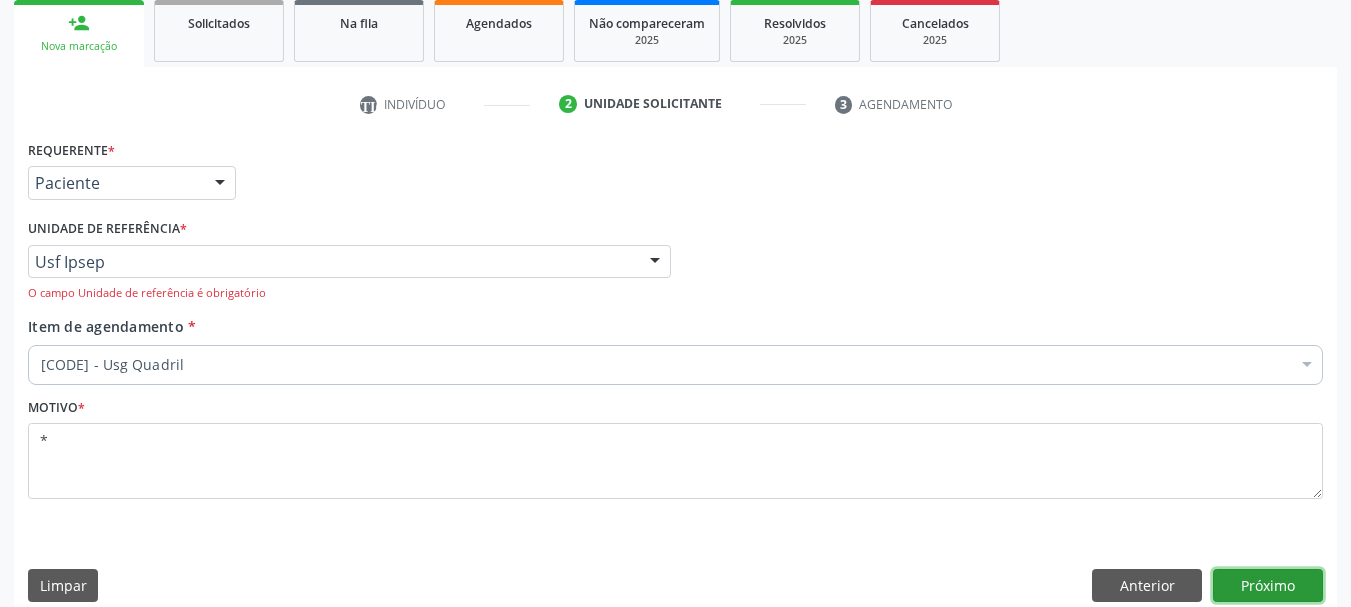 click on "Próximo" at bounding box center (1268, 586) 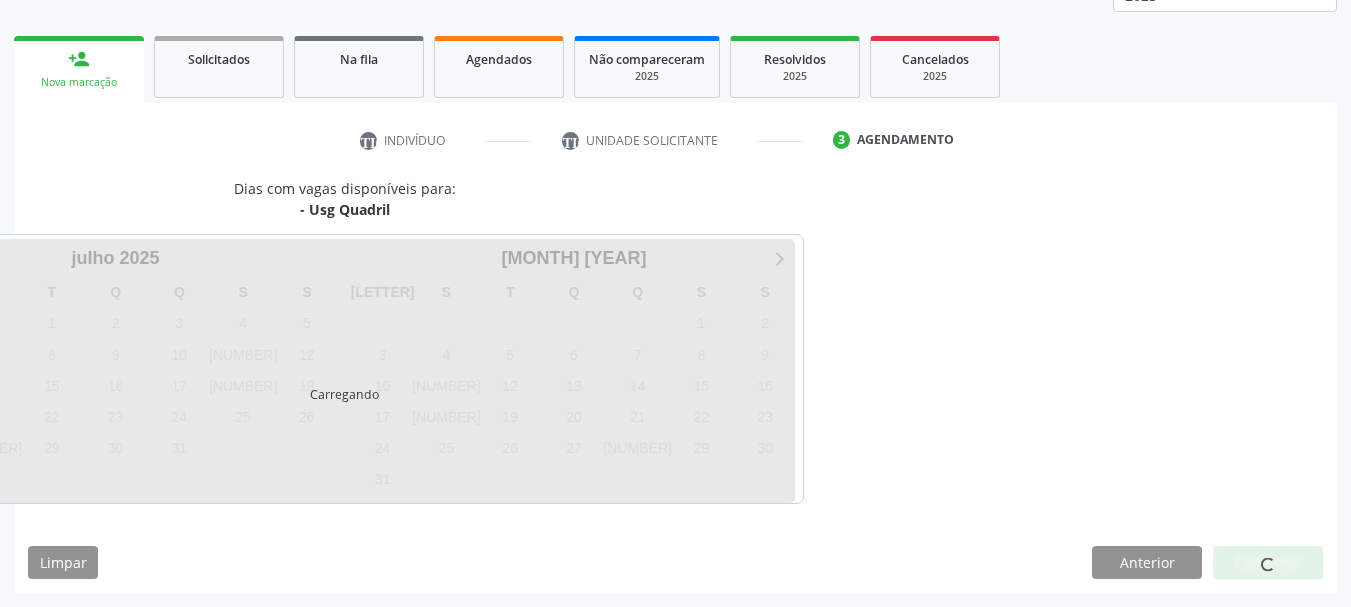 scroll, scrollTop: 263, scrollLeft: 0, axis: vertical 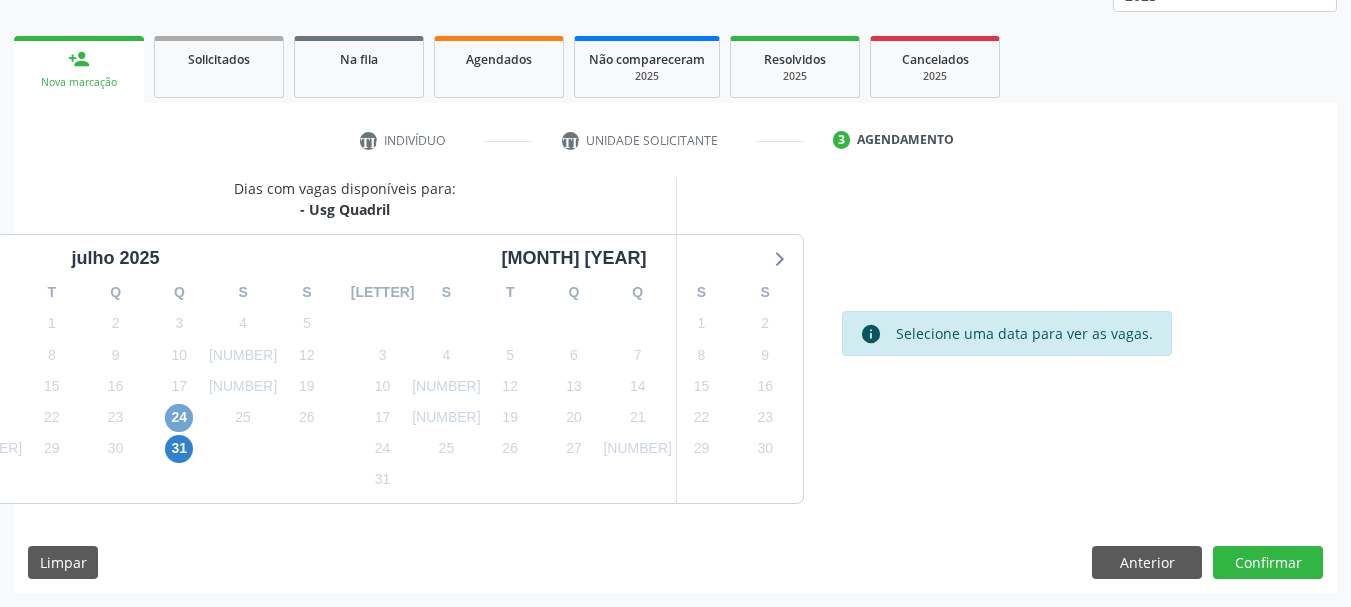 click on "24" at bounding box center (179, 418) 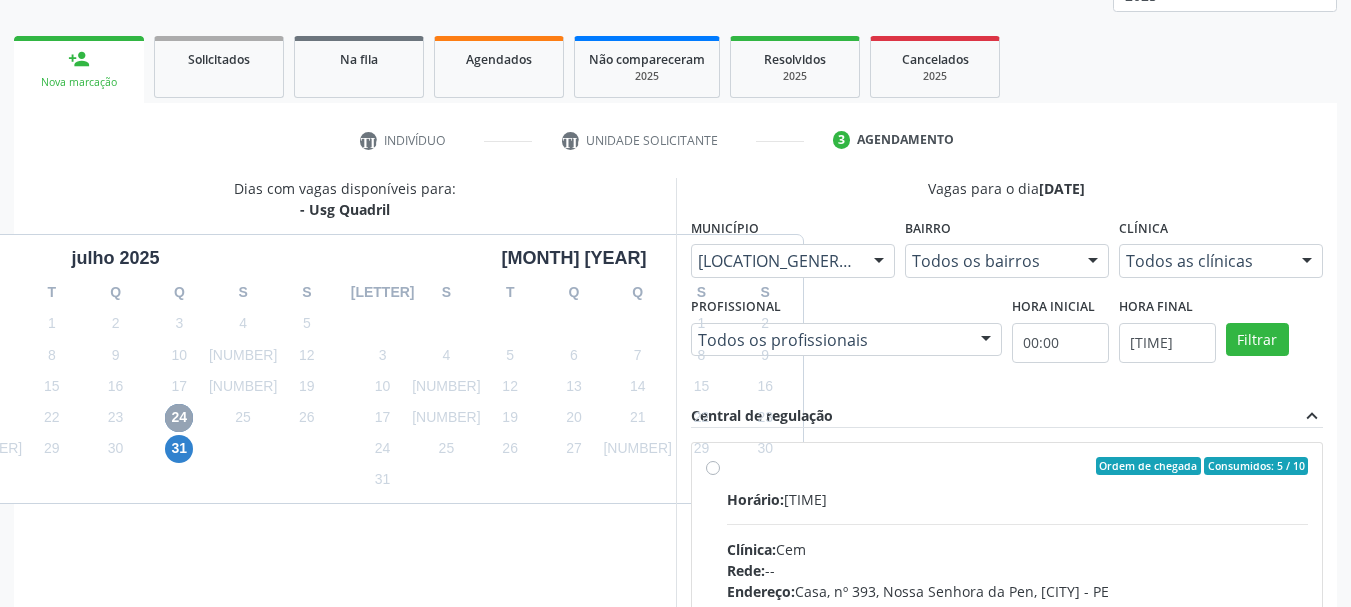 scroll, scrollTop: 463, scrollLeft: 0, axis: vertical 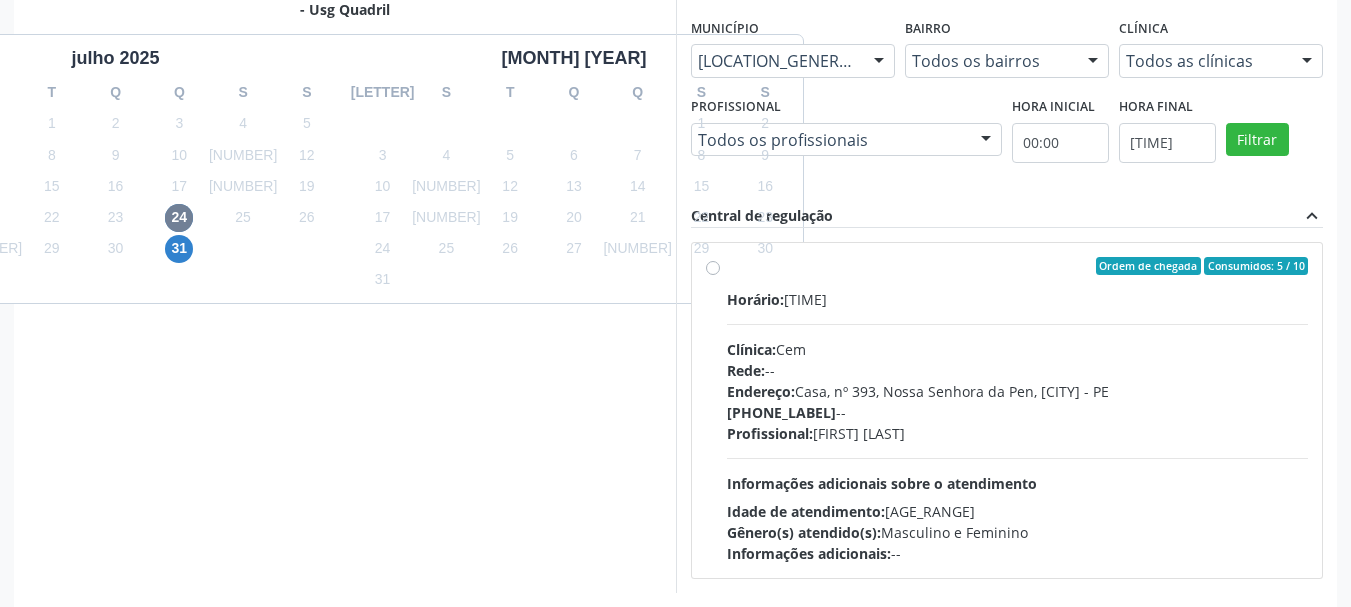 click on "Rede:
--" at bounding box center [1018, 370] 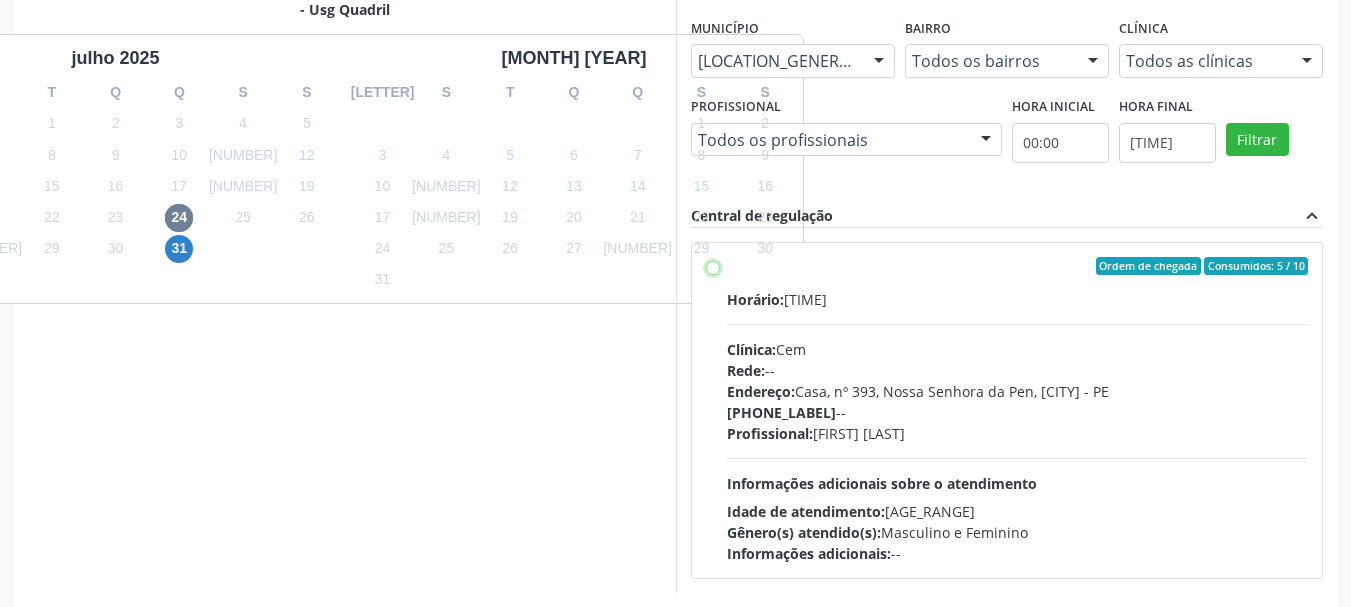 click on "Ordem de chegada
Consumidos: 5 / 10
Horário:   [TIME]
Clínica:  [NAME]
Rede:
--
Endereço:   [STREET], nº 393, [NEIGHBORHOOD], [CITY] - [STATE]
Telefone:   --
Profissional:
[FIRST] [MIDDLE] [LAST]
Informações adicionais sobre o atendimento
Idade de atendimento:
[AGE_RANGE]
Gênero(s) atendido(s):
Masculino e Feminino
Informações adicionais:
--" at bounding box center [713, 266] 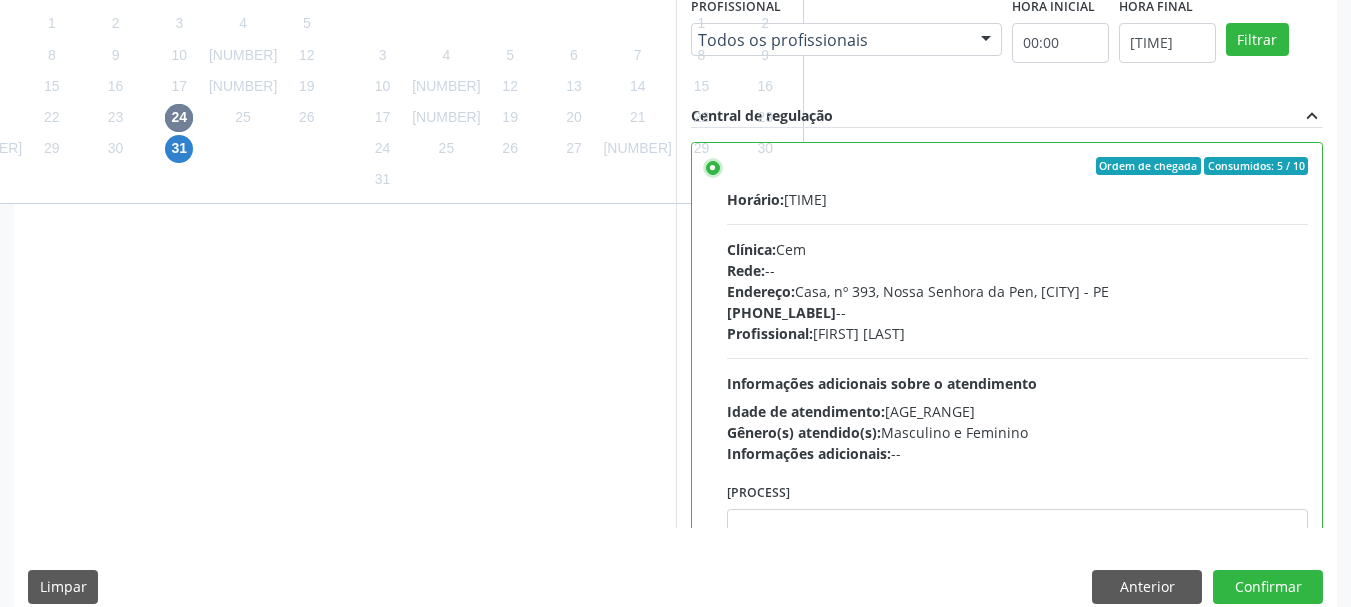 scroll, scrollTop: 588, scrollLeft: 0, axis: vertical 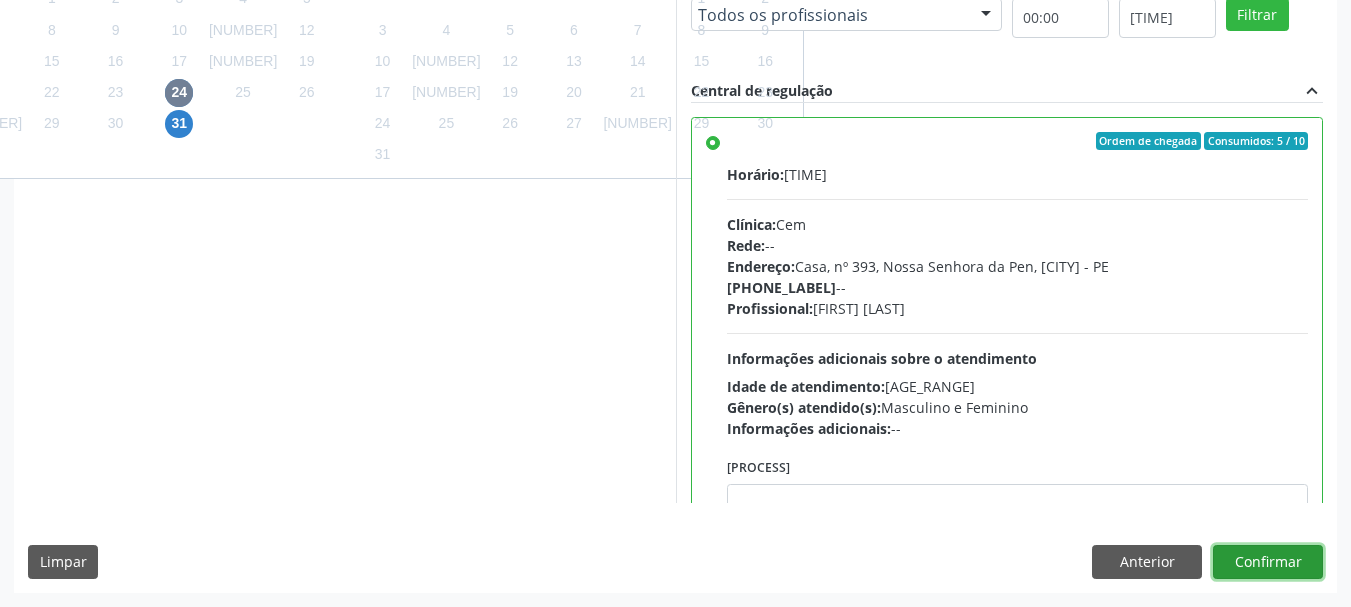click on "Confirmar" at bounding box center (1268, 562) 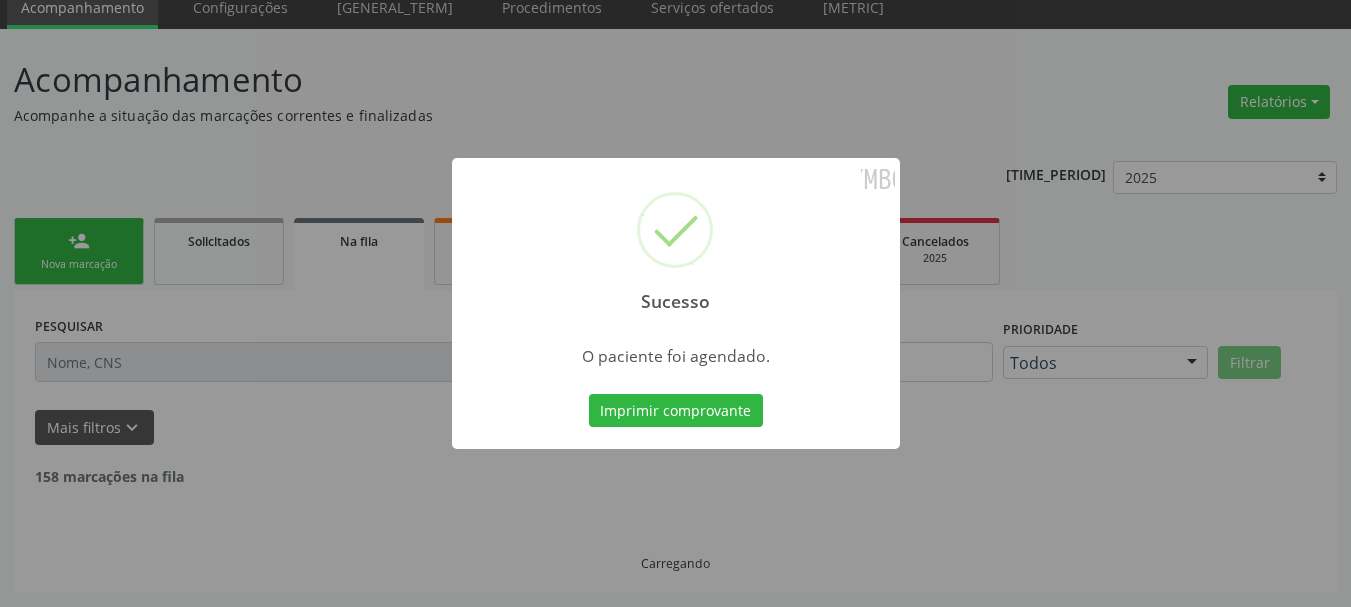 scroll, scrollTop: 60, scrollLeft: 0, axis: vertical 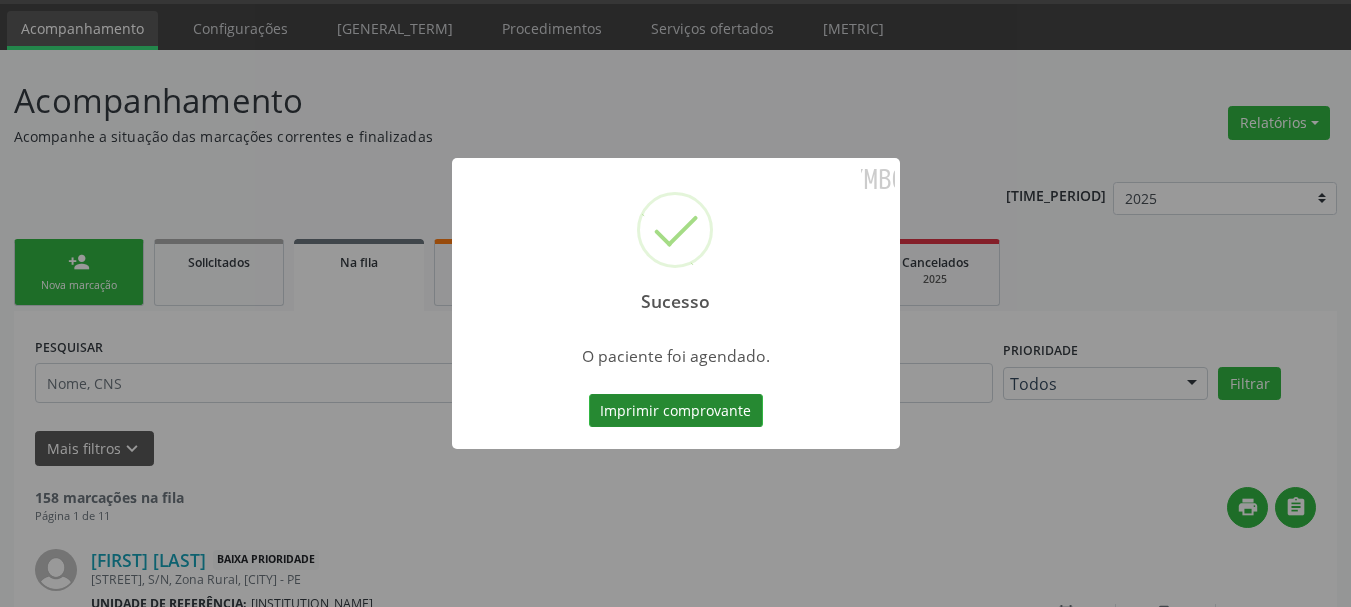click on "Imprimir comprovante" at bounding box center [676, 411] 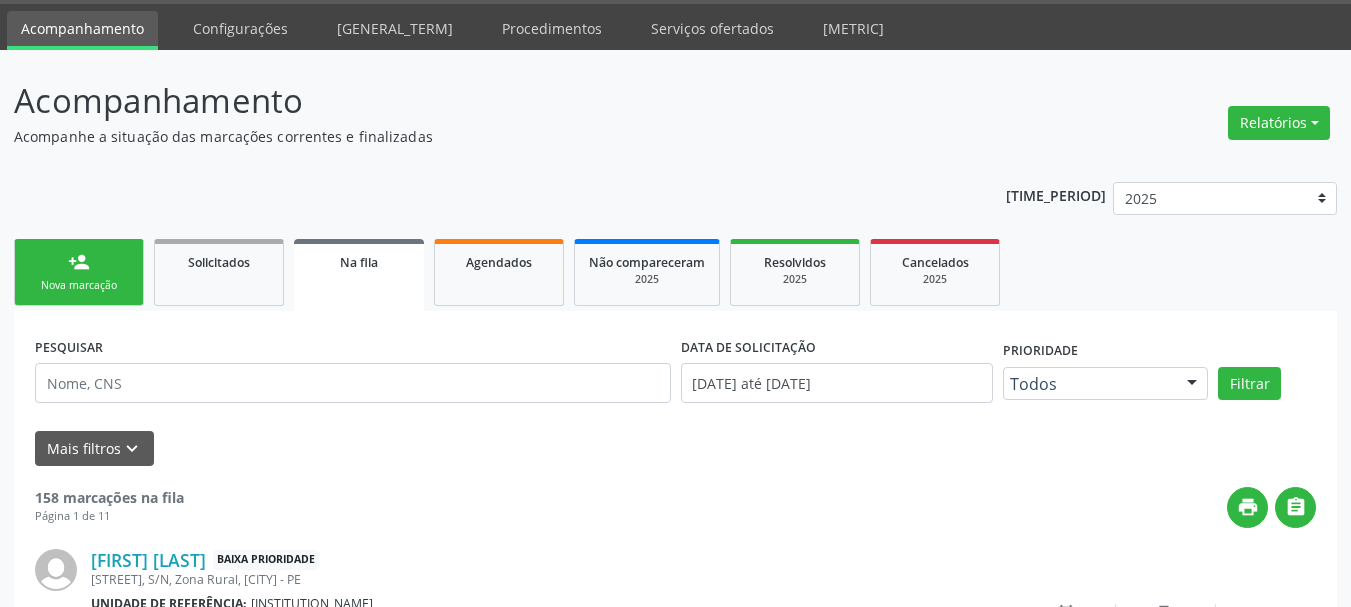 click on "person_add
Nova marcação" at bounding box center (79, 272) 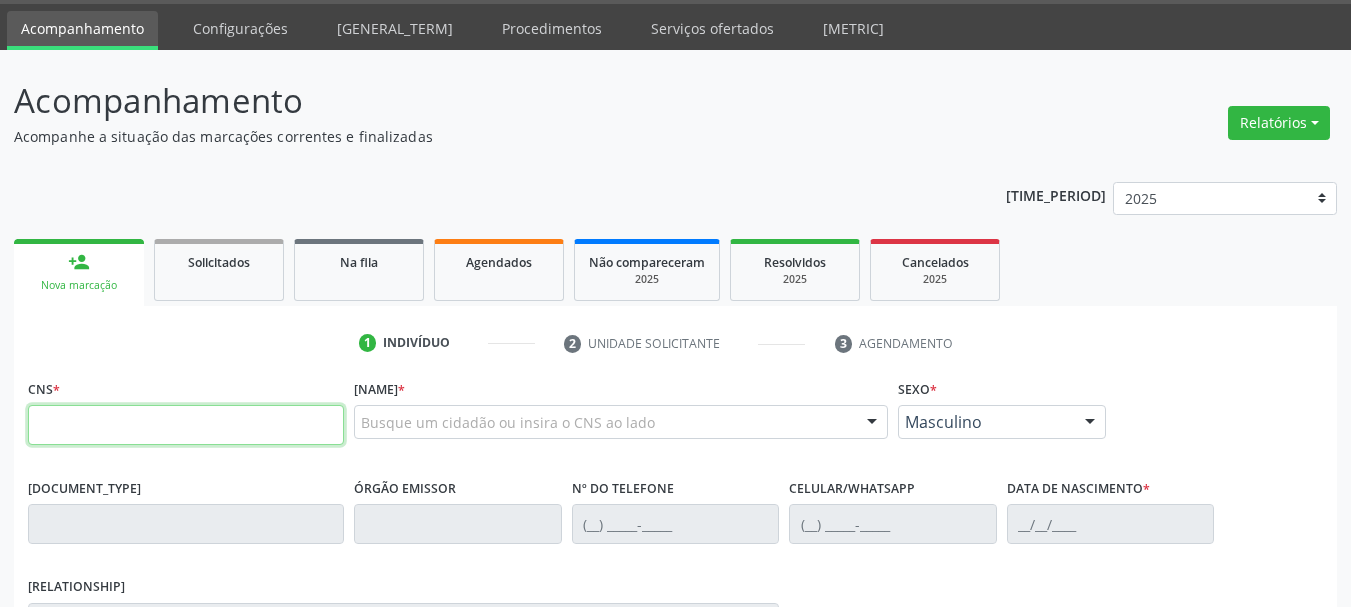 click at bounding box center (186, 425) 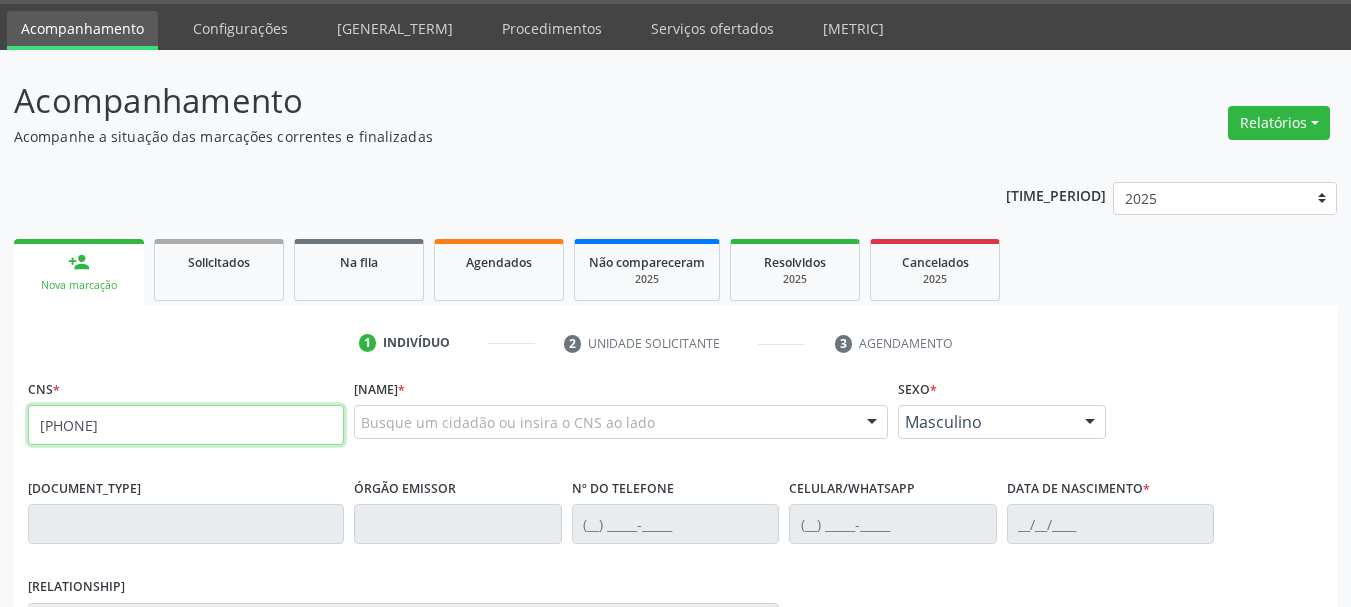 type on "[PHONE]" 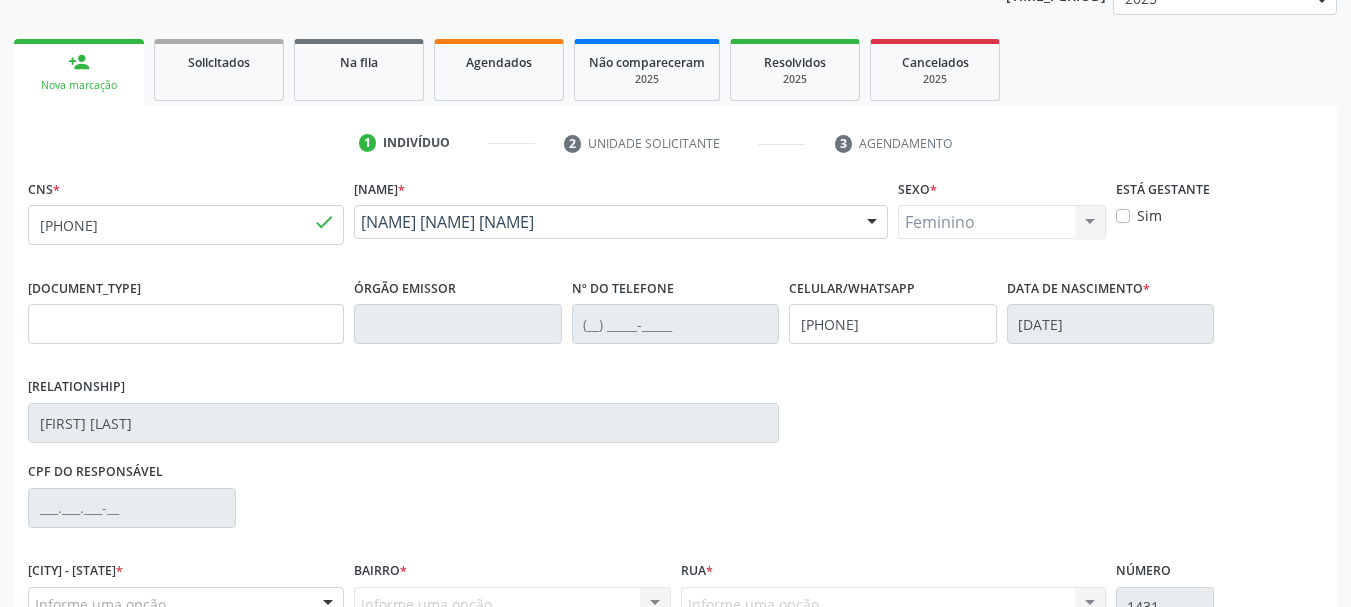 scroll, scrollTop: 463, scrollLeft: 0, axis: vertical 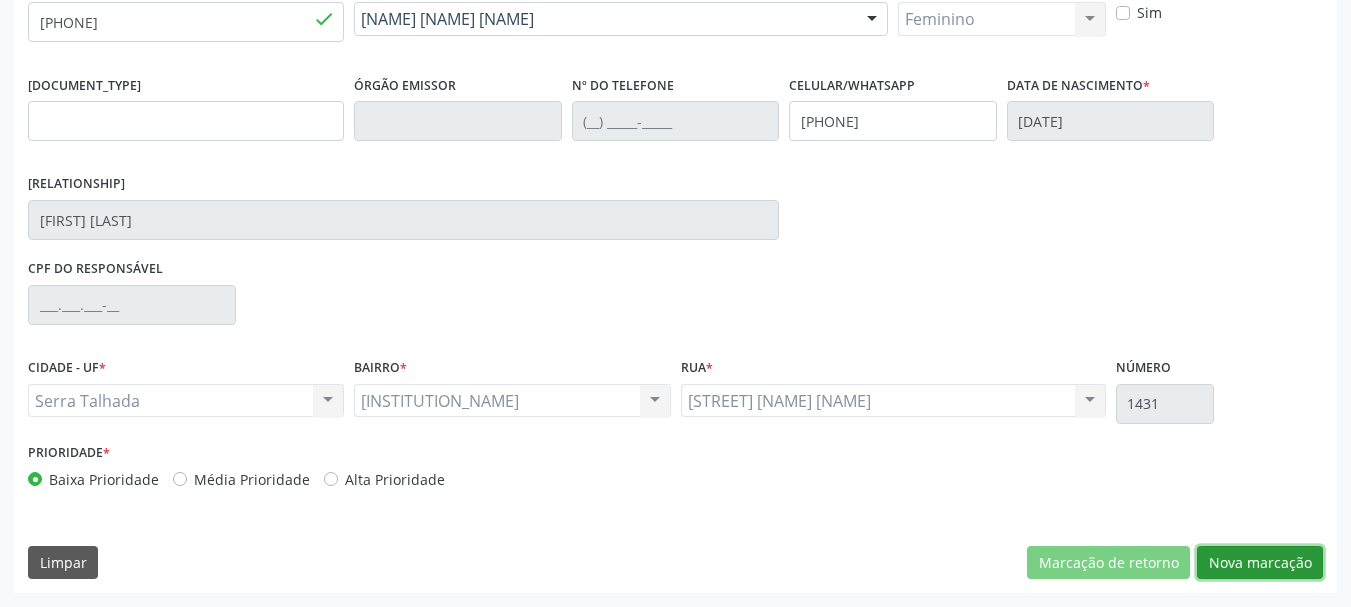 click on "Nova marcação" at bounding box center (1108, 563) 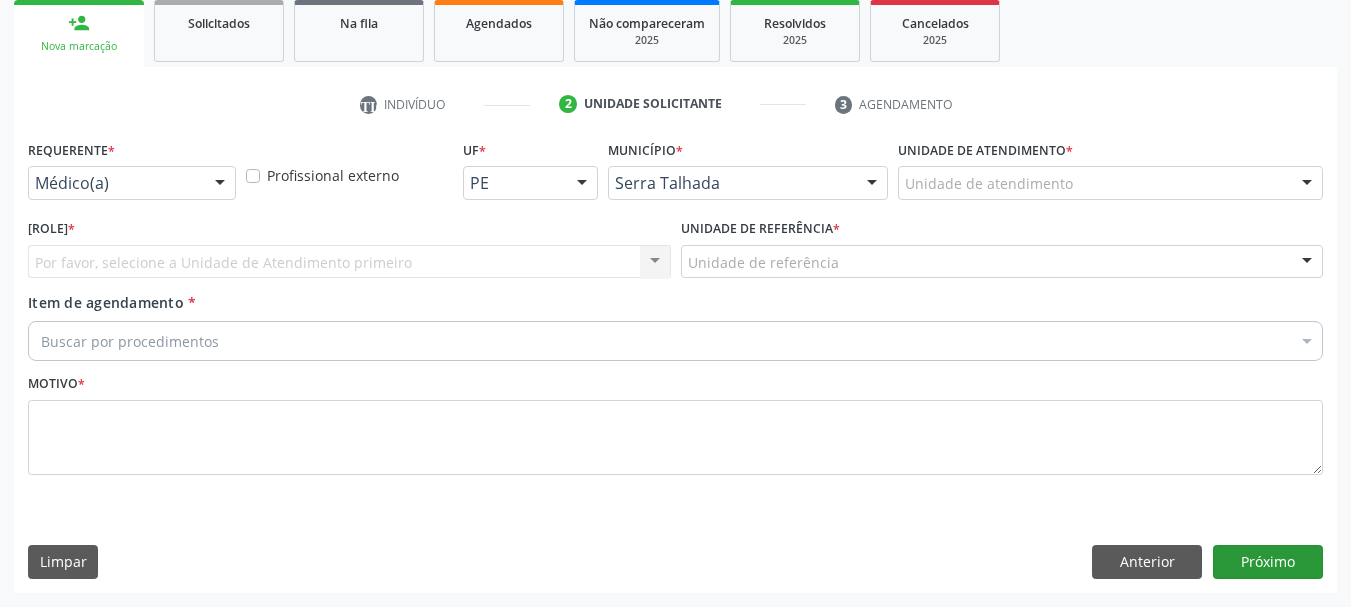 scroll, scrollTop: 299, scrollLeft: 0, axis: vertical 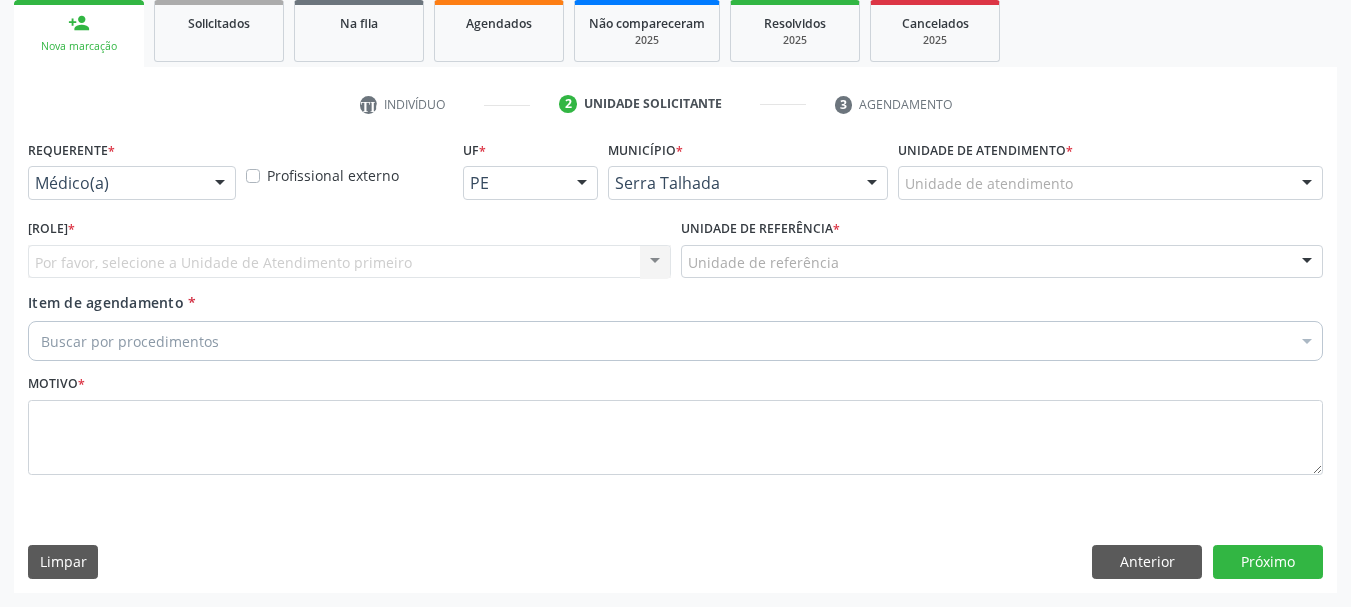 click on "Requerente
*
Médico(a)         Médico(a)   Enfermeiro(a)   Paciente
Nenhum resultado encontrado para: "   "
Não há nenhuma opção para ser exibida." at bounding box center [132, 174] 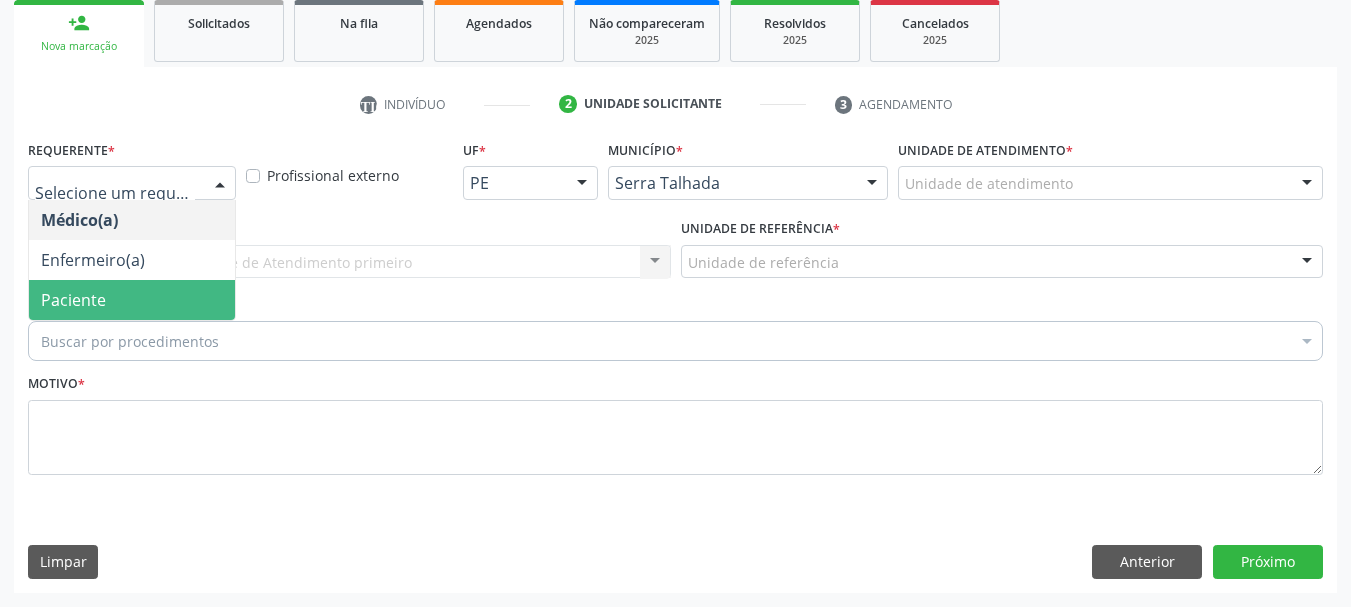 click on "Paciente" at bounding box center [73, 300] 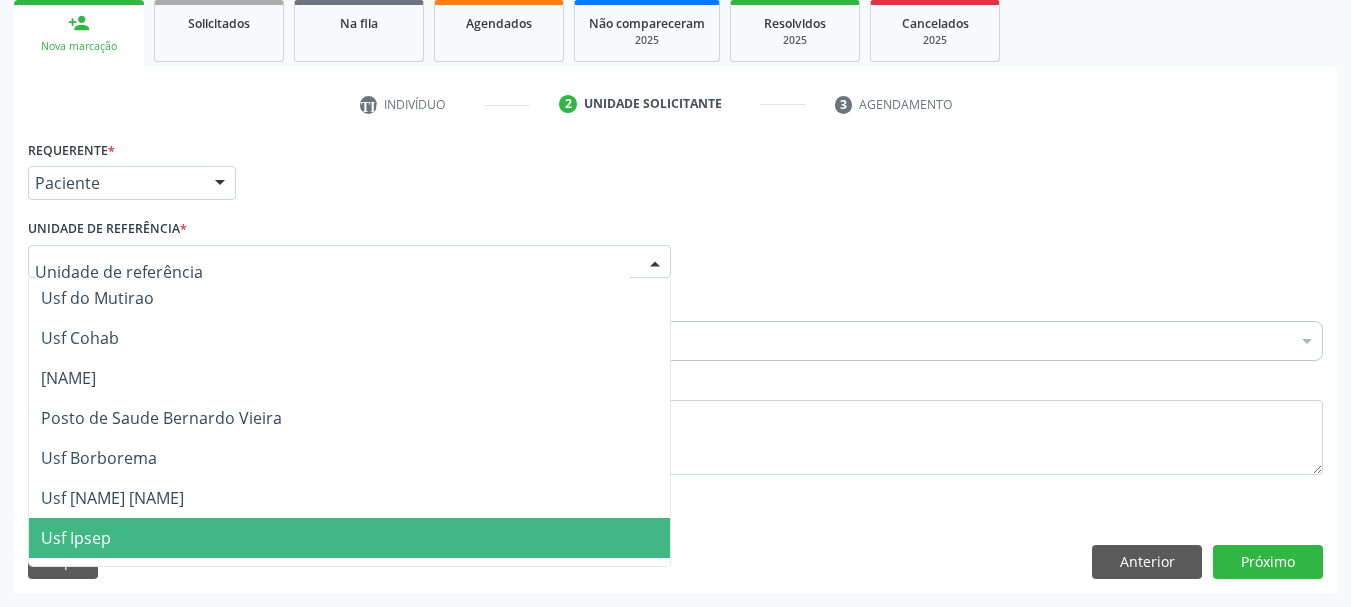 click on "Usf Ipsep" at bounding box center [76, 538] 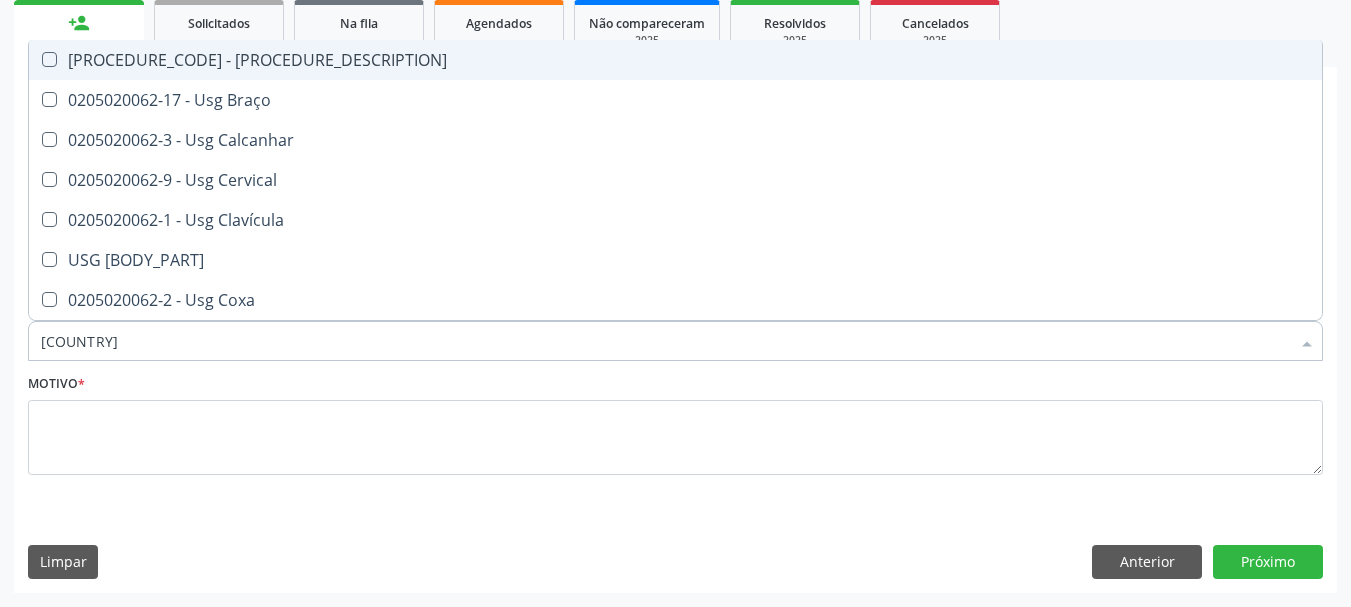 type on "u" 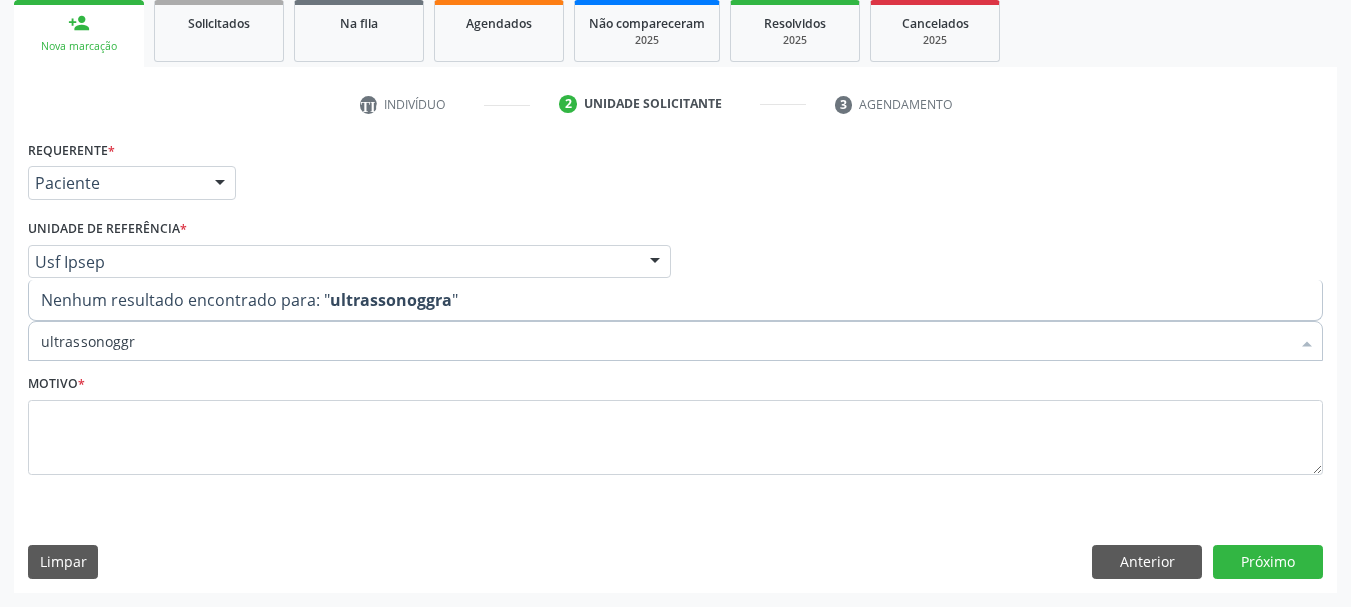 type on "ultrassonogg" 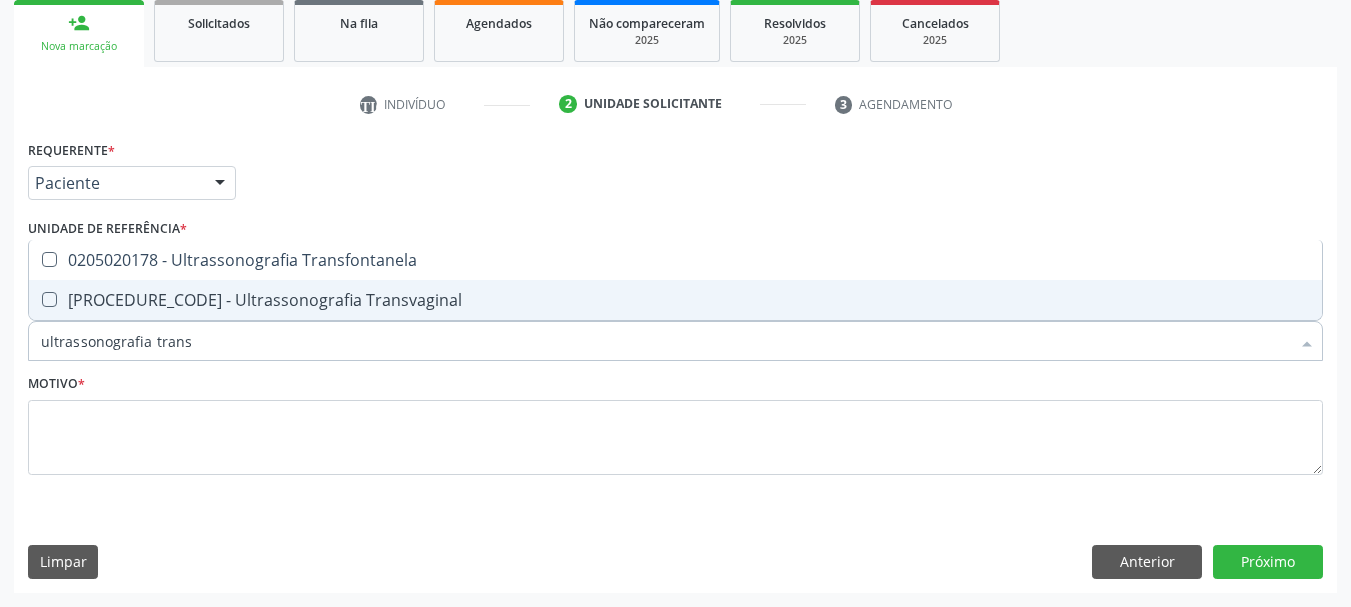click on "[PROCEDURE_CODE] - Ultrassonografia Transvaginal" at bounding box center (675, 300) 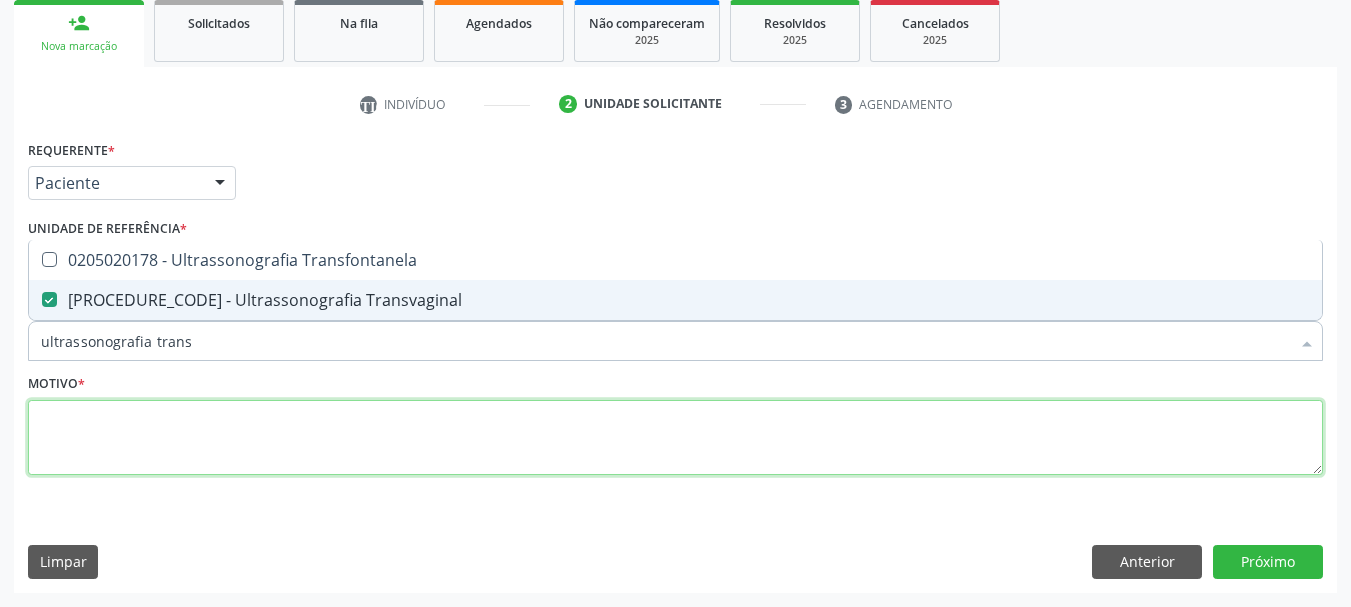 click at bounding box center (675, 438) 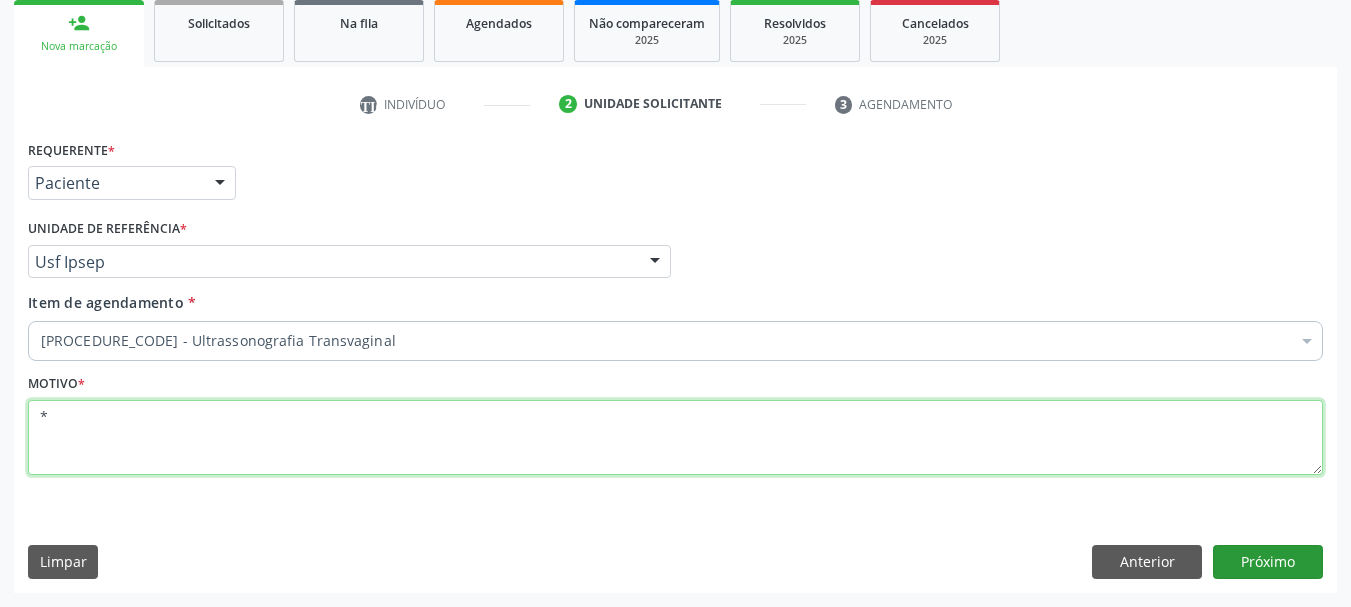 type on "*" 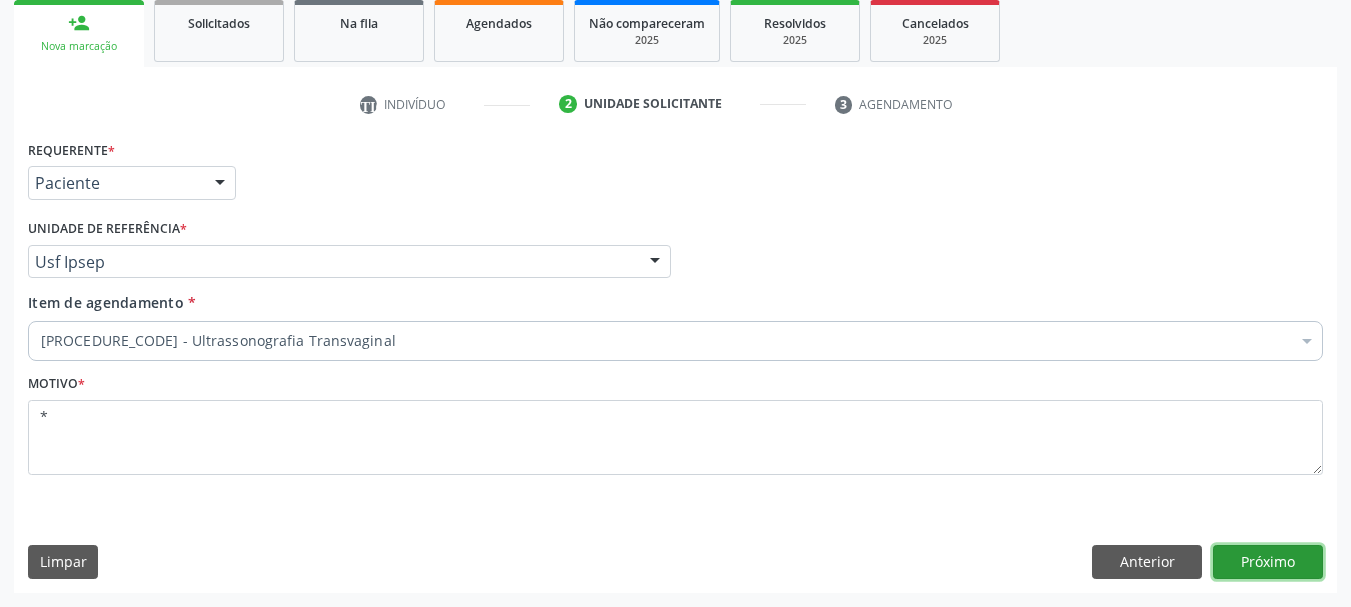 click on "Próximo" at bounding box center [1268, 562] 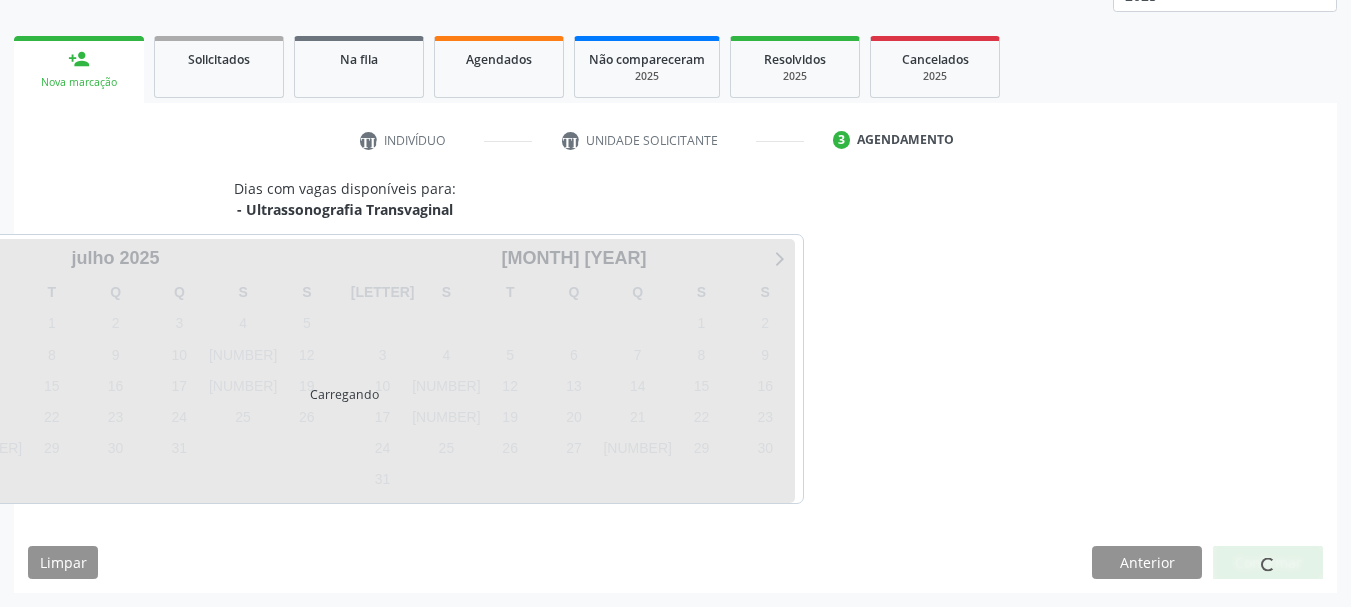 scroll, scrollTop: 263, scrollLeft: 0, axis: vertical 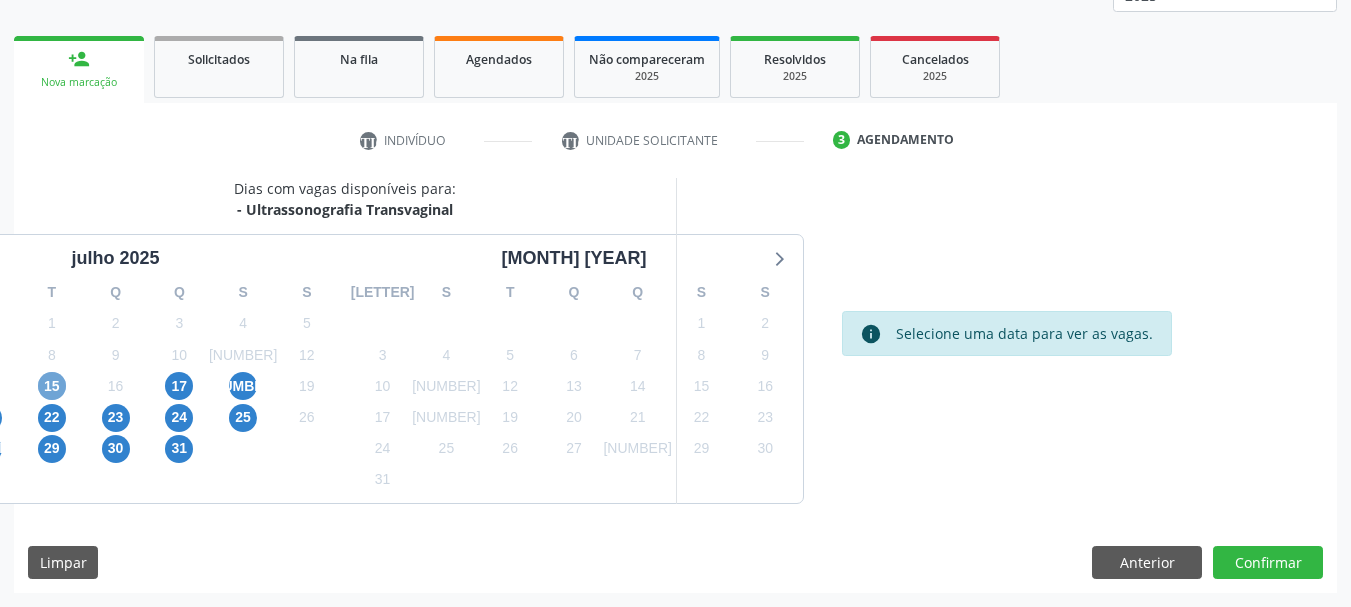 click on "15" at bounding box center [52, 386] 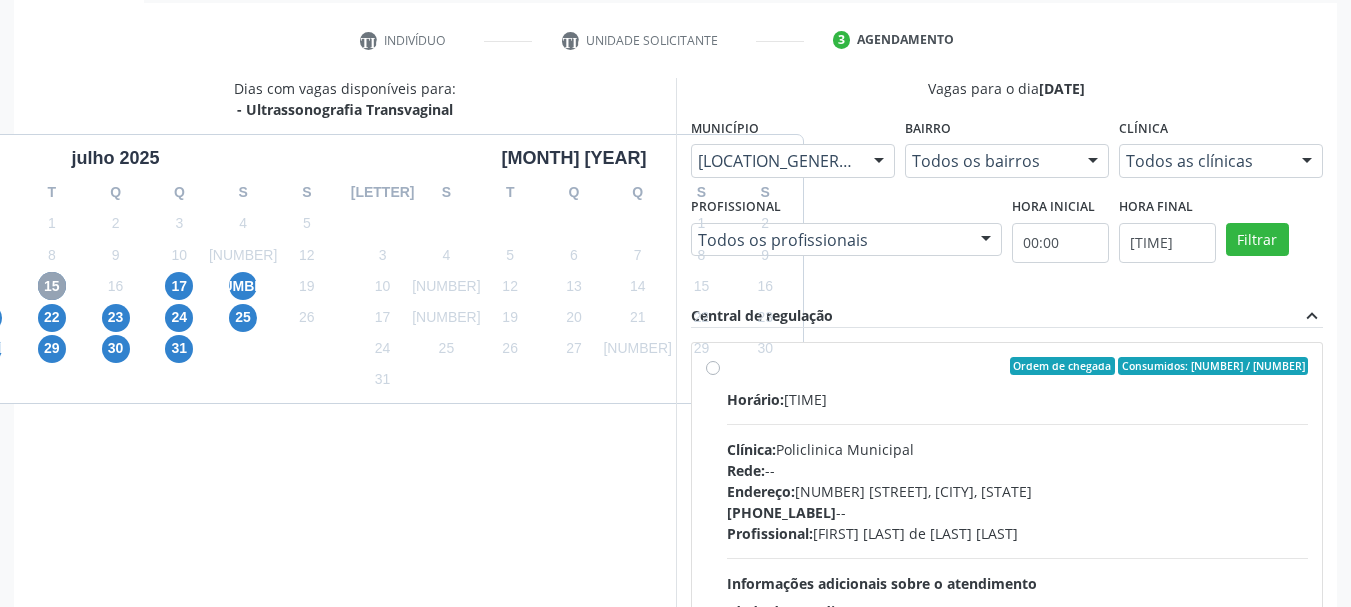 scroll, scrollTop: 463, scrollLeft: 0, axis: vertical 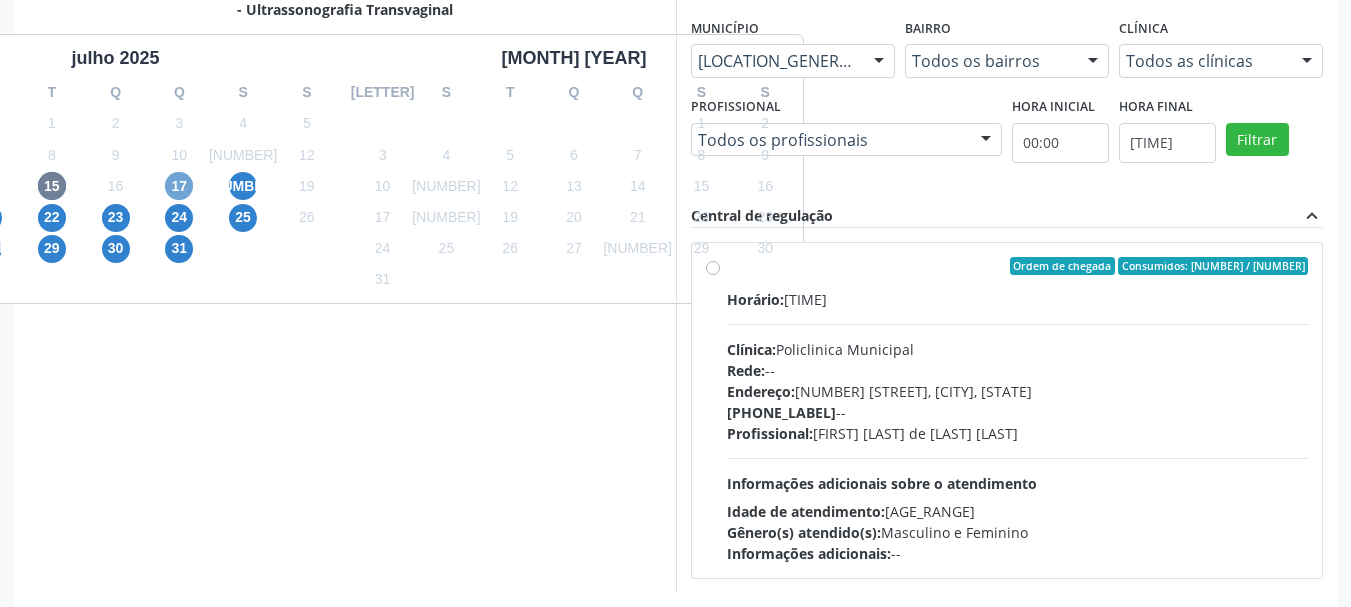 click on "17" at bounding box center [179, 186] 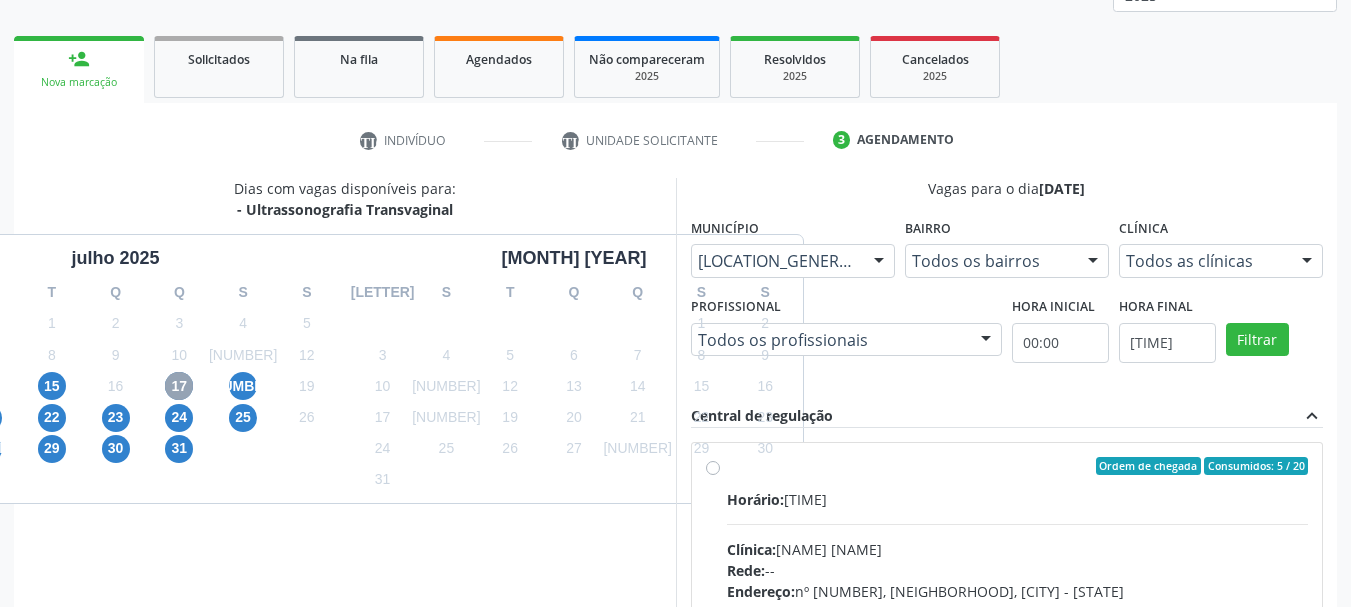 scroll, scrollTop: 552, scrollLeft: 0, axis: vertical 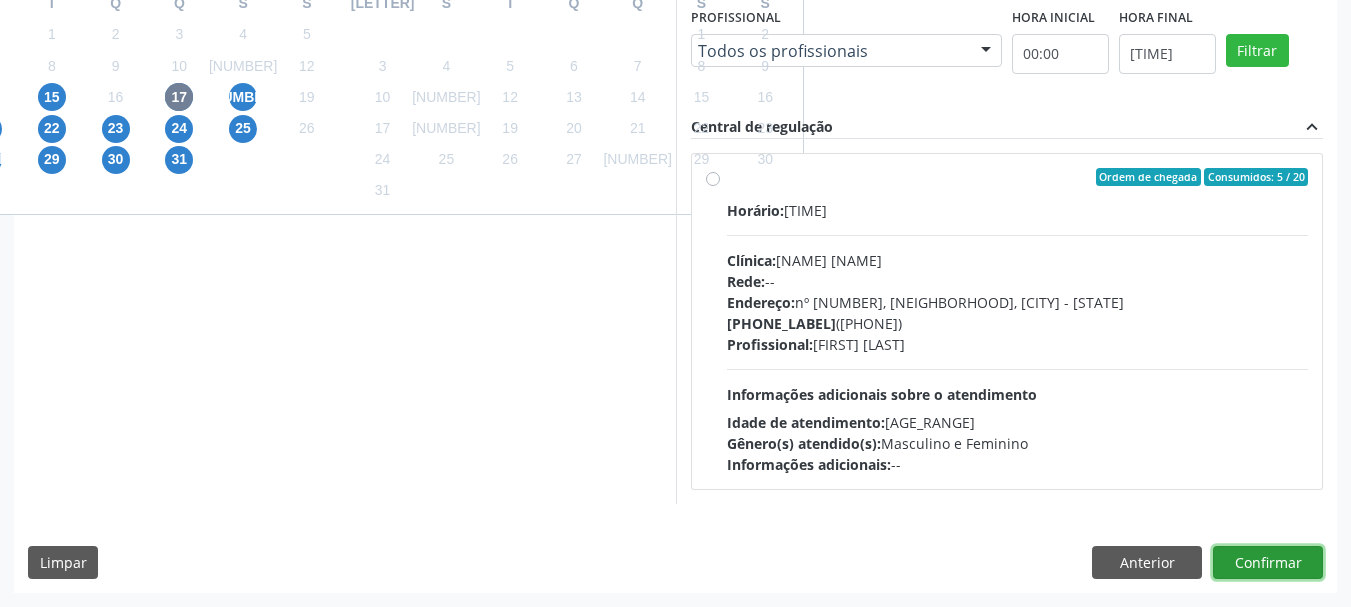 click on "Confirmar" at bounding box center (1268, 563) 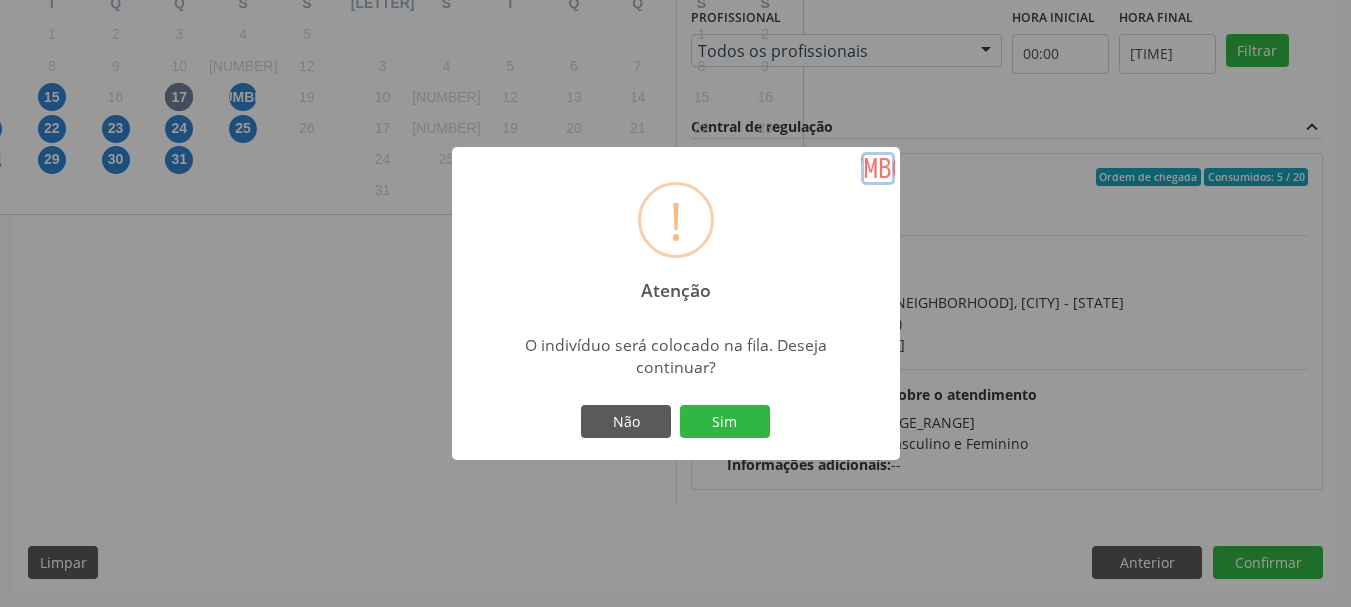 click on "[SYMBOL]" at bounding box center [878, 169] 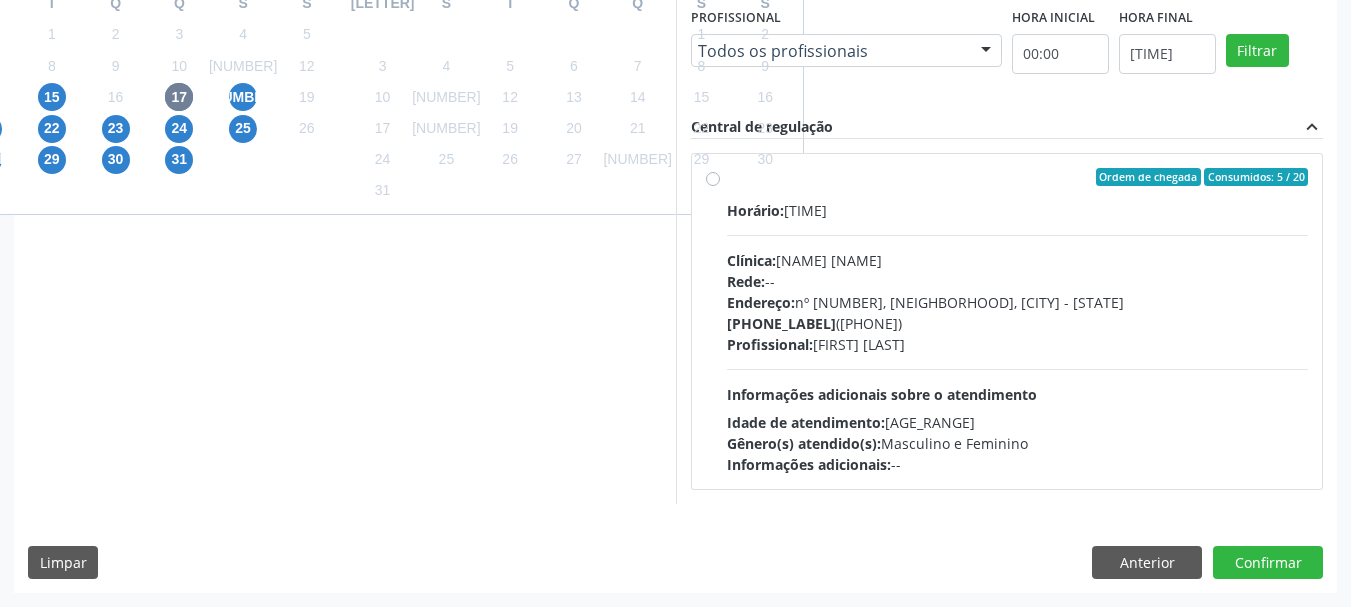click on "Rede:
--" at bounding box center [1018, 281] 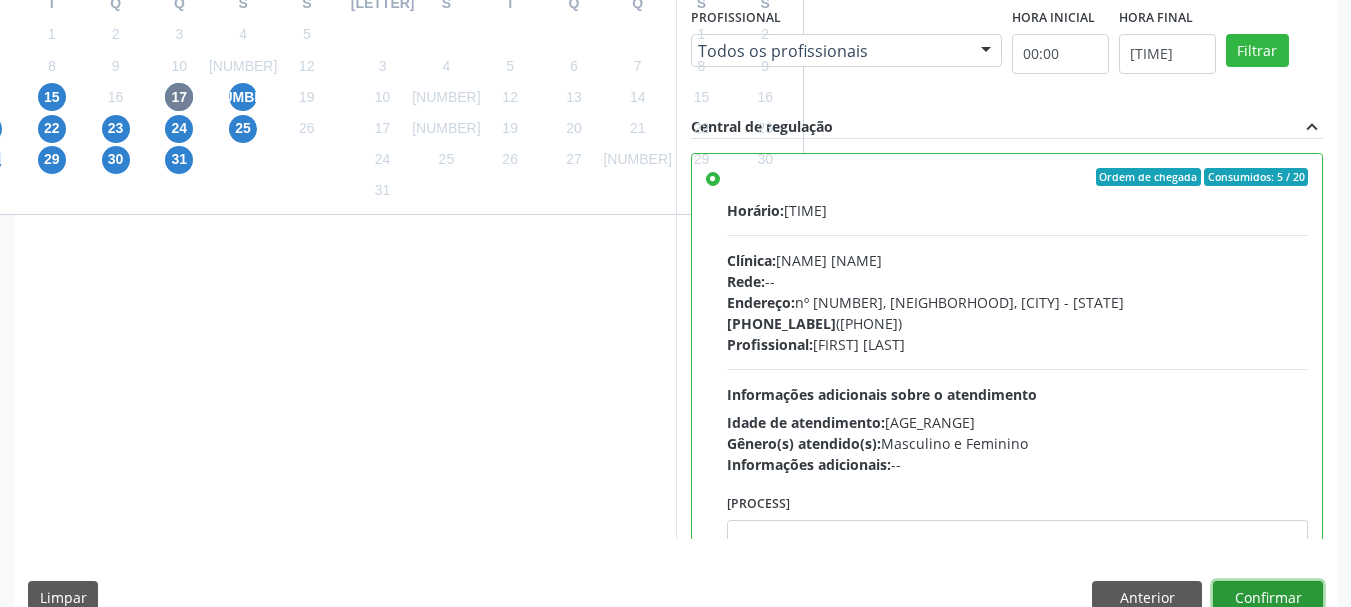 click on "Confirmar" at bounding box center (1268, 598) 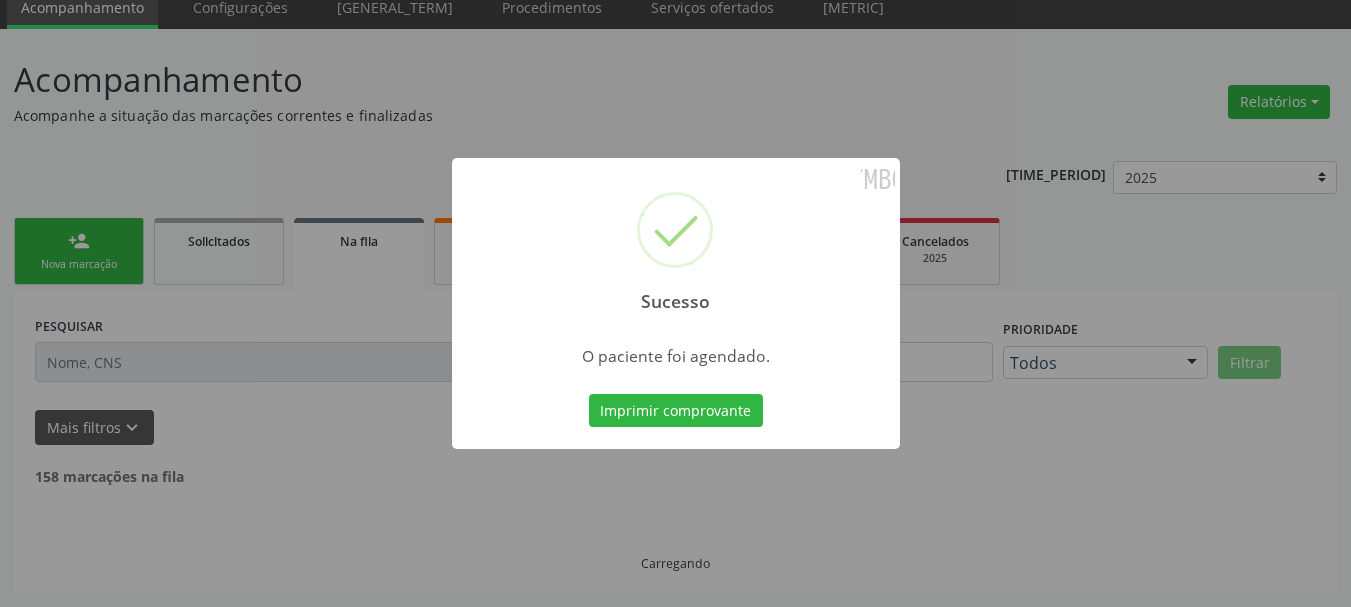scroll, scrollTop: 60, scrollLeft: 0, axis: vertical 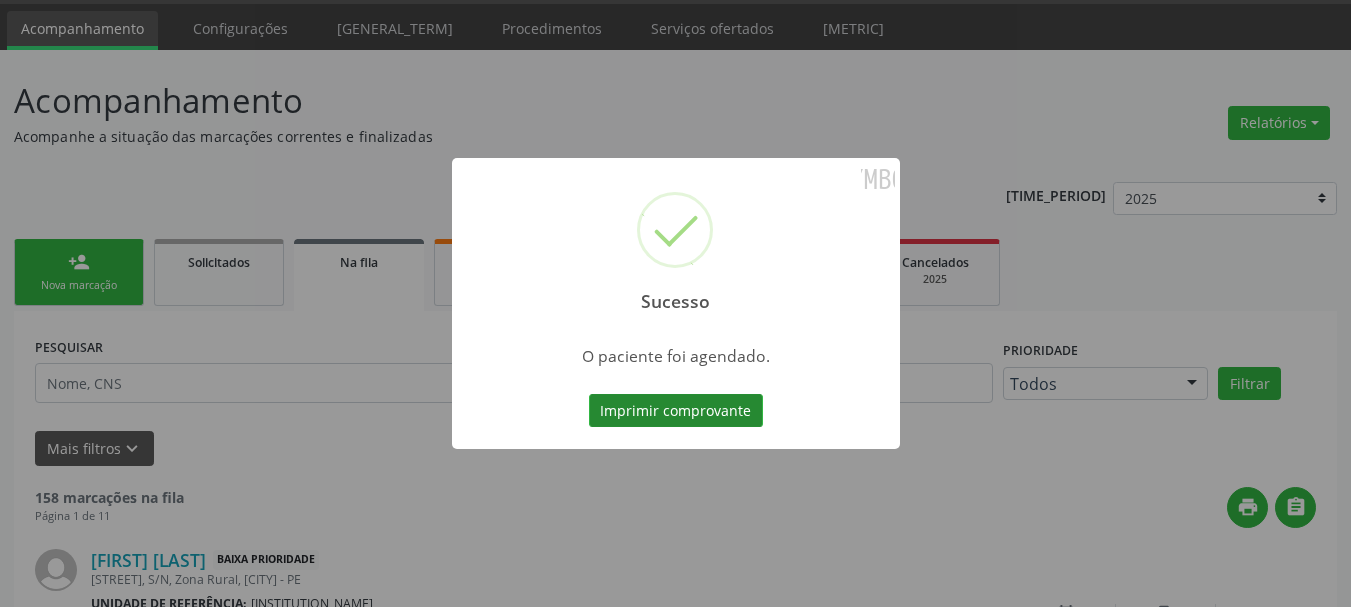 click on "Imprimir comprovante" at bounding box center (676, 411) 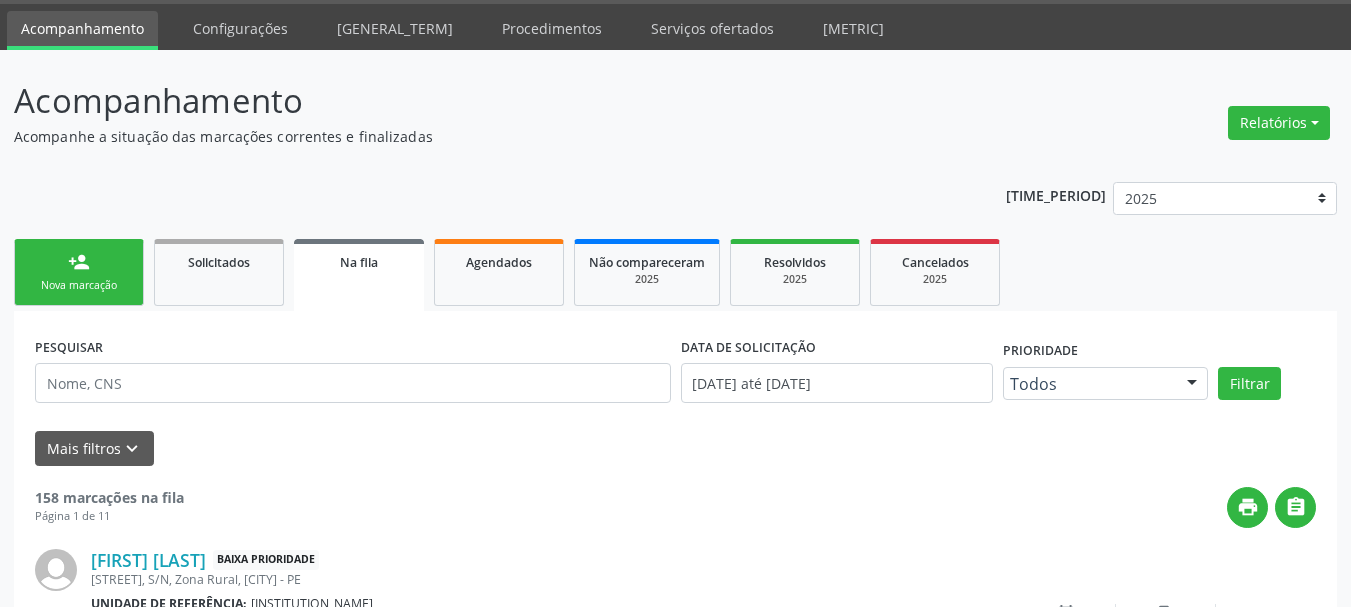 drag, startPoint x: 82, startPoint y: 265, endPoint x: 94, endPoint y: 273, distance: 14.422205 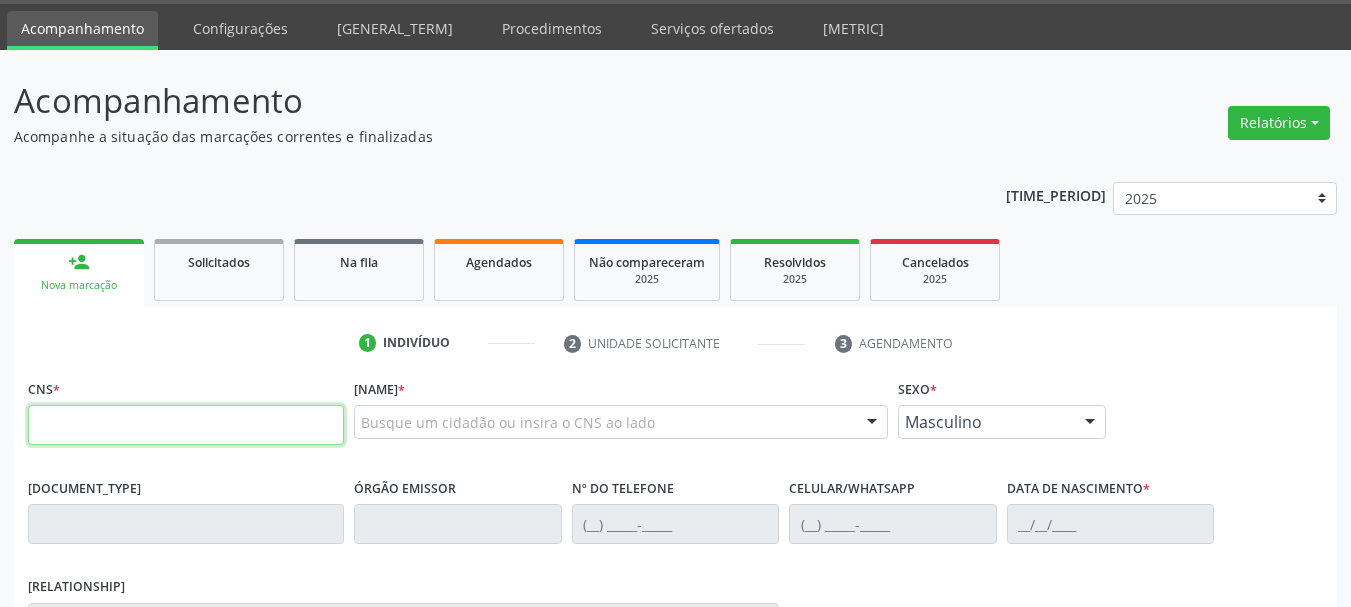 click at bounding box center [186, 425] 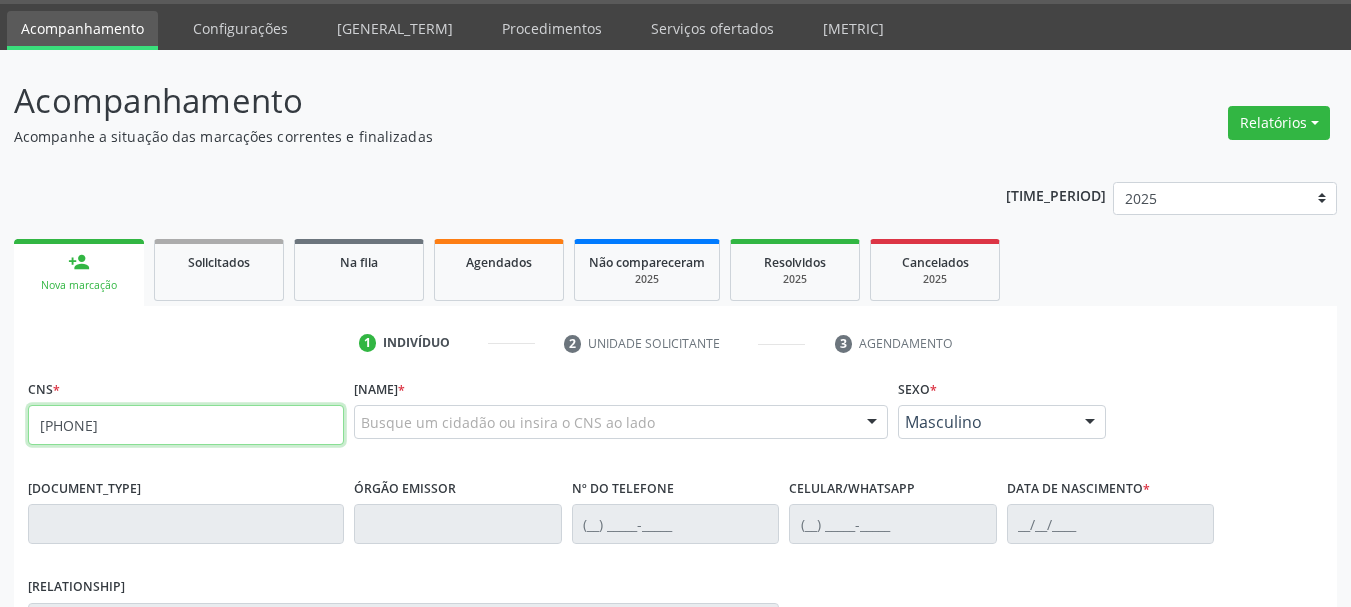 type on "[PHONE]" 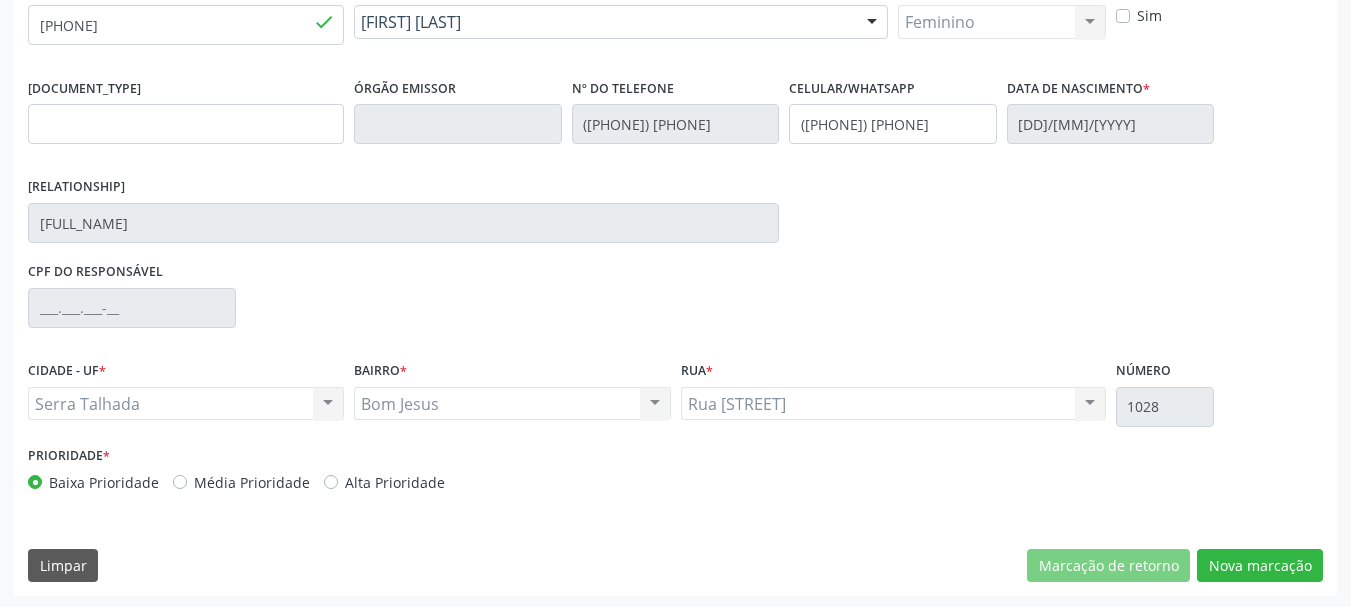 scroll, scrollTop: 463, scrollLeft: 0, axis: vertical 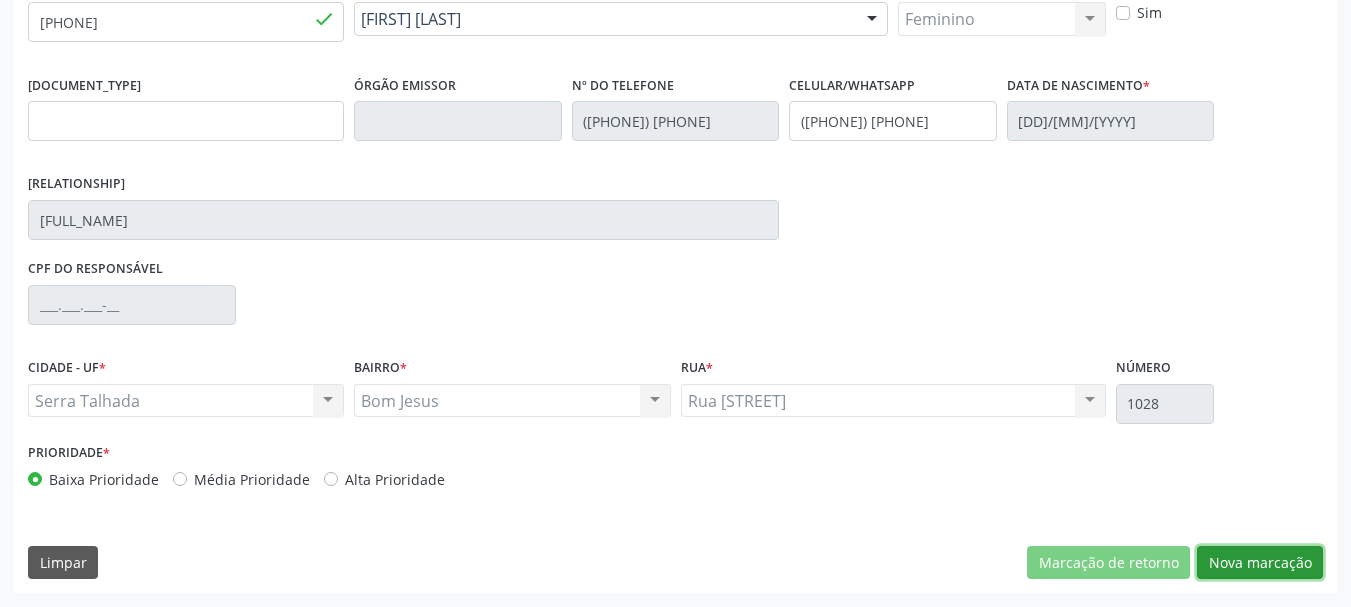 click on "Nova marcação" at bounding box center [1108, 563] 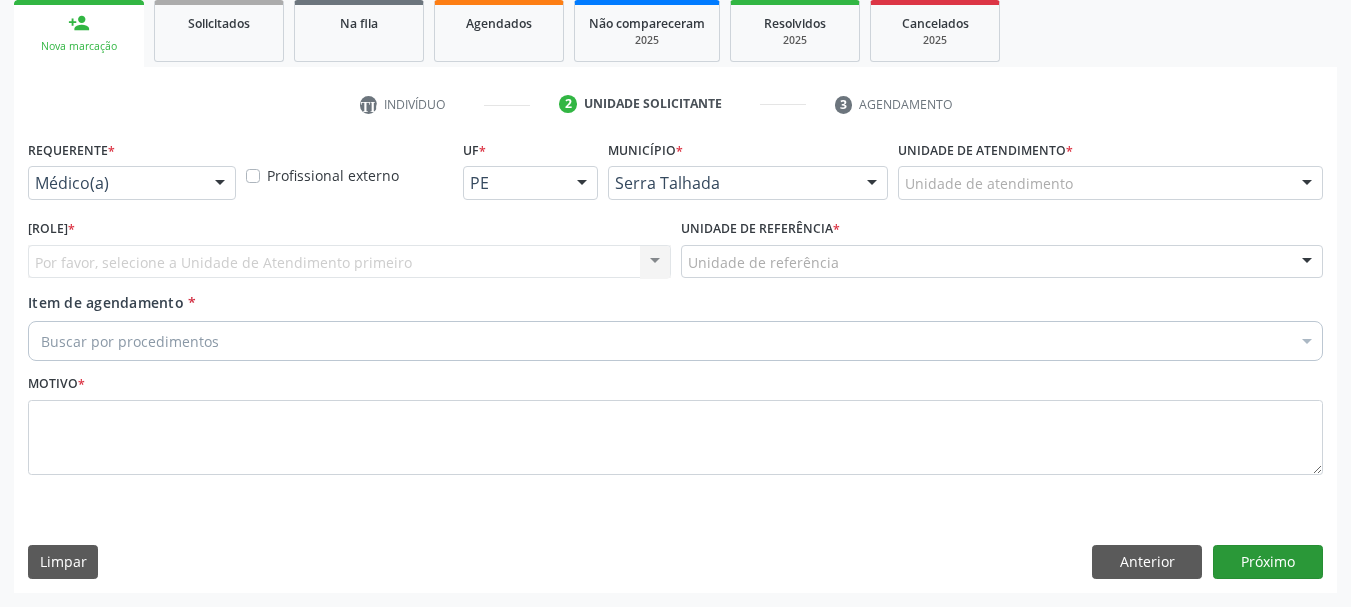 scroll, scrollTop: 299, scrollLeft: 0, axis: vertical 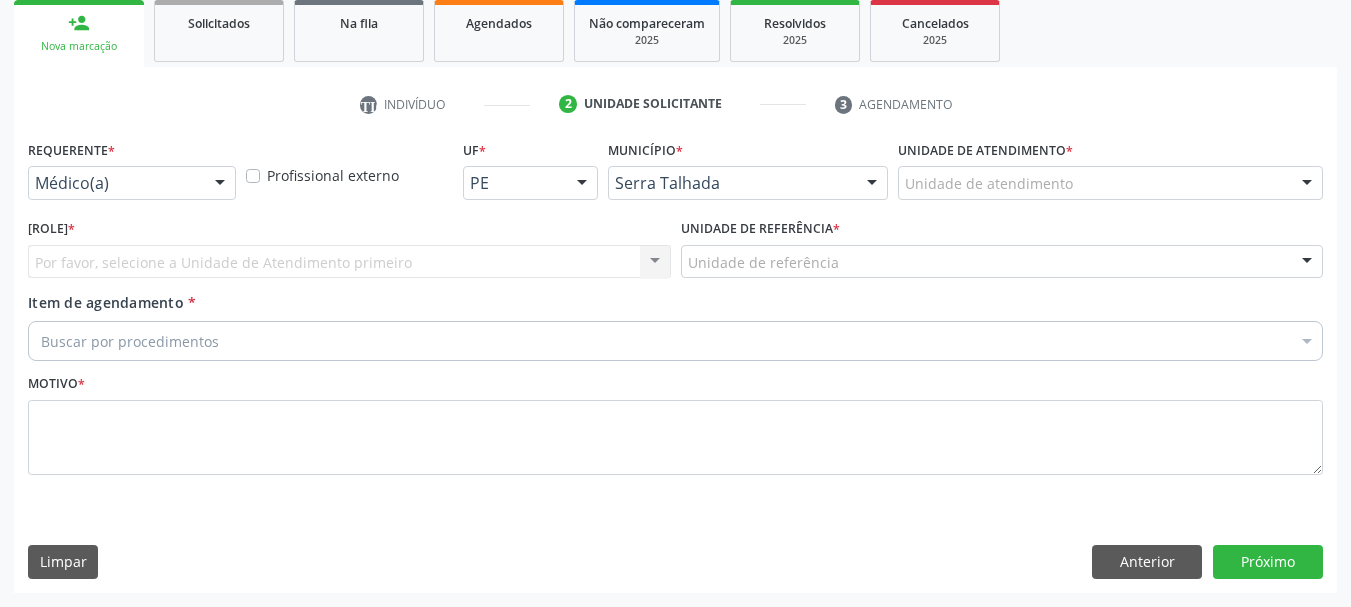 click on "Médico(a)" at bounding box center (132, 183) 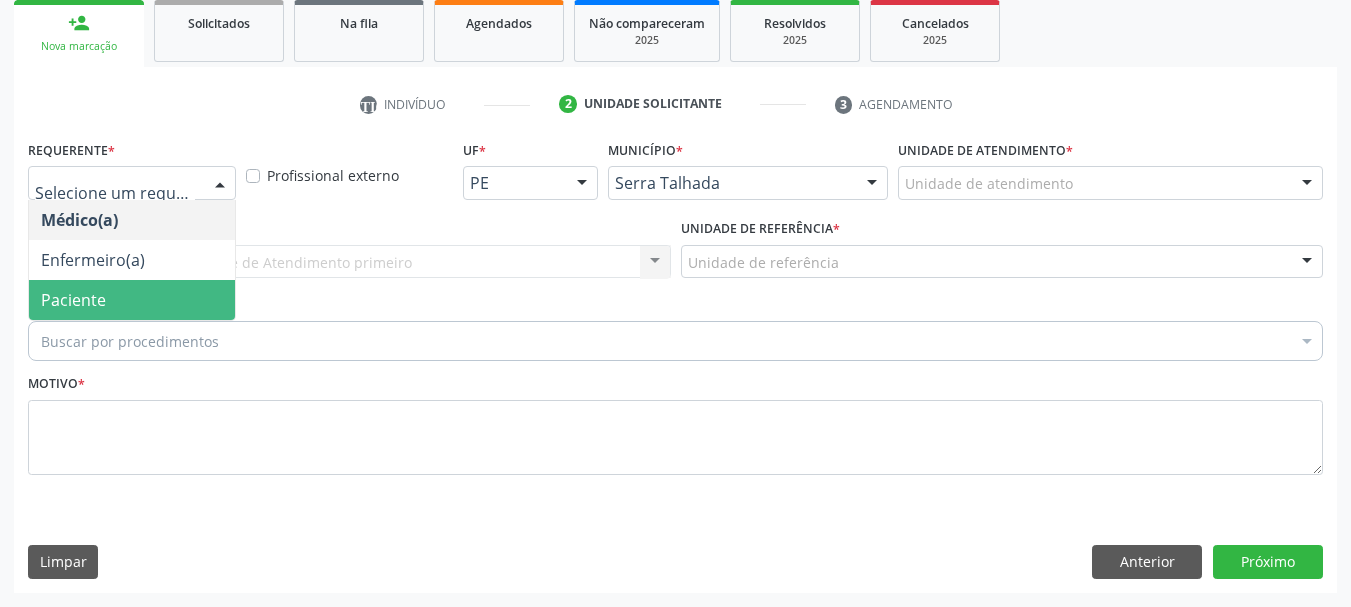 click on "Paciente" at bounding box center [132, 300] 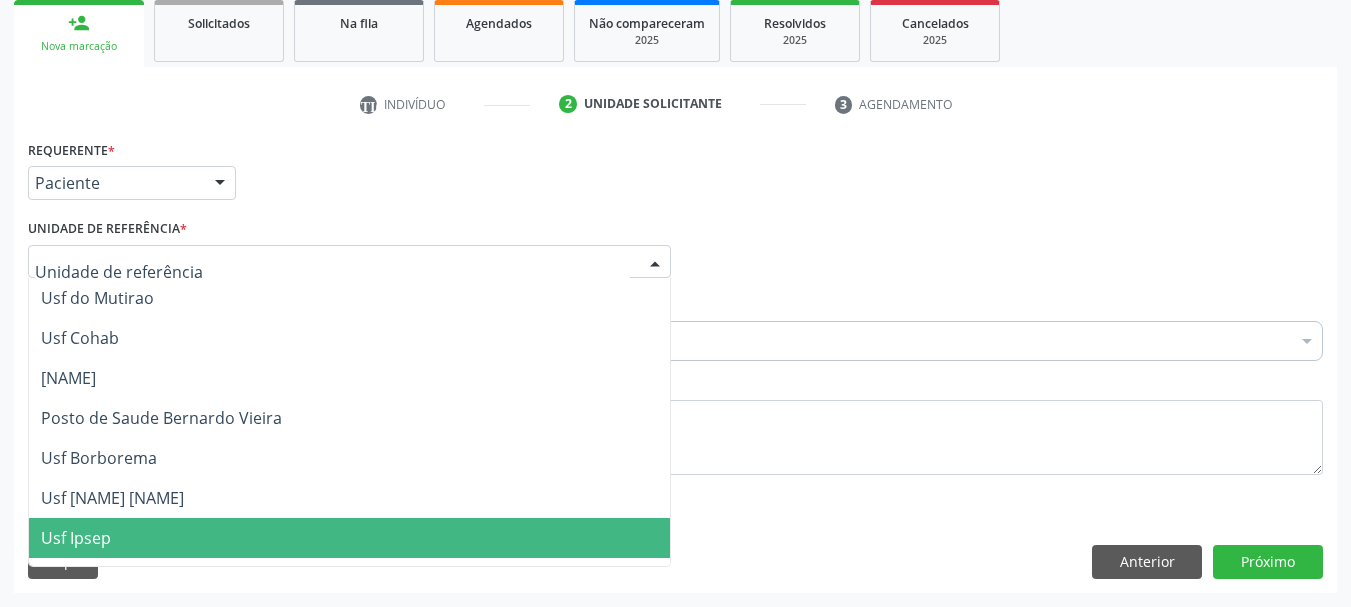 click on "Usf Ipsep" at bounding box center [76, 538] 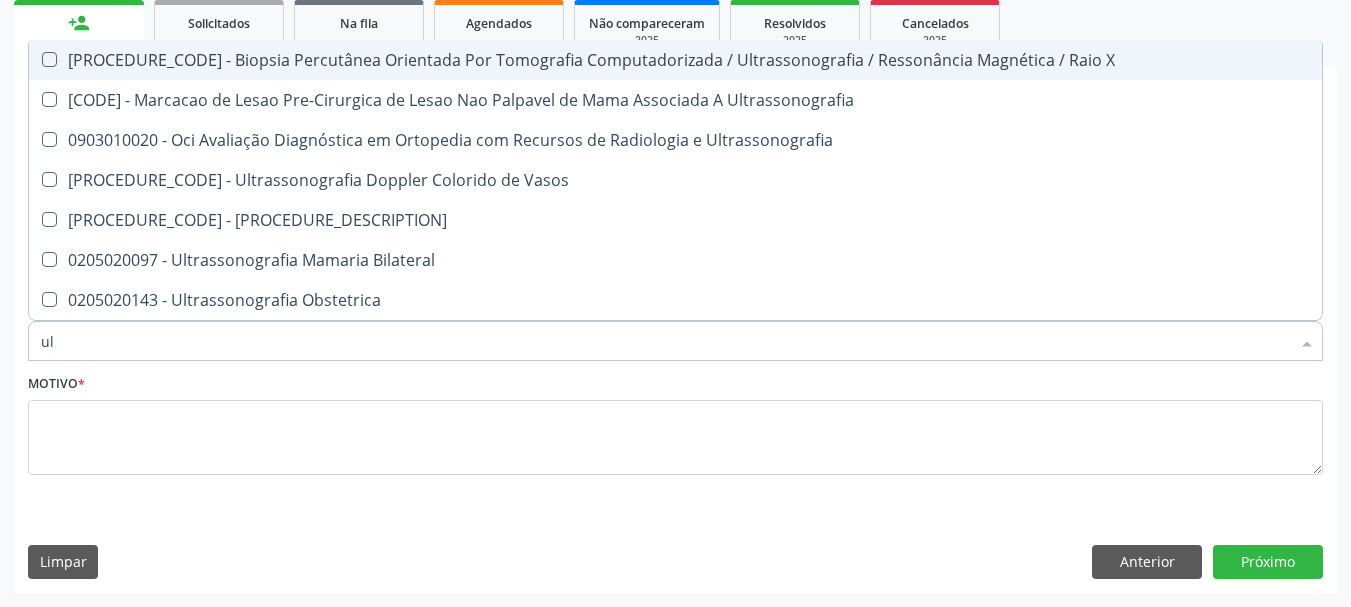 type on "u" 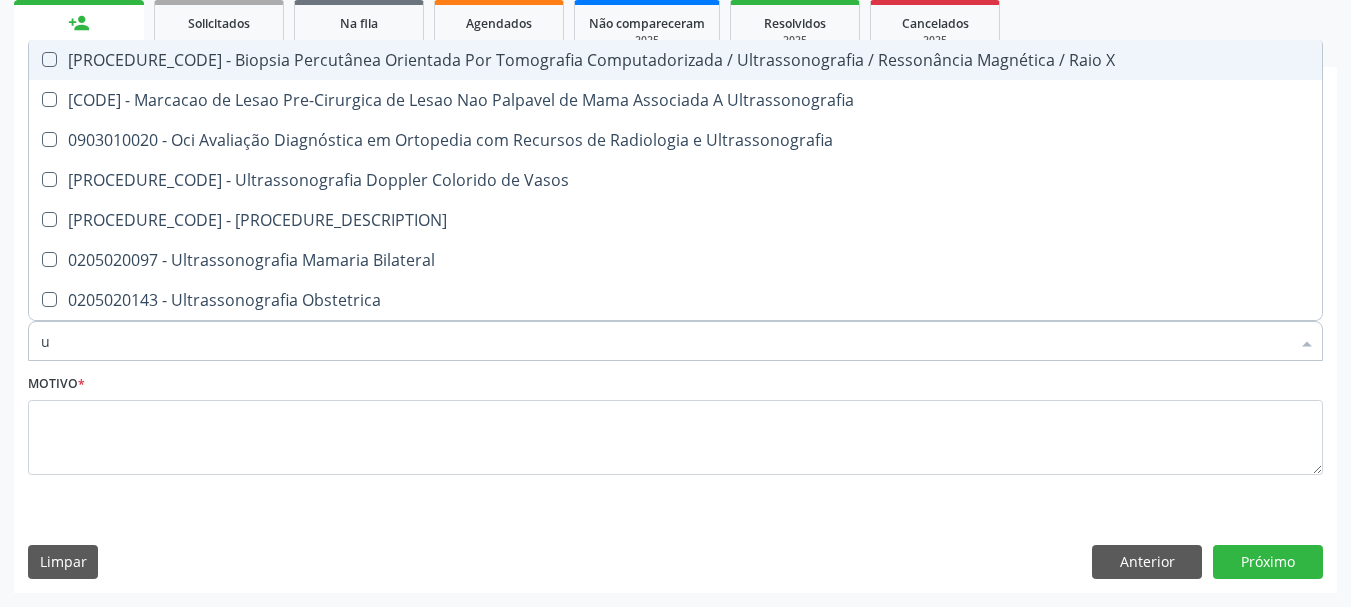 type 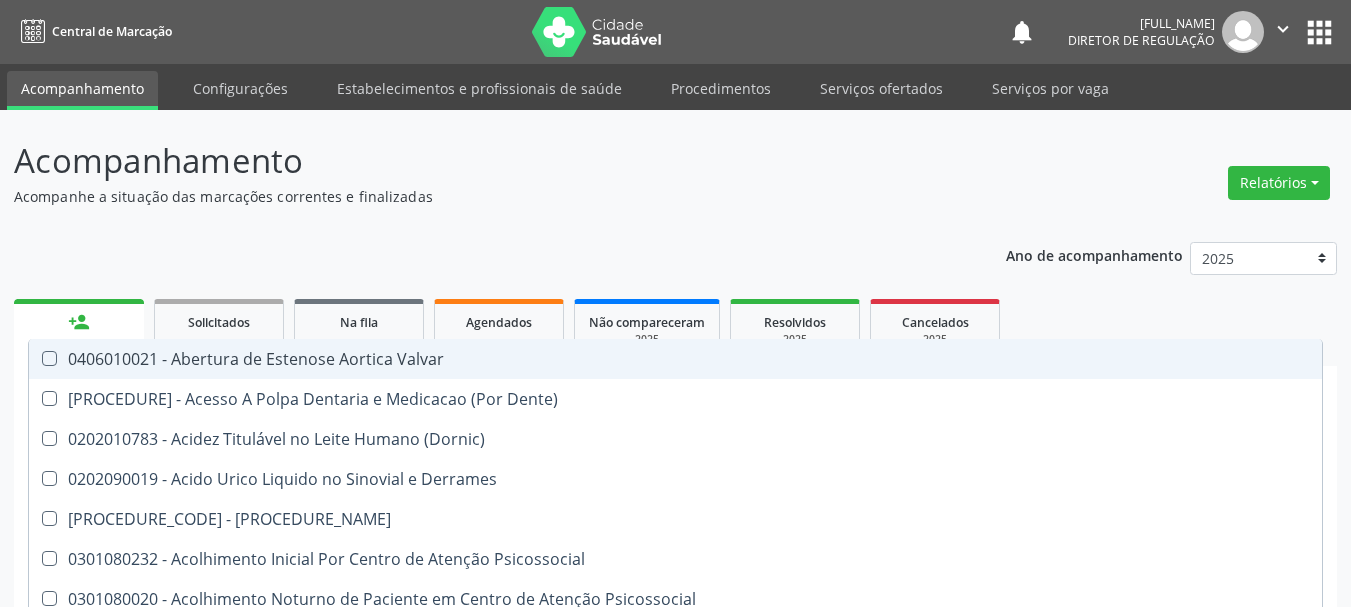 type on "020" 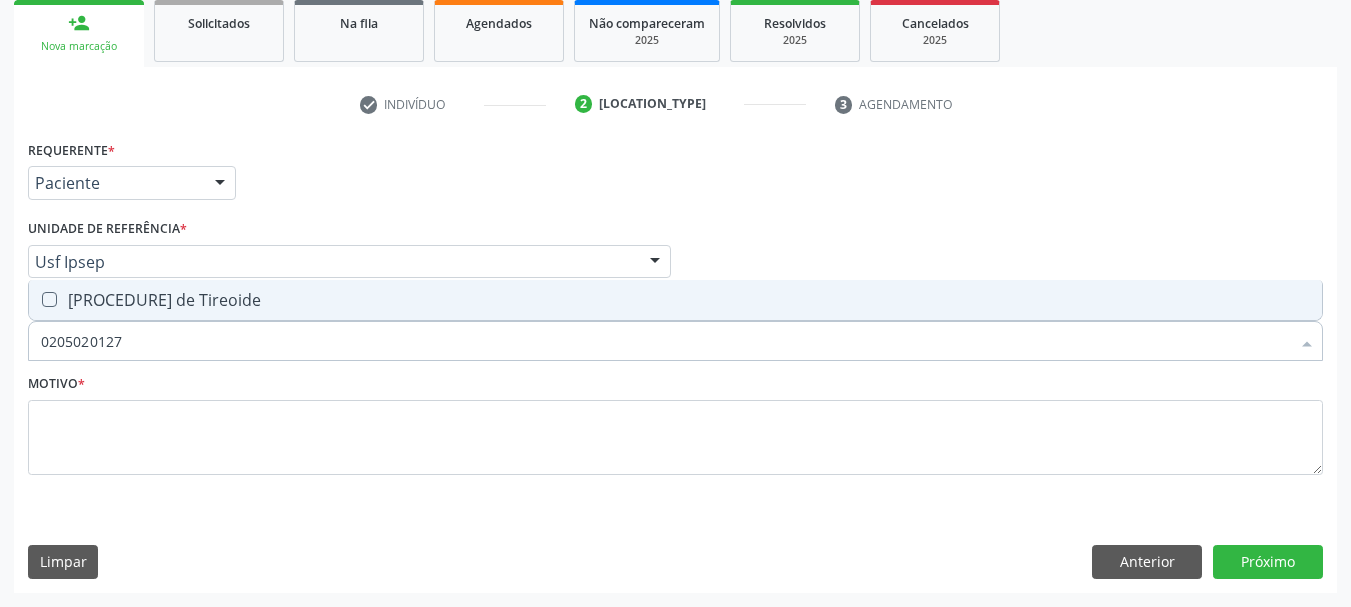 click on "0205020127 - Ultrassonografia de Tireoide" at bounding box center (675, 300) 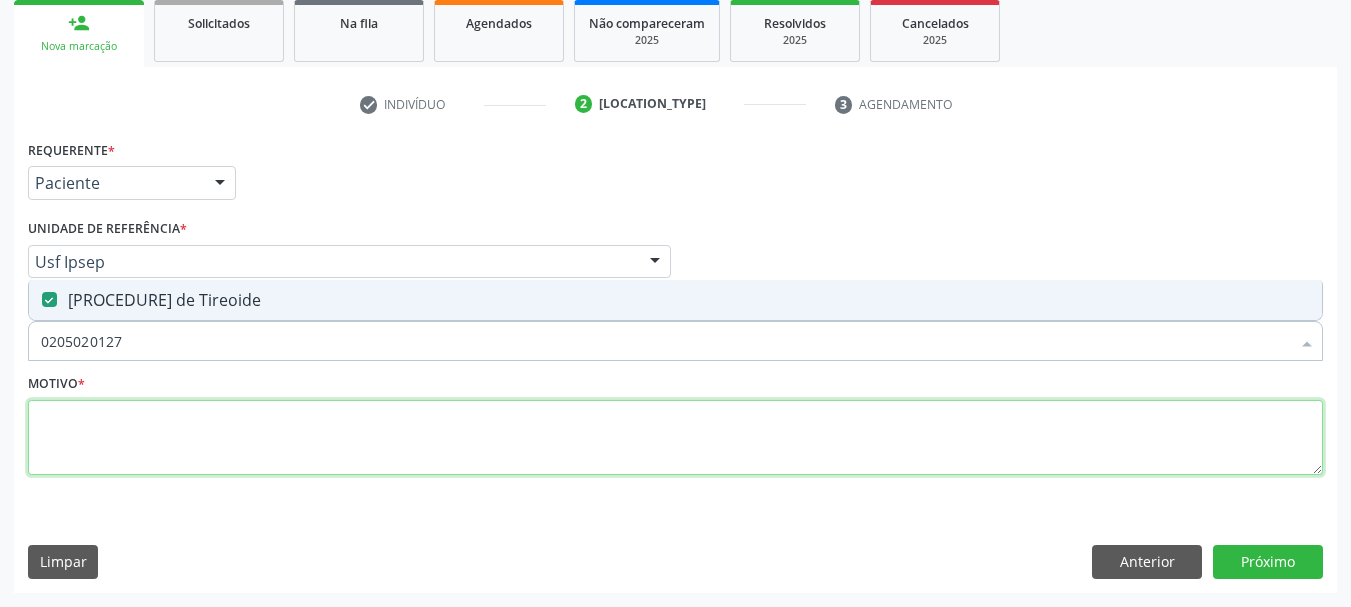 click at bounding box center [675, 438] 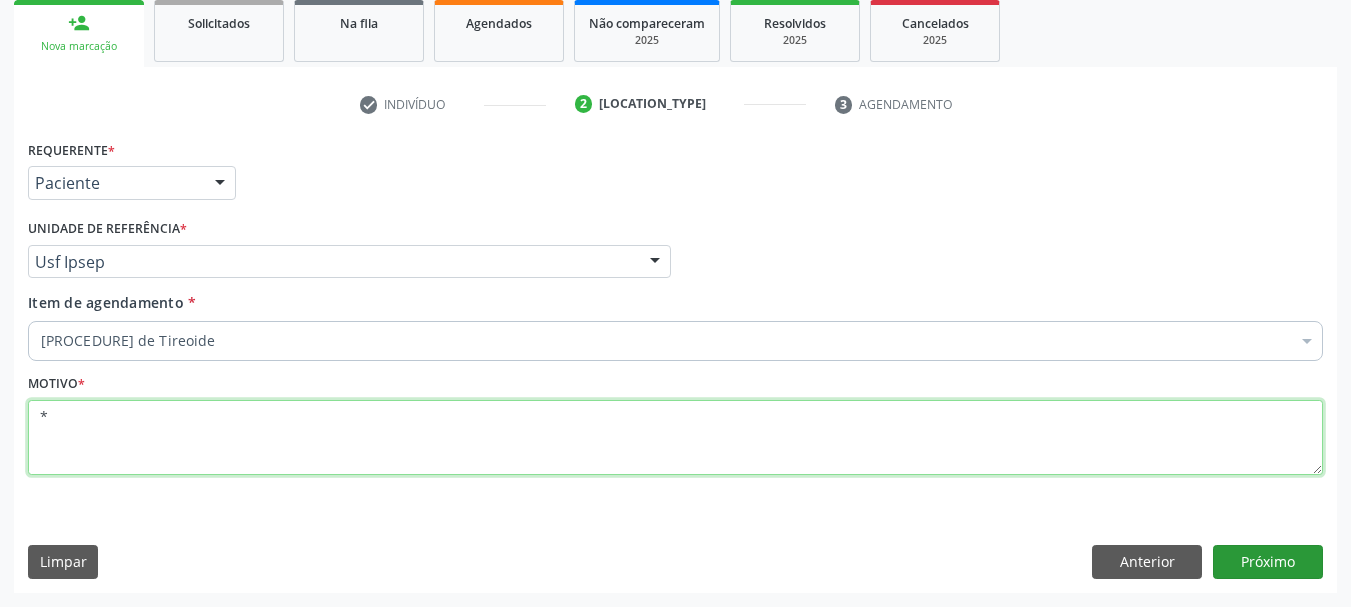 type on "*" 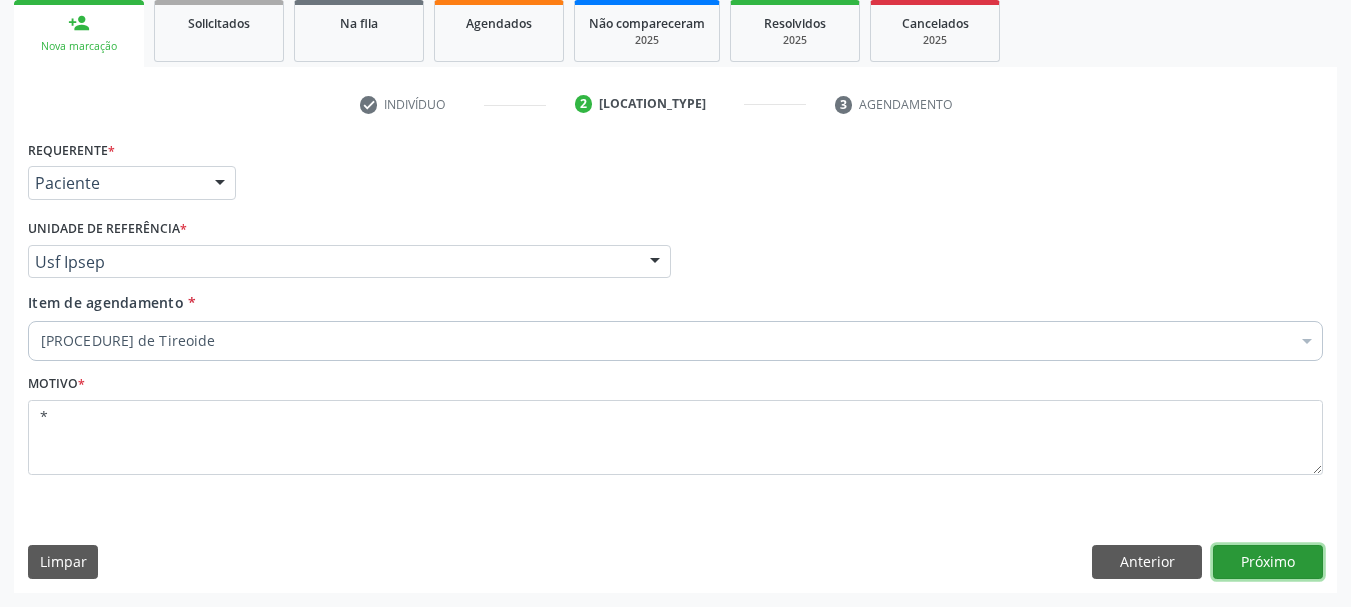 click on "Próximo" at bounding box center (1268, 562) 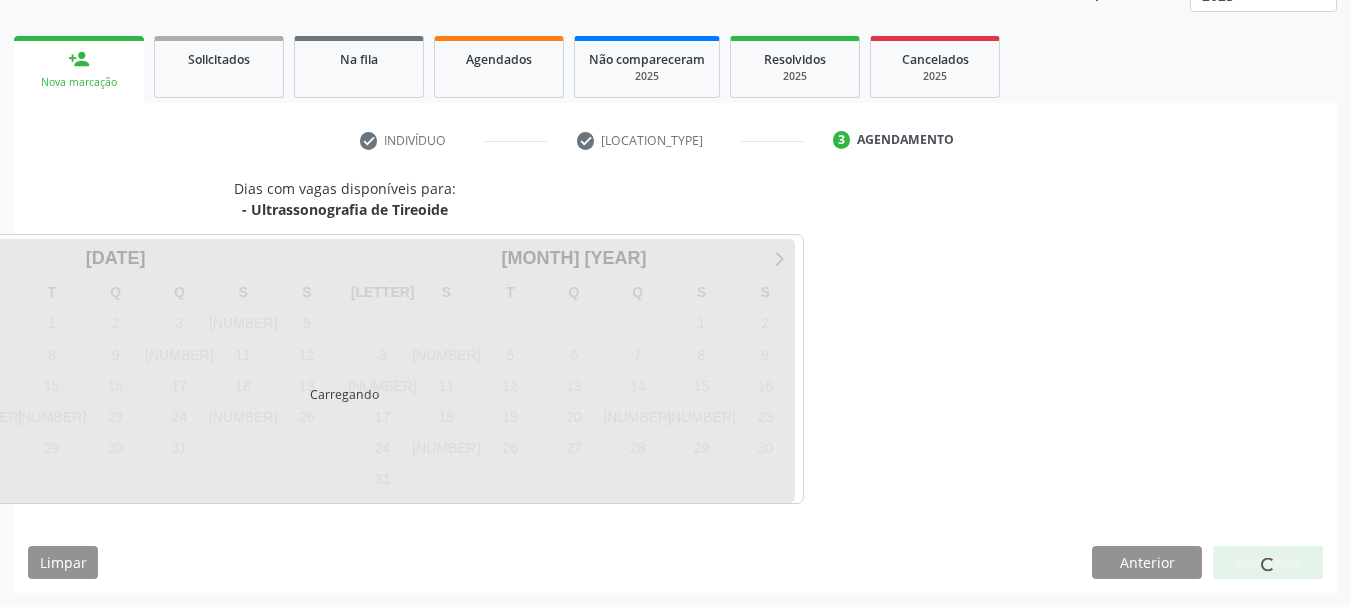 scroll, scrollTop: 263, scrollLeft: 0, axis: vertical 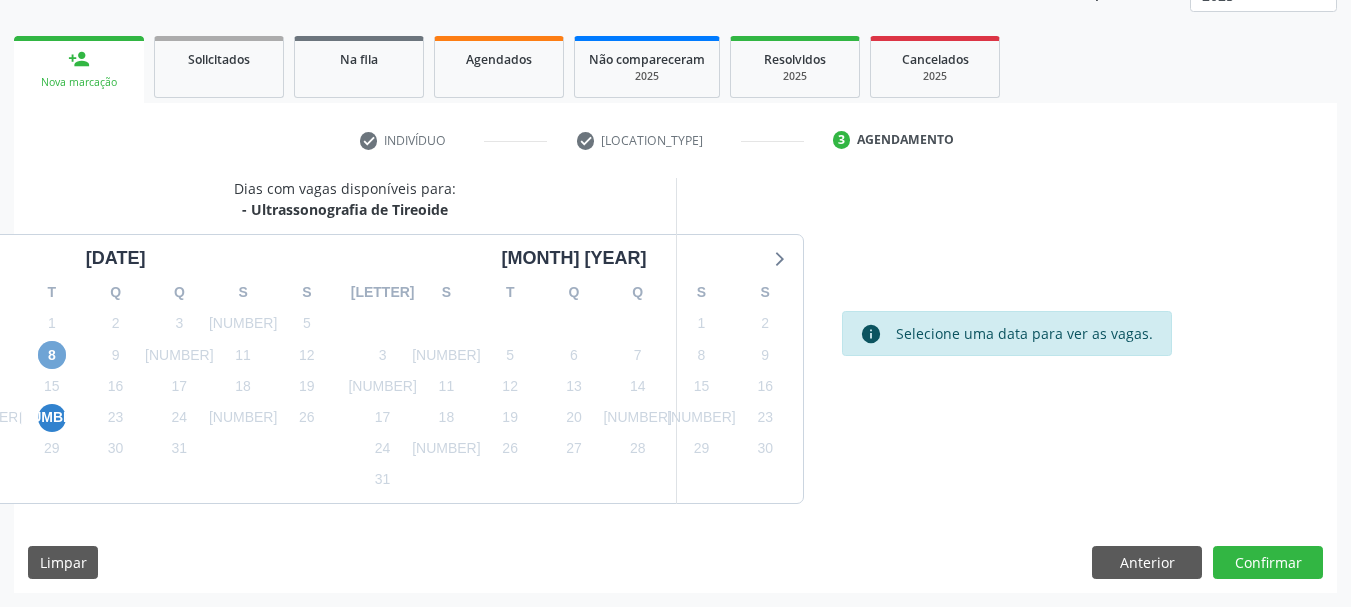 click on "8" at bounding box center [52, 355] 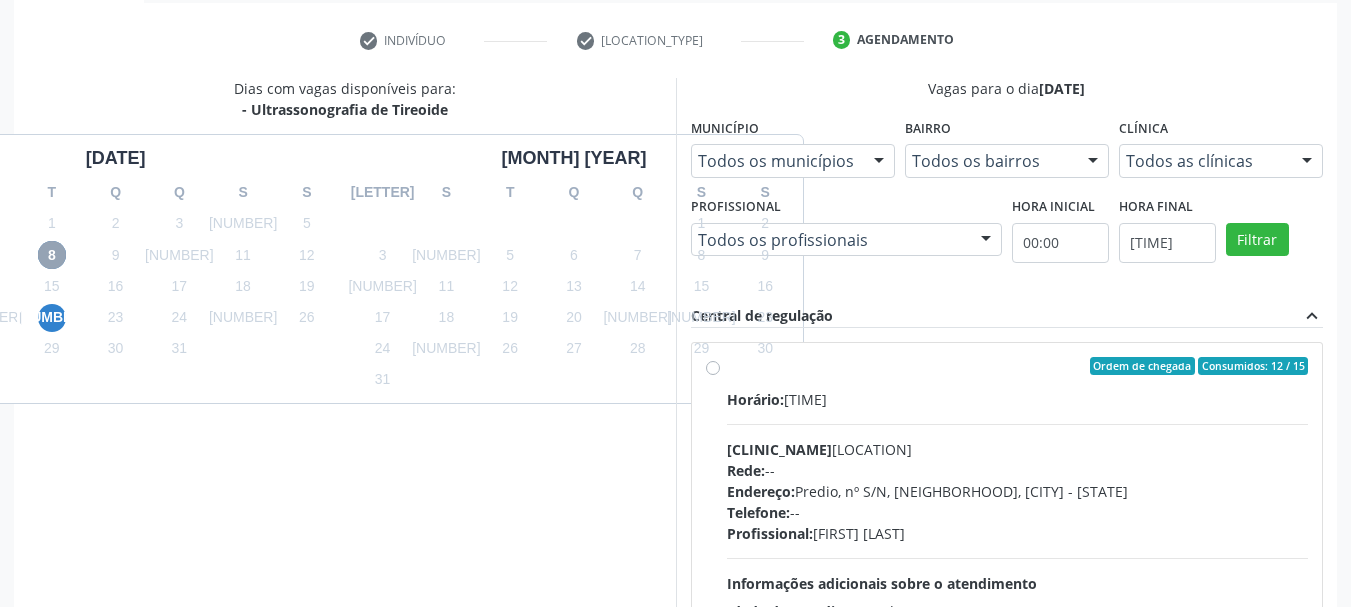 scroll, scrollTop: 463, scrollLeft: 0, axis: vertical 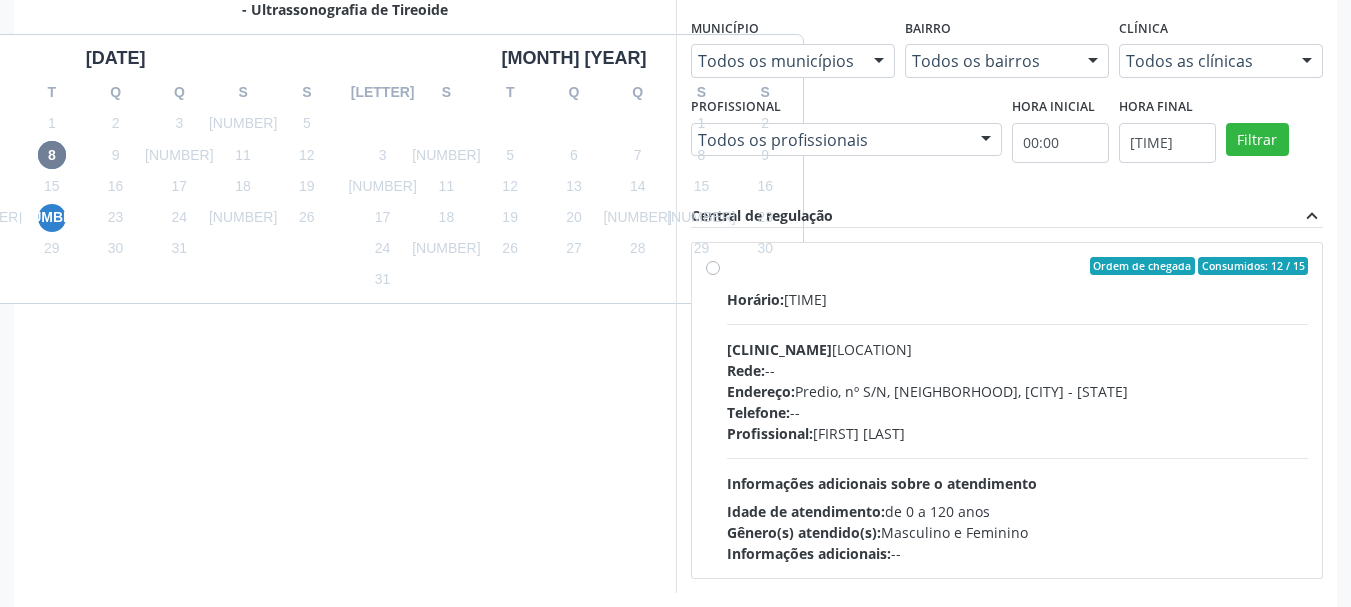 click on "Horário:   08:30
Clínica:  Policlinica Municipal
Rede:
--
Endereço:   Predio, nº S/N, Ipsep, Serra Talhada - PE
Telefone:   --
Profissional:
Antonio Carlos Brito Pereira de Meneses
Informações adicionais sobre o atendimento
Idade de atendimento:
de 0 a 120 anos
Gênero(s) atendido(s):
Masculino e Feminino
Informações adicionais:
--" at bounding box center [1018, 426] 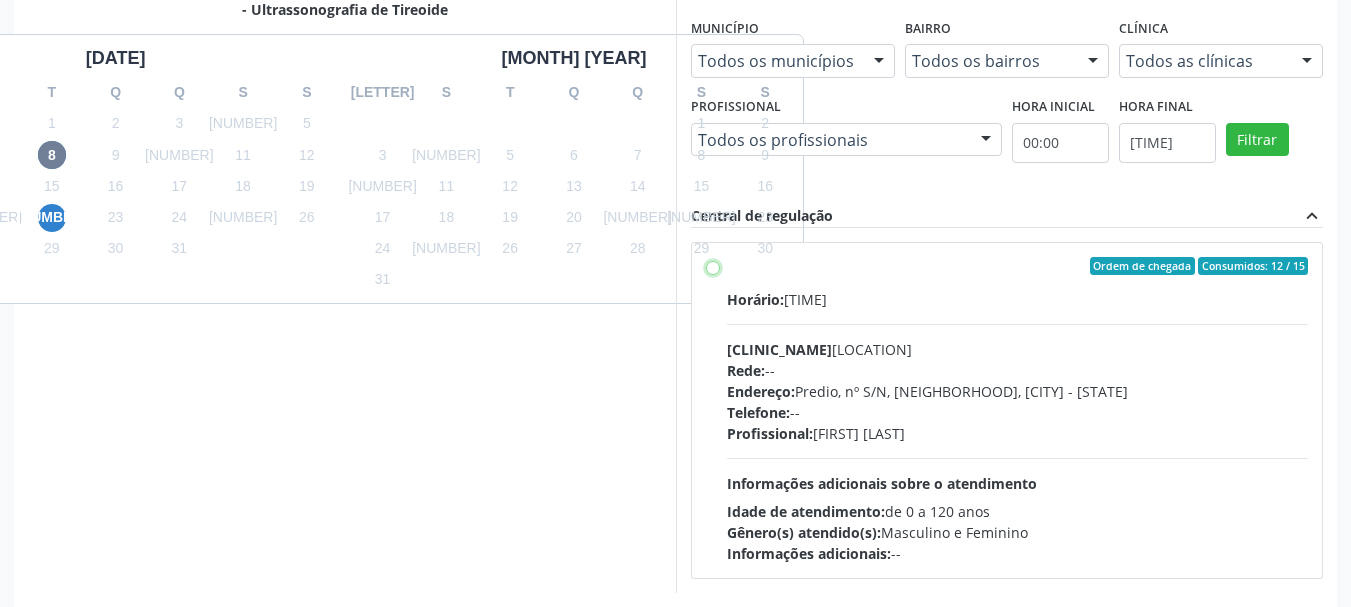 click on "Ordem de chegada
Consumidos: 12 / 15
Horário:   08:30
Clínica:  Policlinica Municipal
Rede:
--
Endereço:   Predio, nº S/N, Ipsep, Serra Talhada - PE
Telefone:   --
Profissional:
Antonio Carlos Brito Pereira de Meneses
Informações adicionais sobre o atendimento
Idade de atendimento:
de 0 a 120 anos
Gênero(s) atendido(s):
Masculino e Feminino
Informações adicionais:
--" at bounding box center (713, 266) 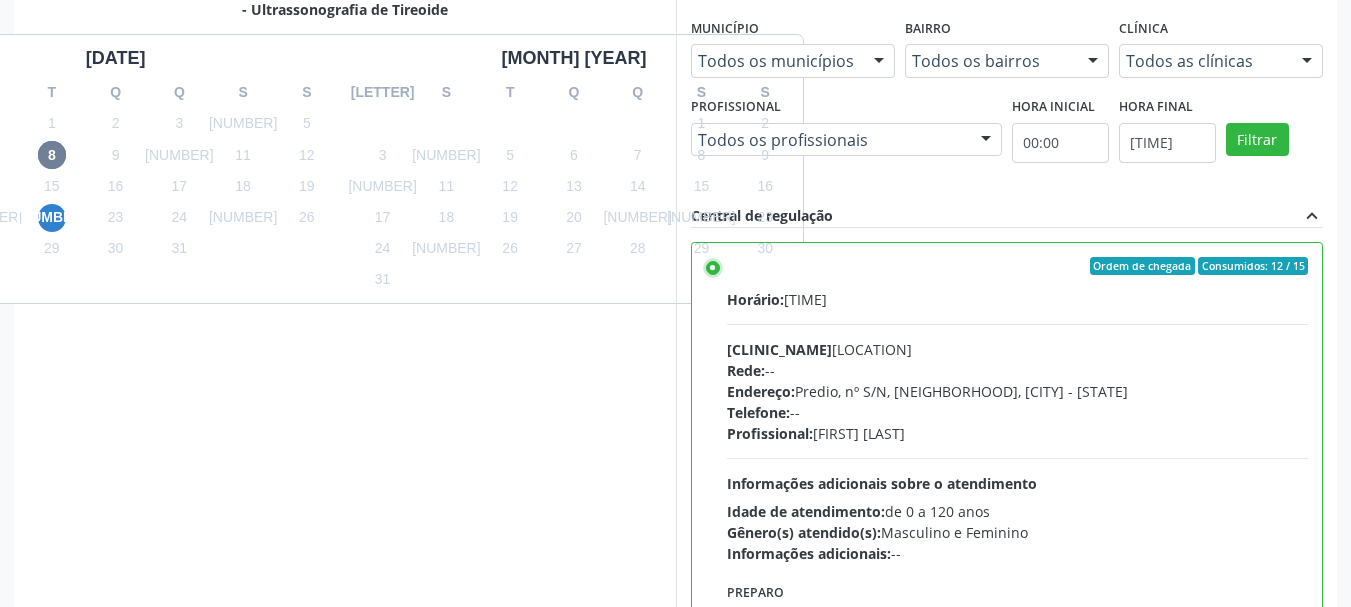 scroll, scrollTop: 99, scrollLeft: 0, axis: vertical 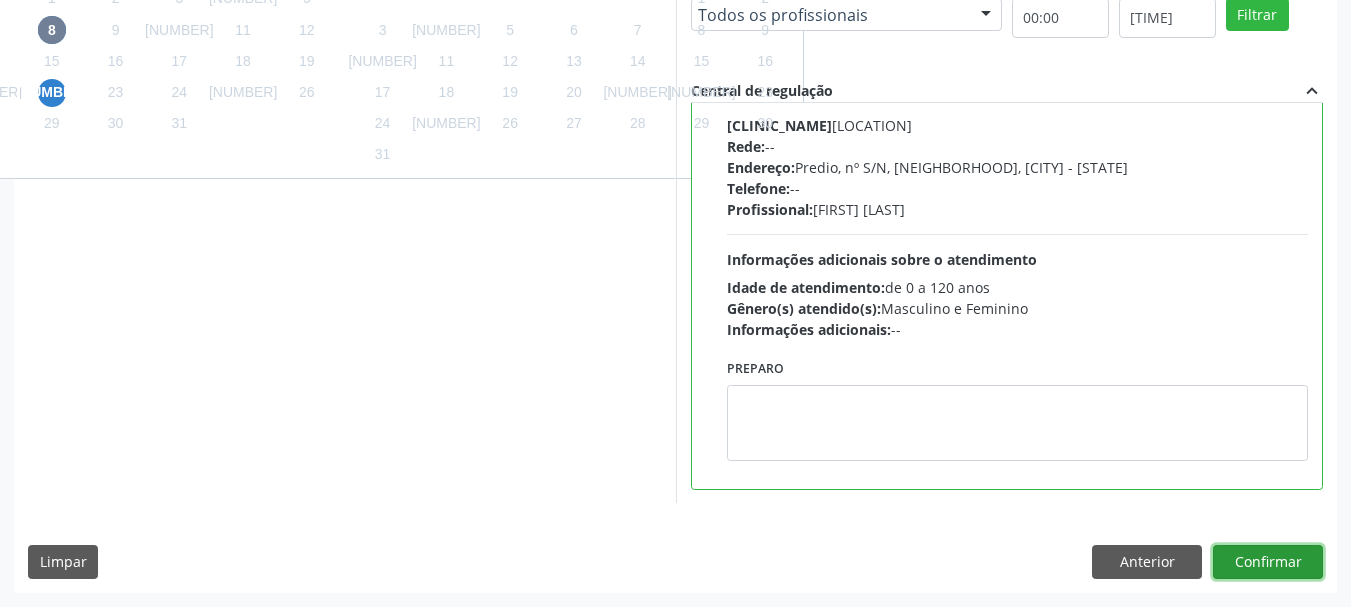 click on "Confirmar" at bounding box center (1268, 562) 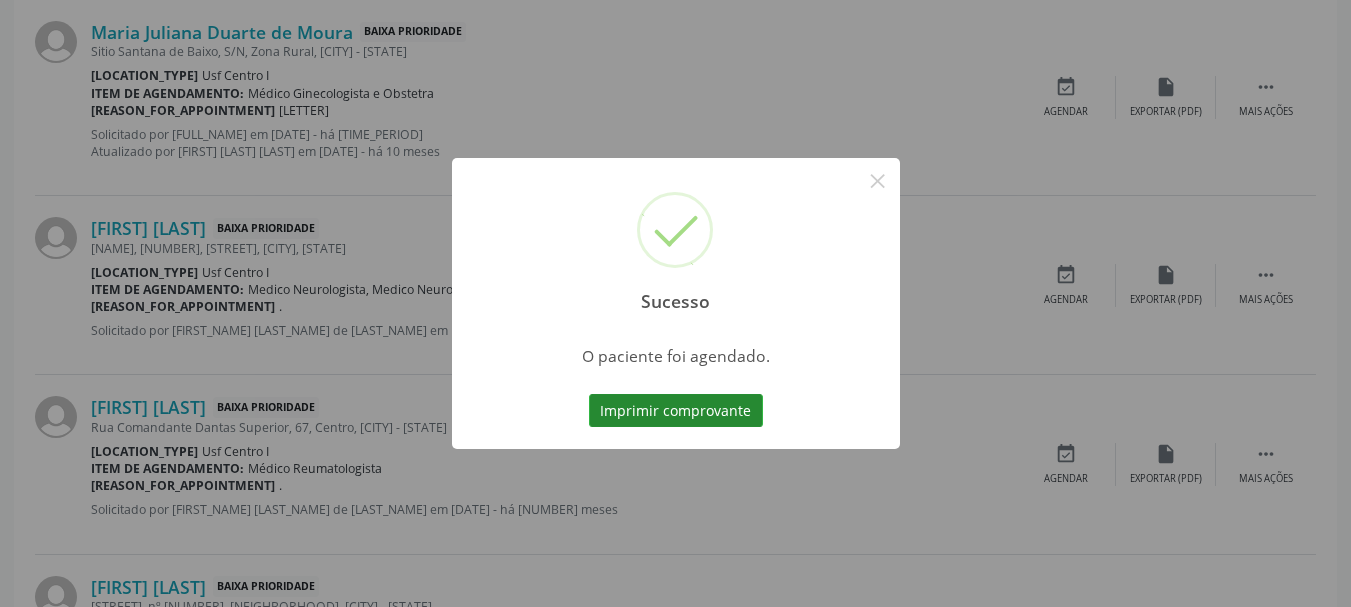 scroll, scrollTop: 60, scrollLeft: 0, axis: vertical 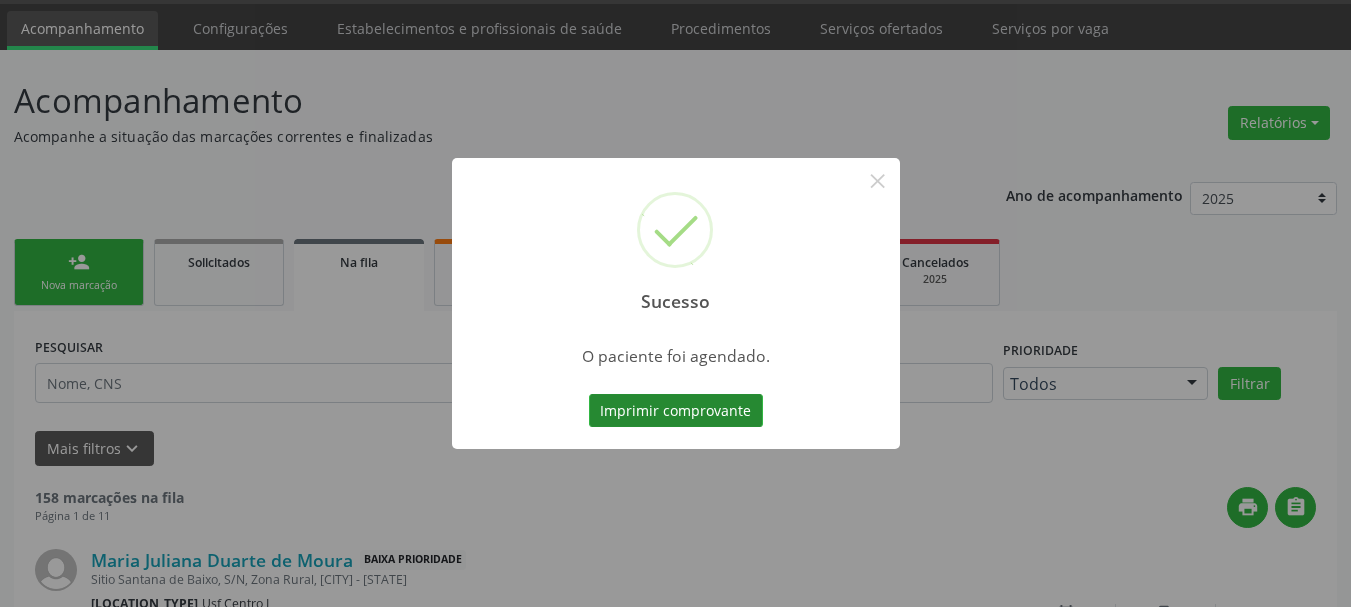 click on "Imprimir comprovante" at bounding box center (676, 411) 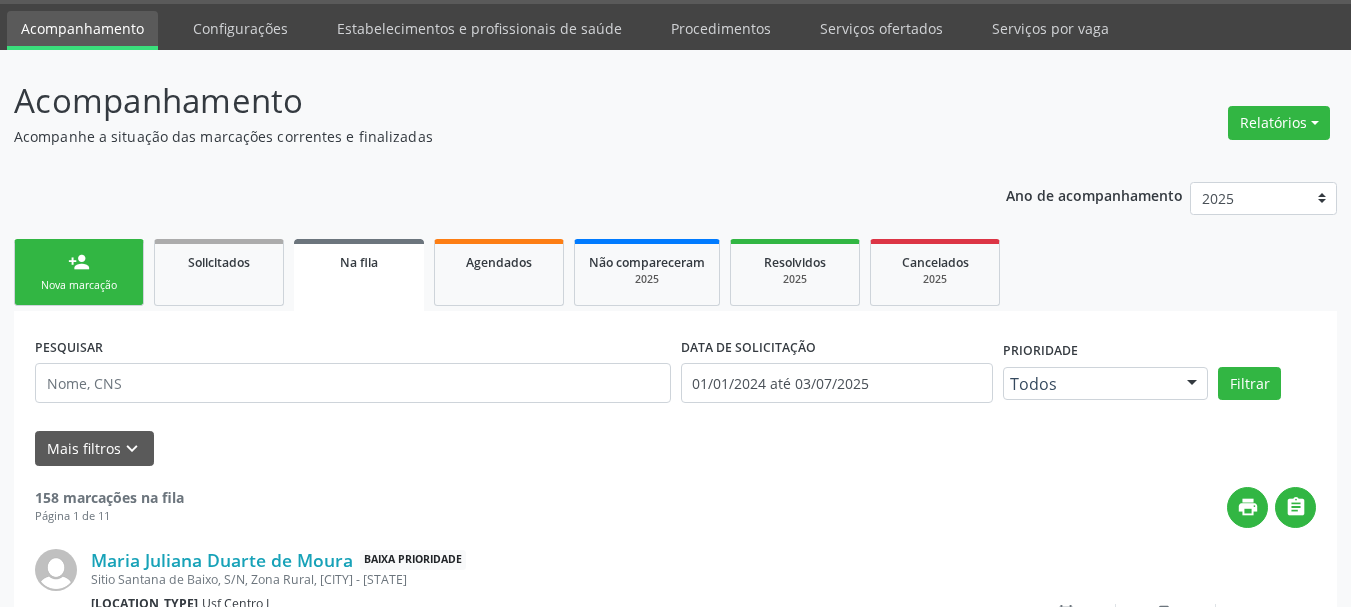 click on "person_add" at bounding box center [79, 262] 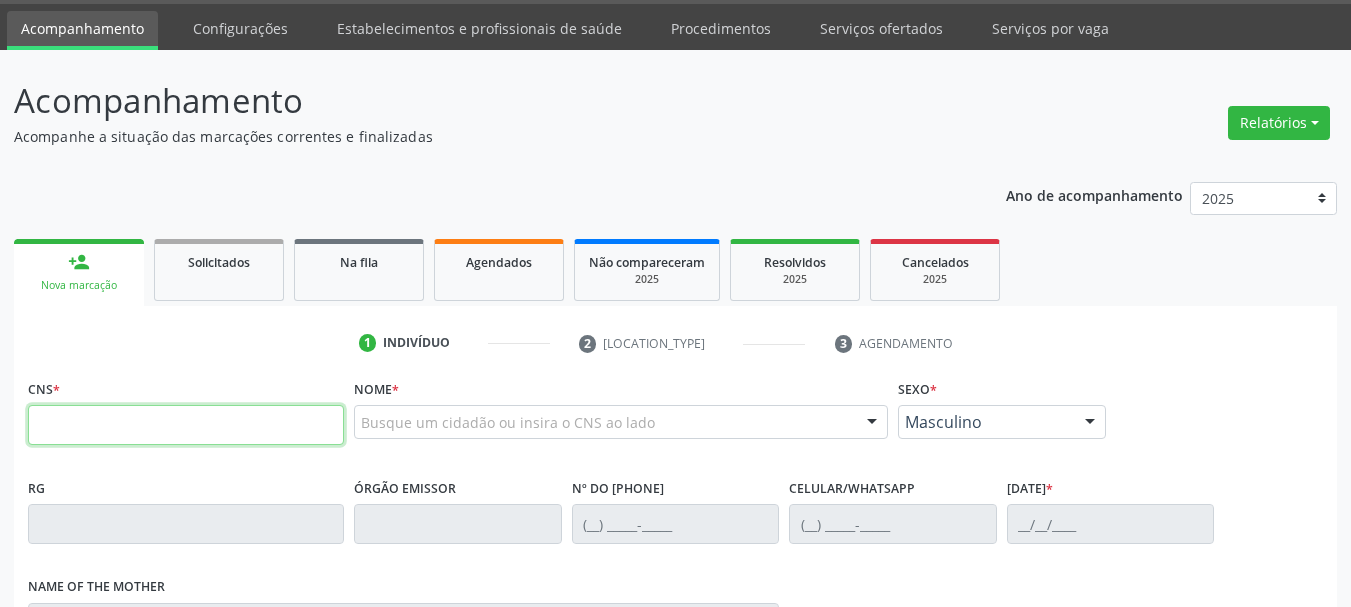 click at bounding box center (186, 425) 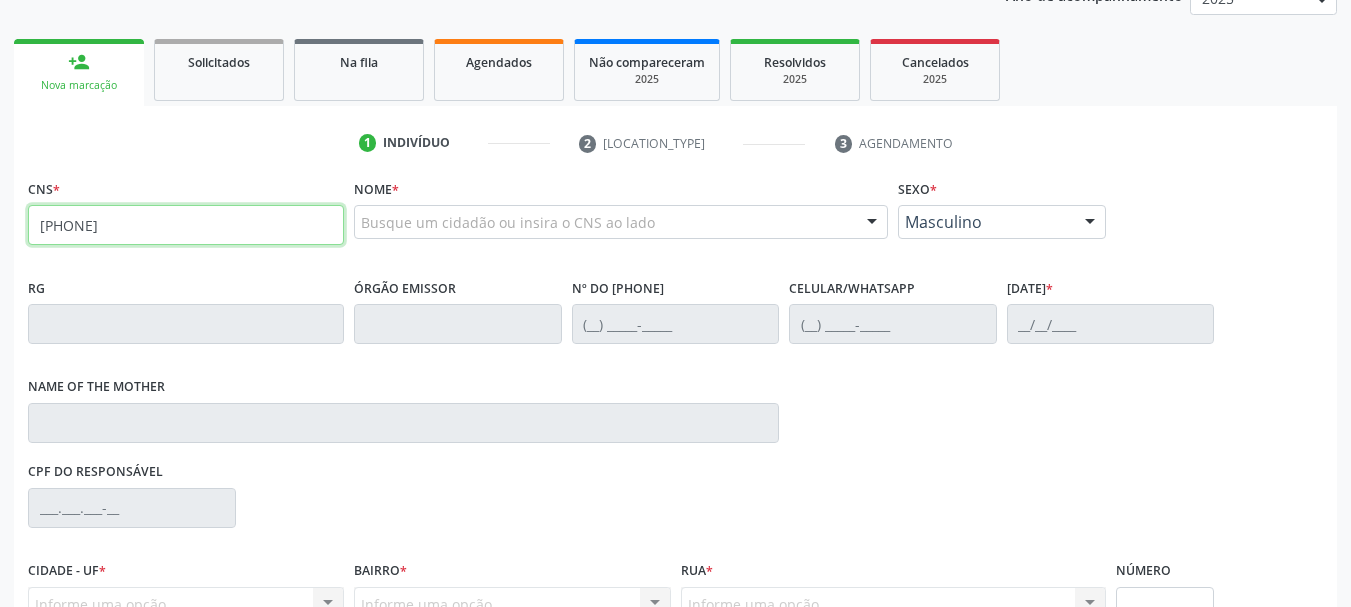 scroll, scrollTop: 360, scrollLeft: 0, axis: vertical 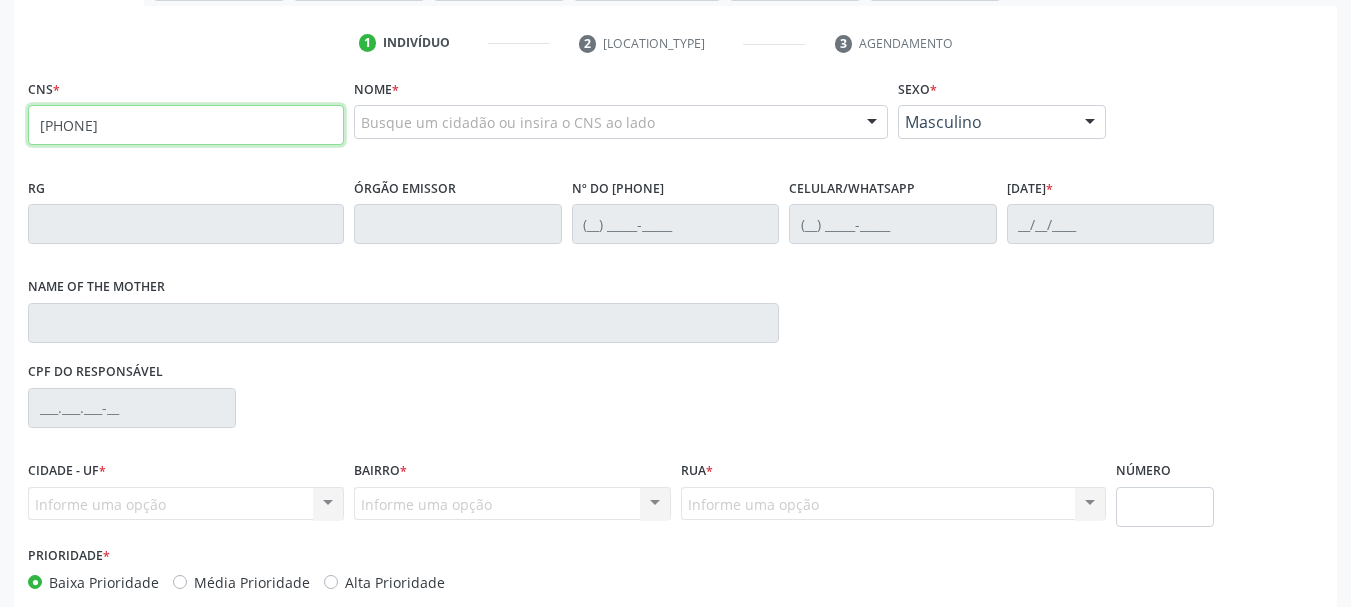 drag, startPoint x: 267, startPoint y: 132, endPoint x: 15, endPoint y: 92, distance: 255.15486 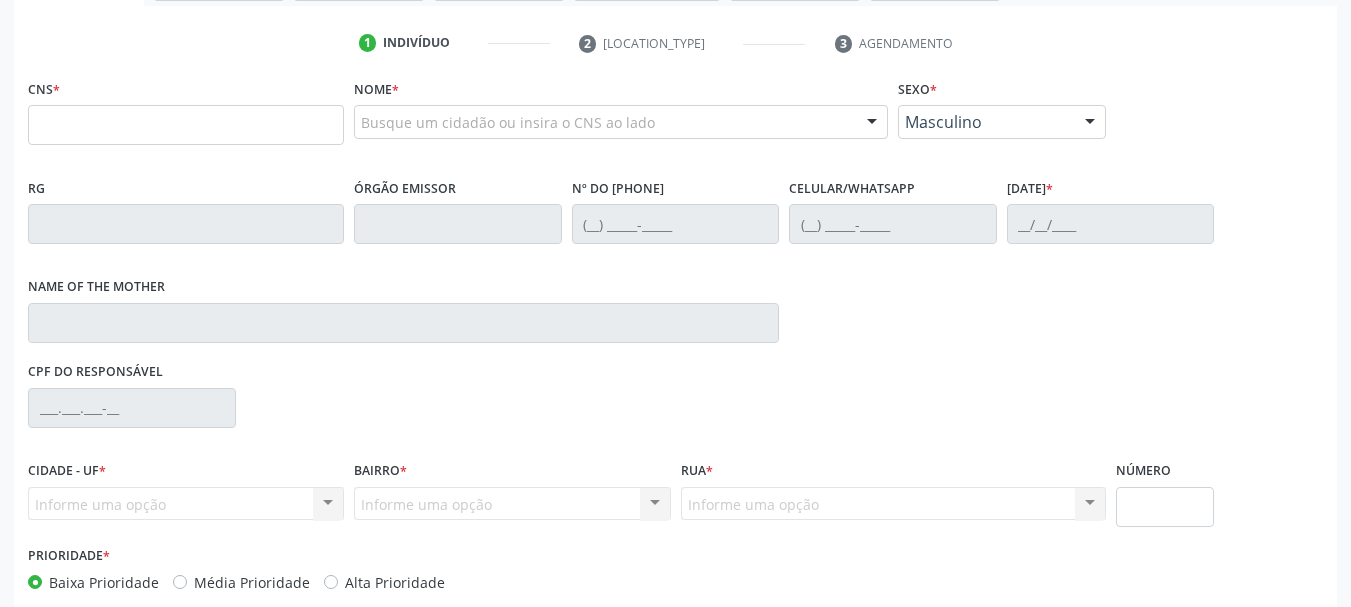 scroll, scrollTop: 160, scrollLeft: 0, axis: vertical 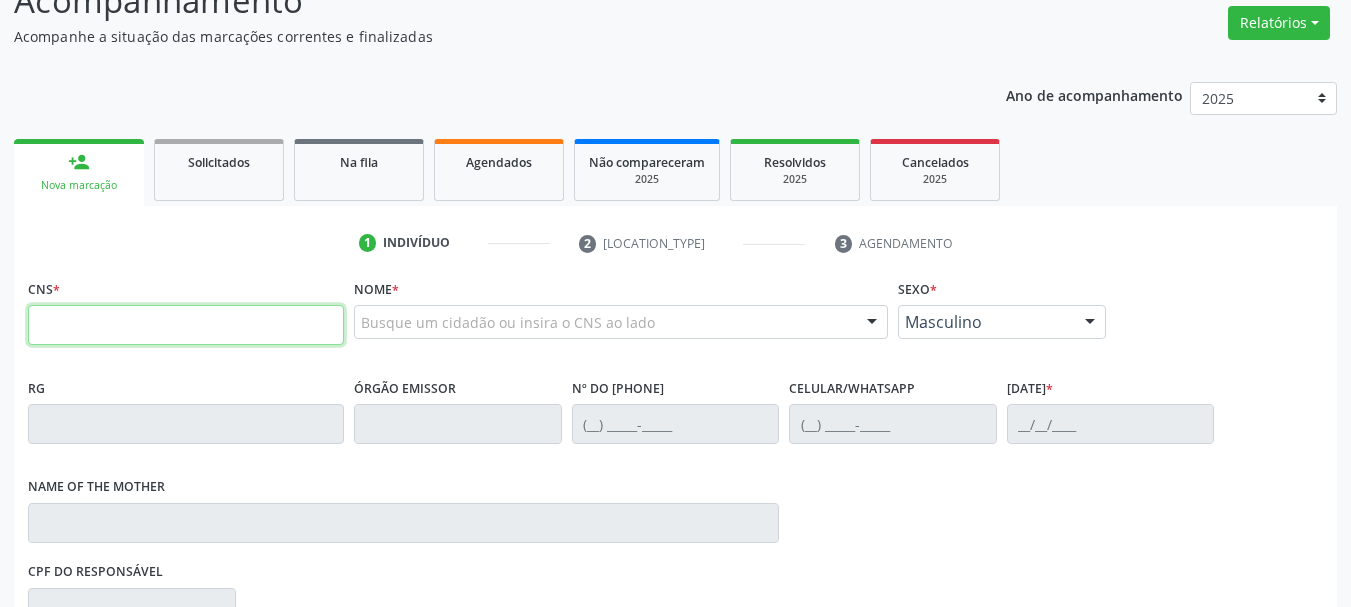 click at bounding box center (186, 325) 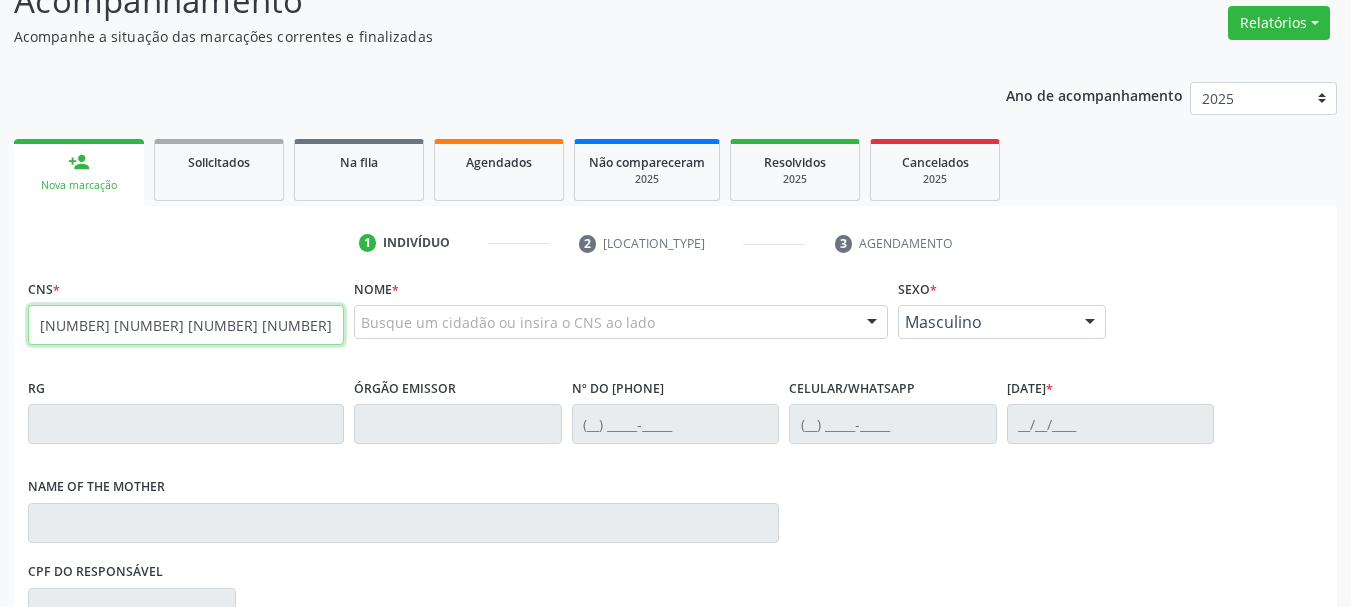type on "700 0095 5822 1605" 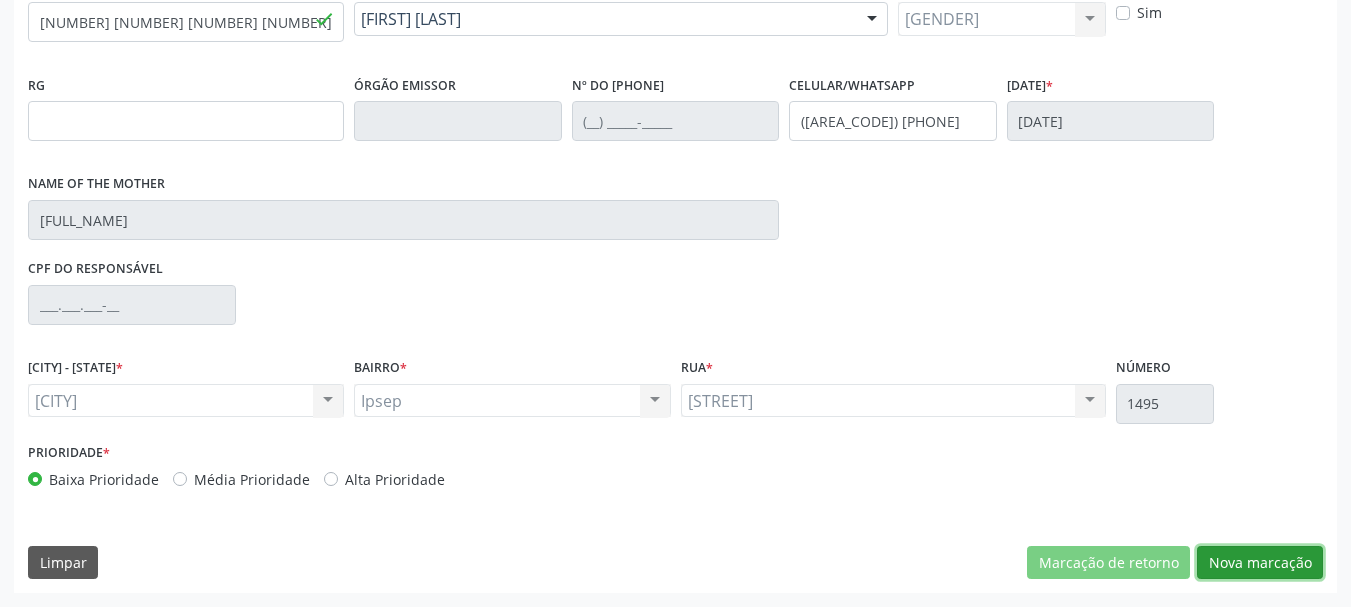 click on "Nova marcação" at bounding box center [1108, 563] 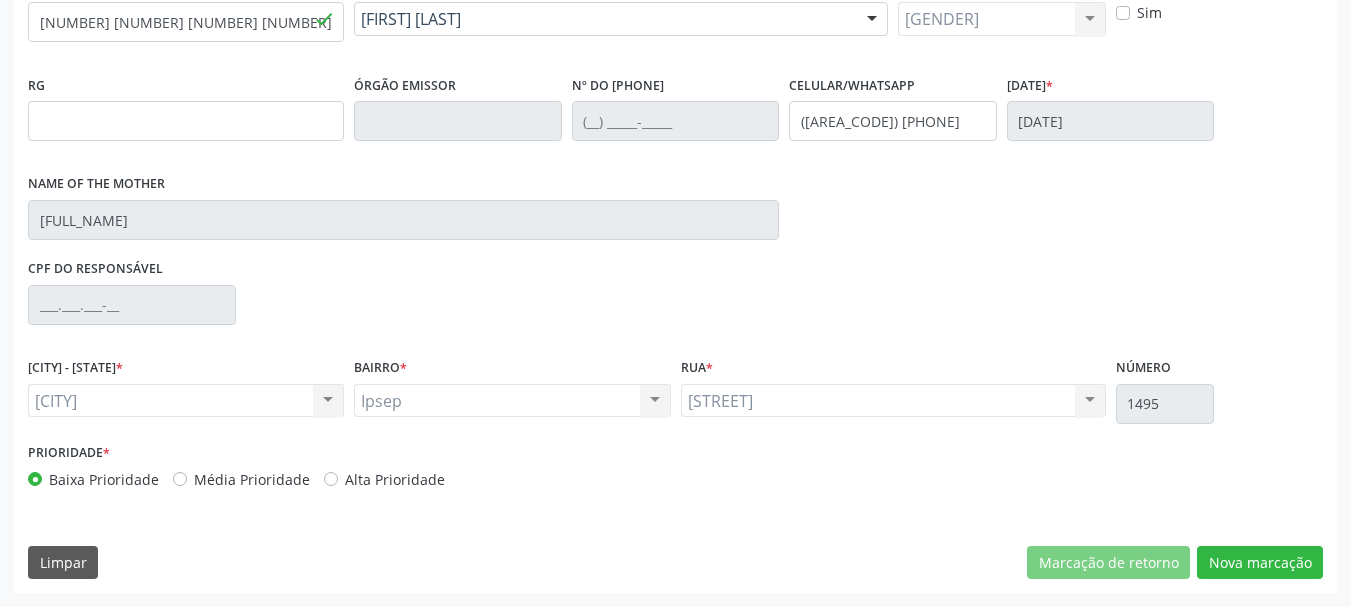 scroll, scrollTop: 299, scrollLeft: 0, axis: vertical 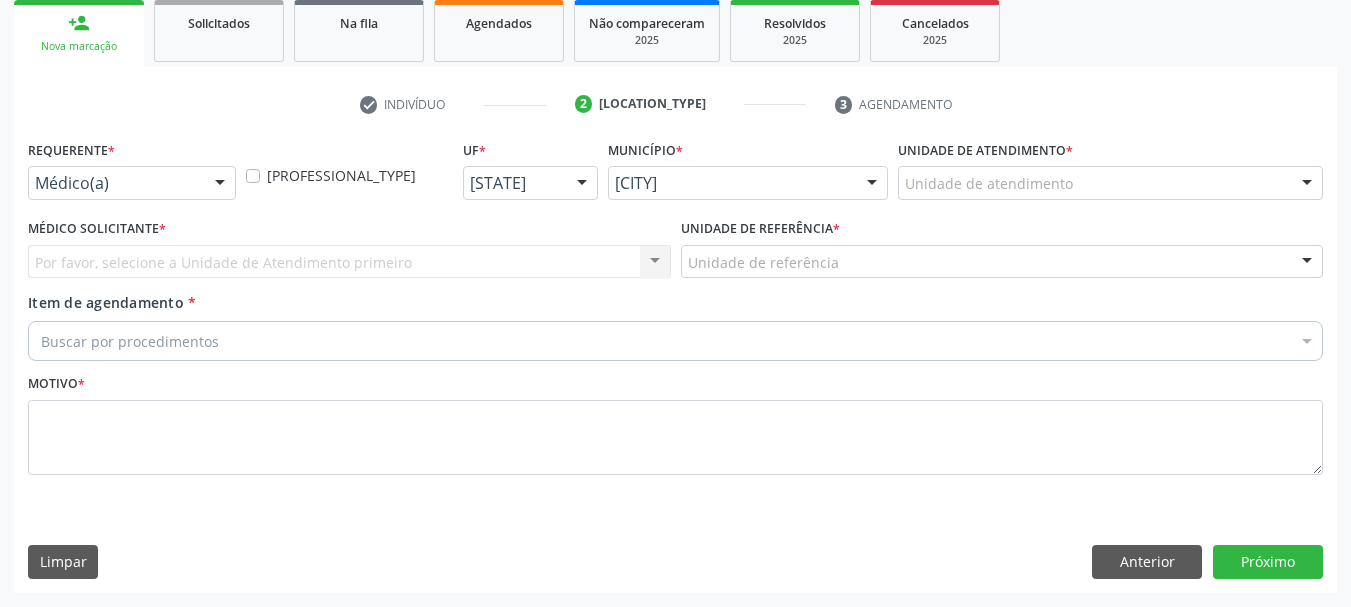click at bounding box center (220, 184) 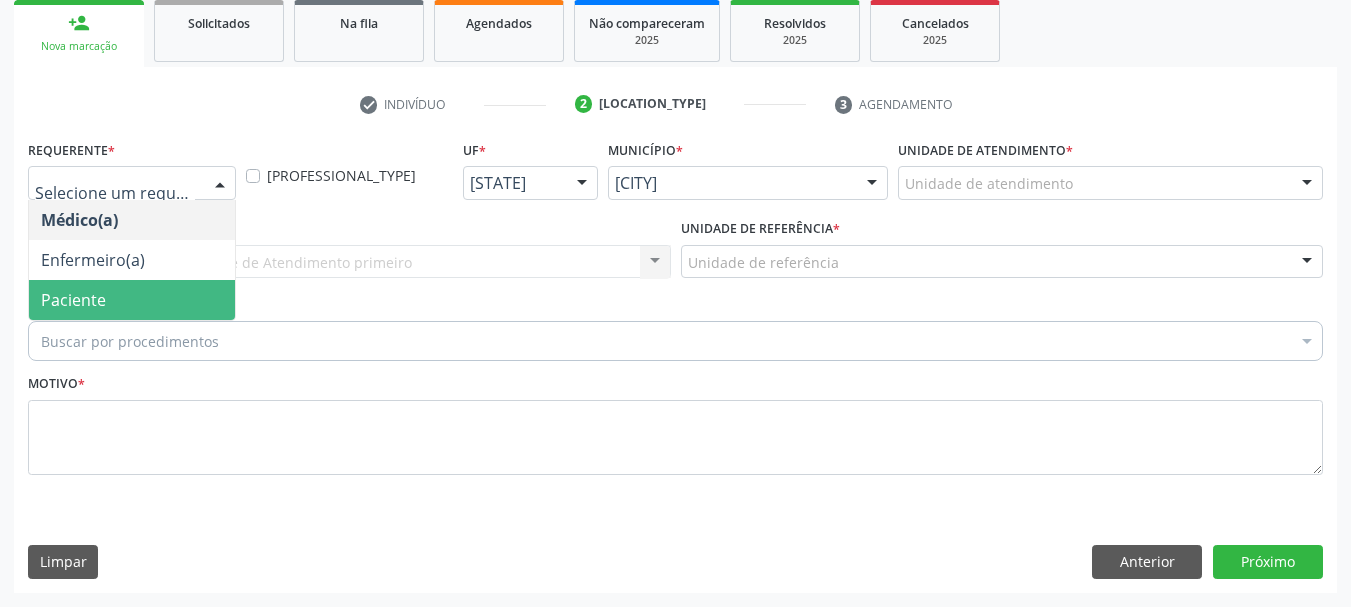 click on "Paciente" at bounding box center (73, 300) 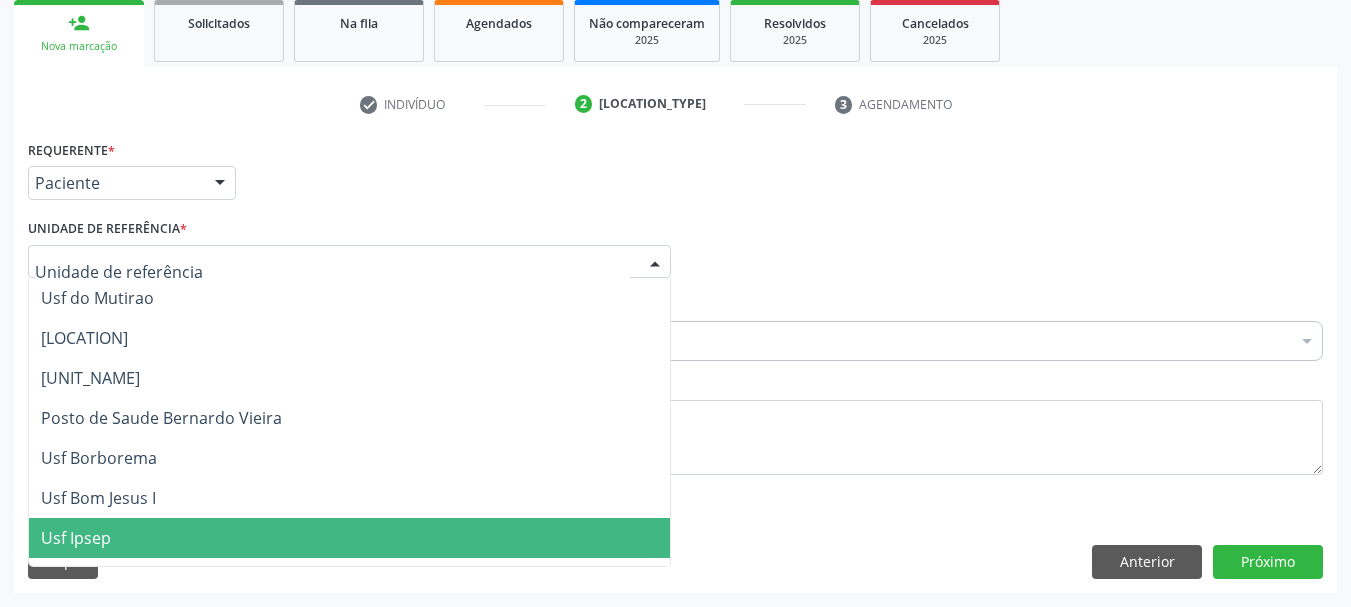 click on "Usf Ipsep" at bounding box center [76, 538] 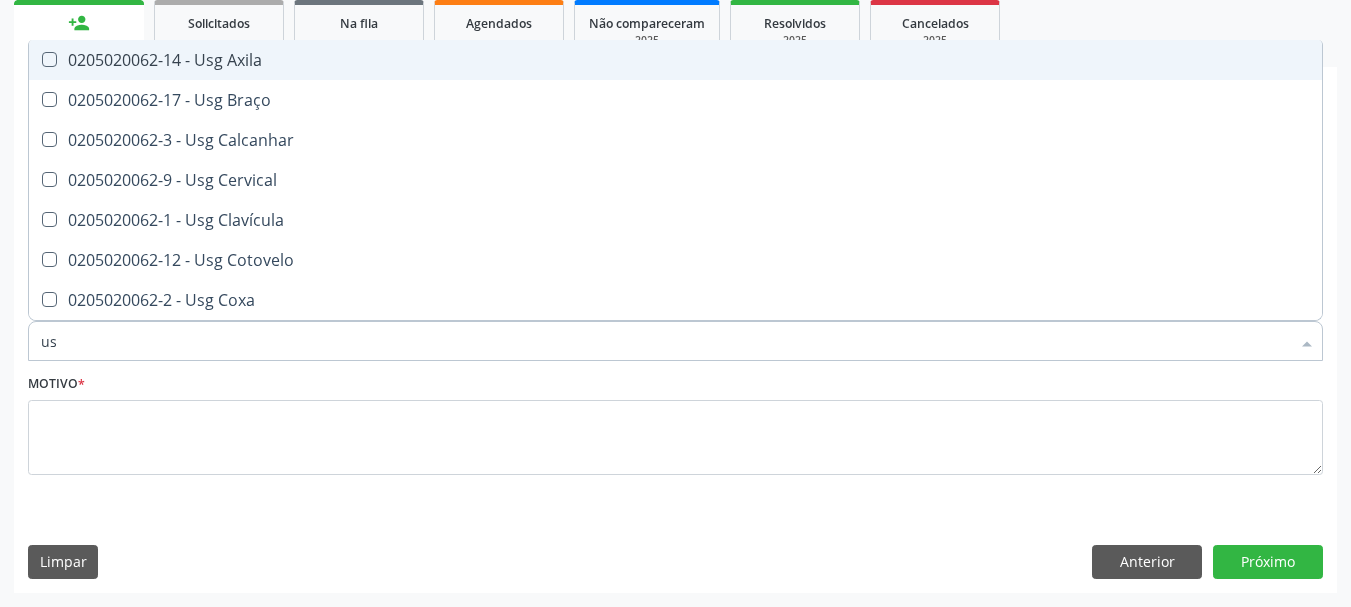 type on "u" 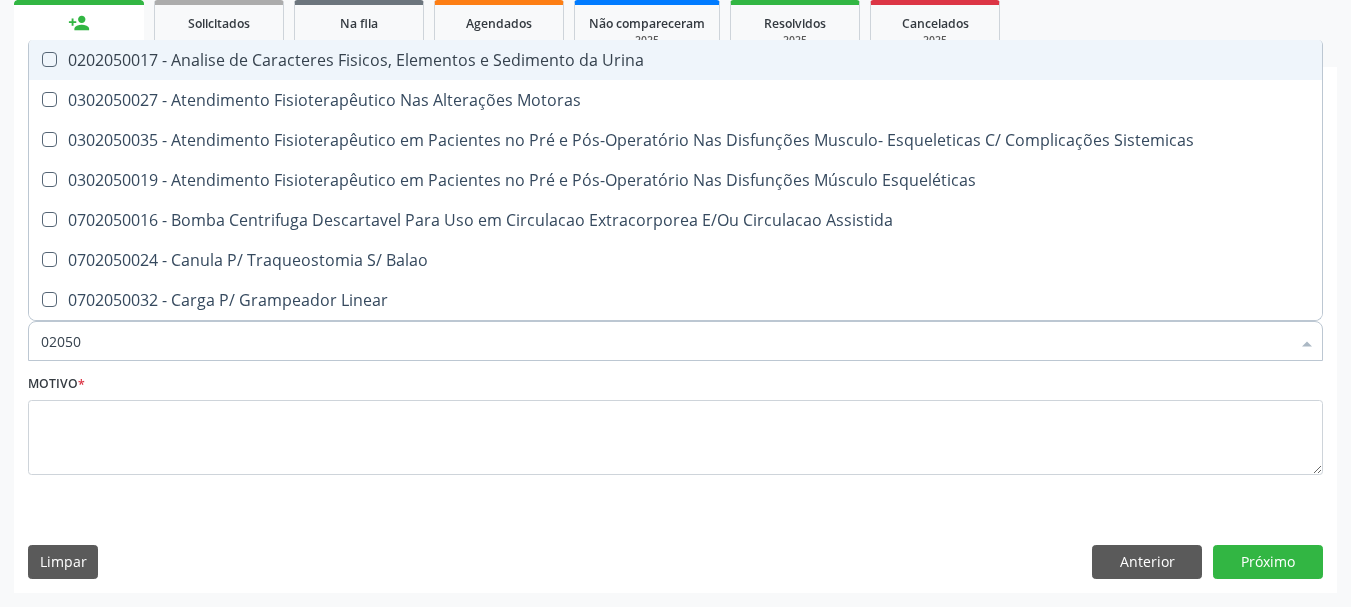 type on "020502" 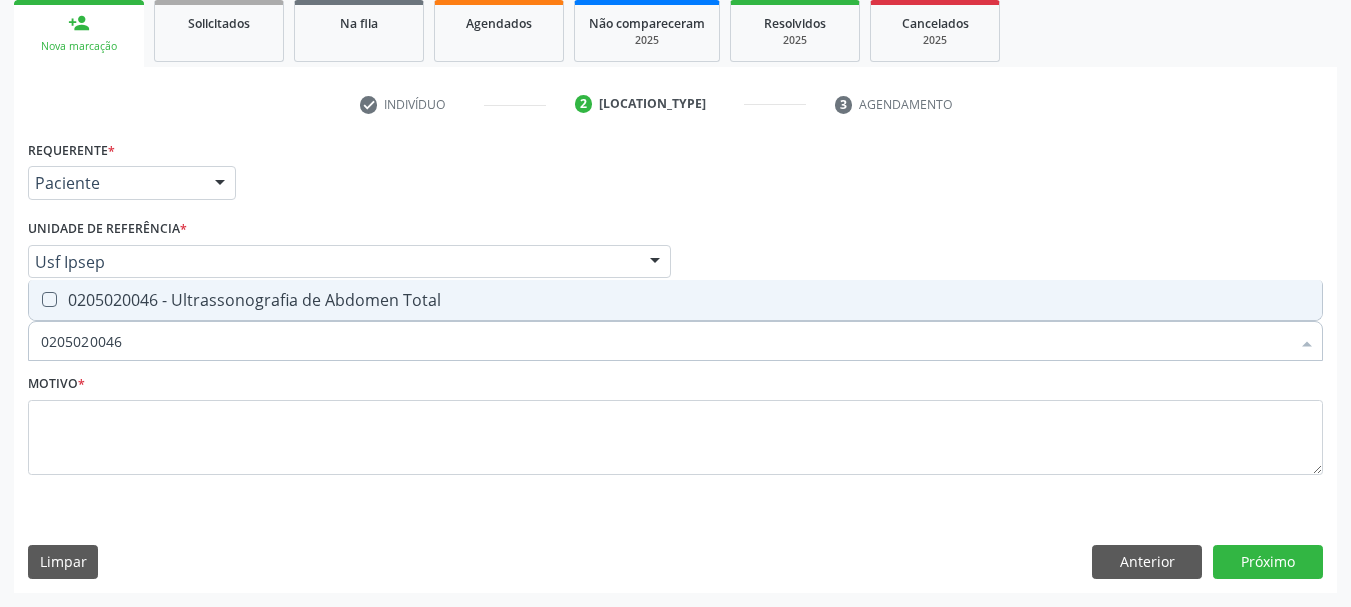 drag, startPoint x: 151, startPoint y: 346, endPoint x: 38, endPoint y: 333, distance: 113.74533 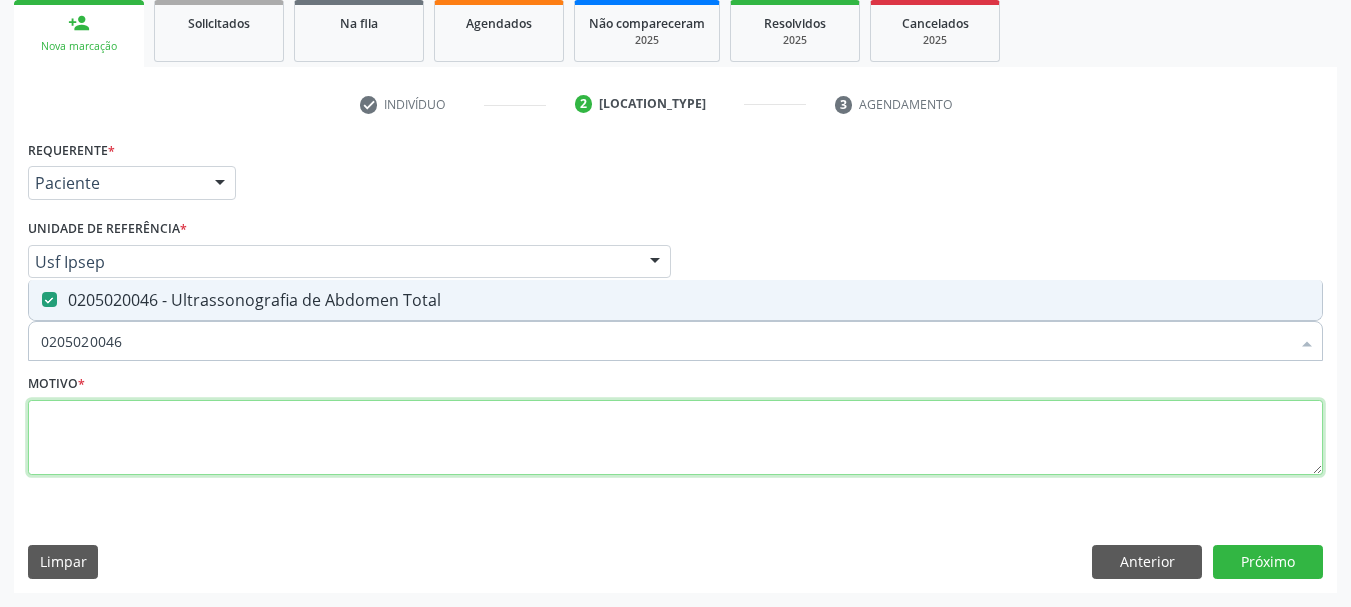 click at bounding box center [675, 438] 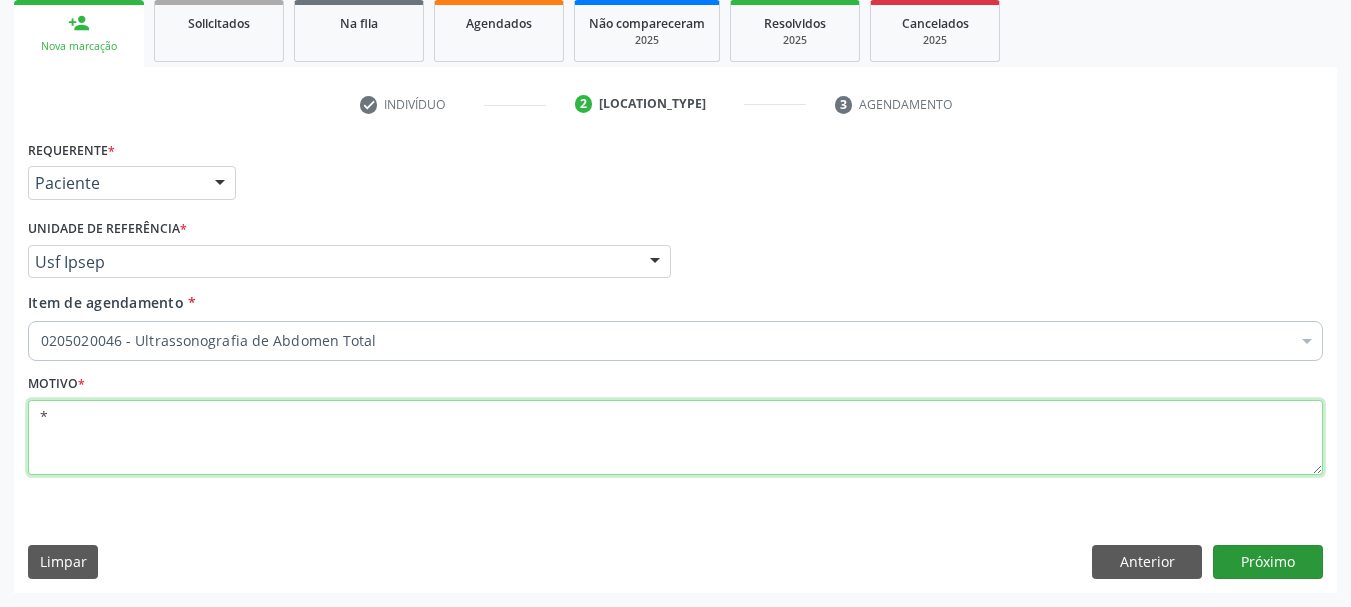 type on "*" 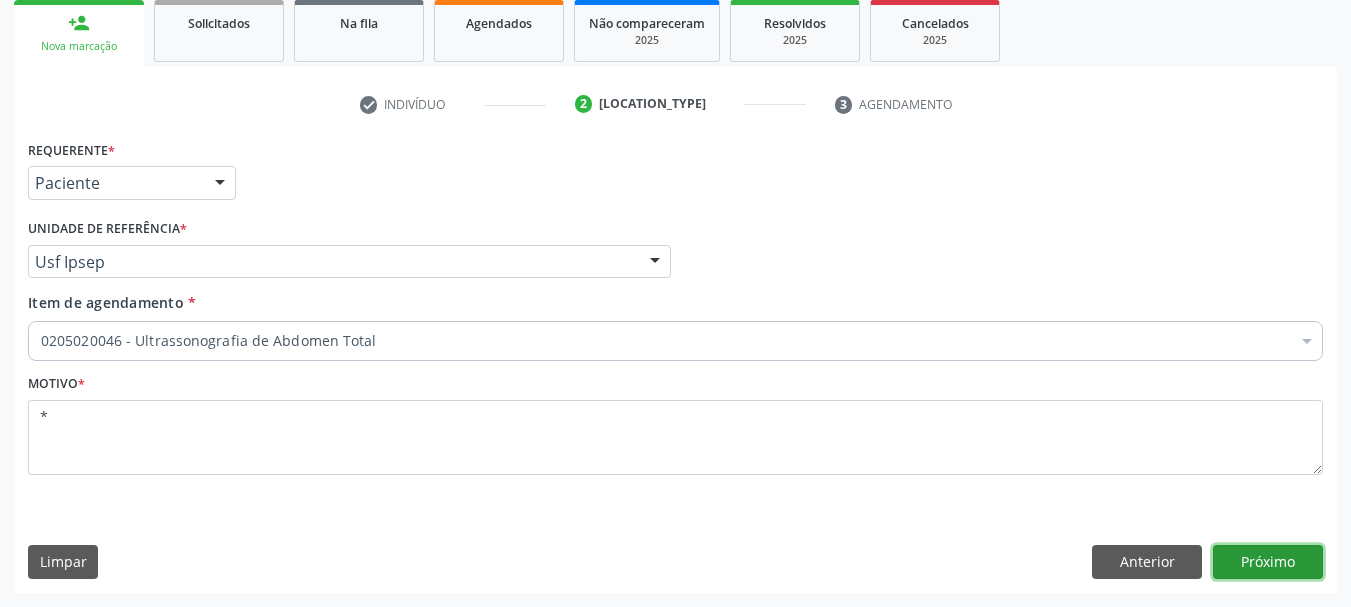 click on "Próximo" at bounding box center (1268, 562) 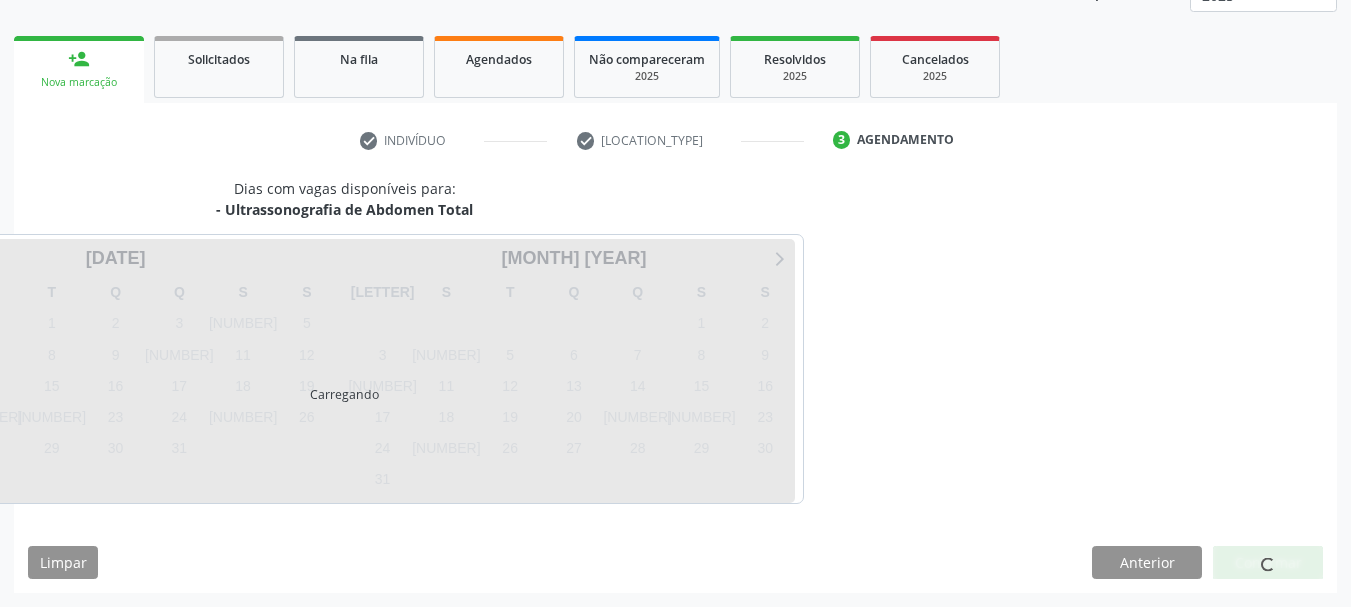 scroll, scrollTop: 263, scrollLeft: 0, axis: vertical 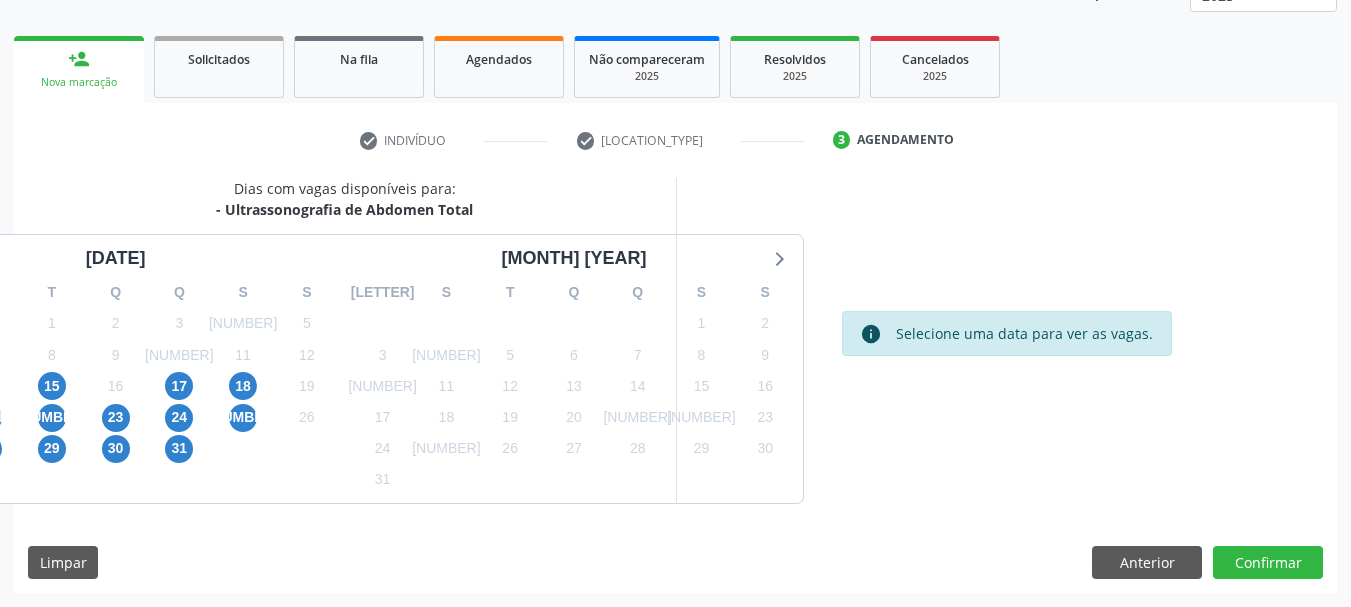 click on "D S T Q Q S S 29 30 1 2 3 4 5 6 7 8 9 10 11 12 13 14 15 16 17 18 19 20 21 22 23 24 25 26 27 28 29 30 31 1 2 3 4 5 6 7 8 9" at bounding box center (115, 387) 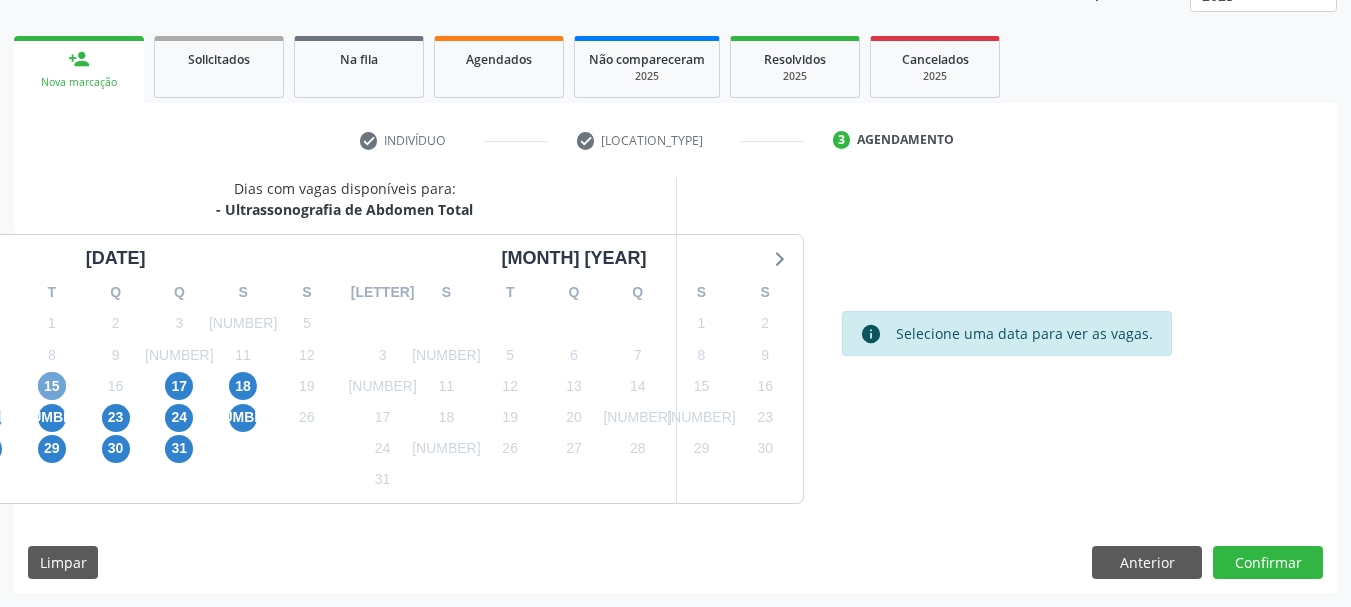 click on "15" at bounding box center [52, 386] 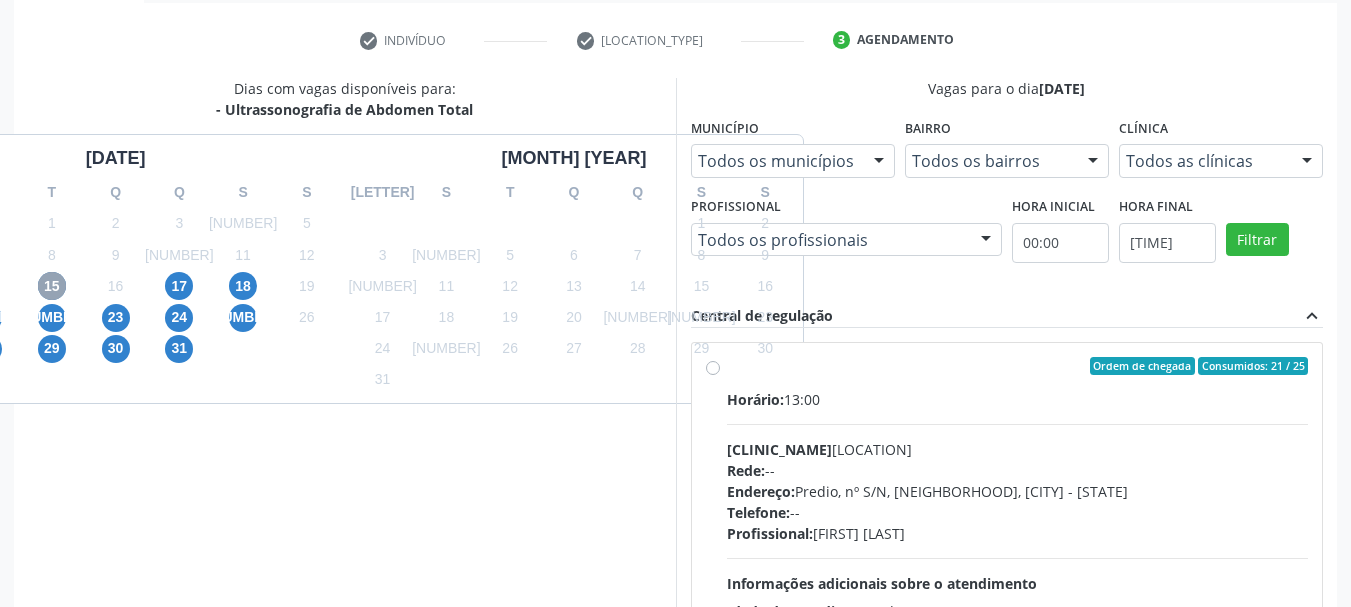 scroll, scrollTop: 463, scrollLeft: 0, axis: vertical 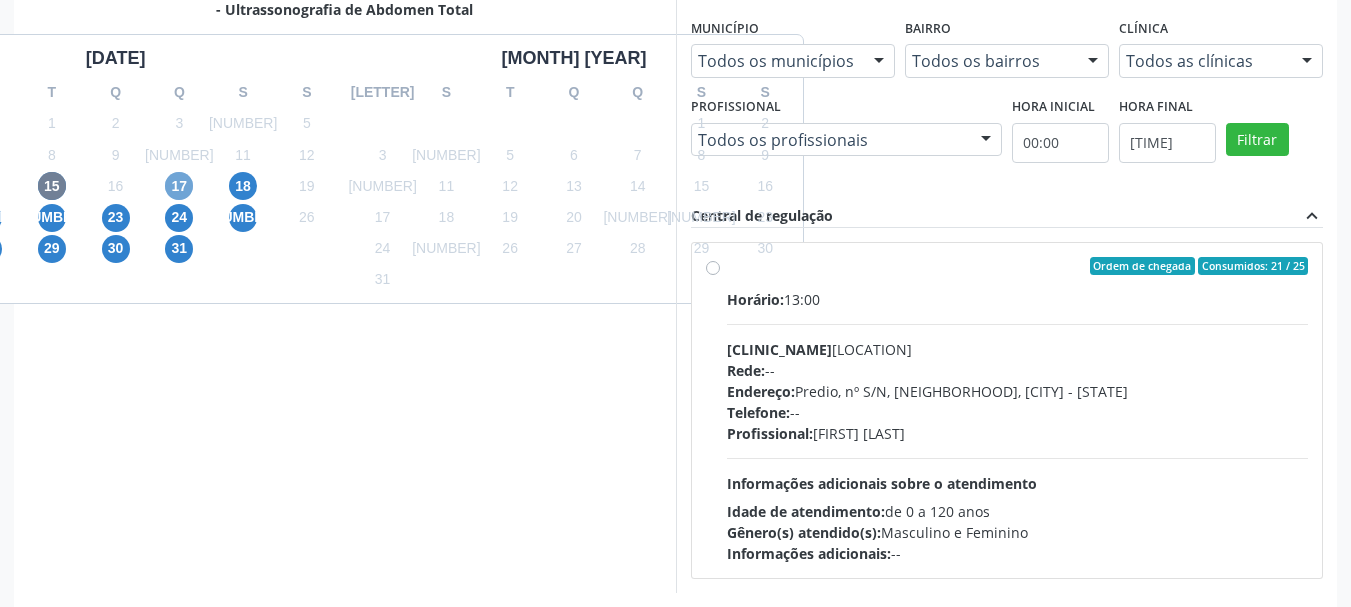 click on "17" at bounding box center (179, 186) 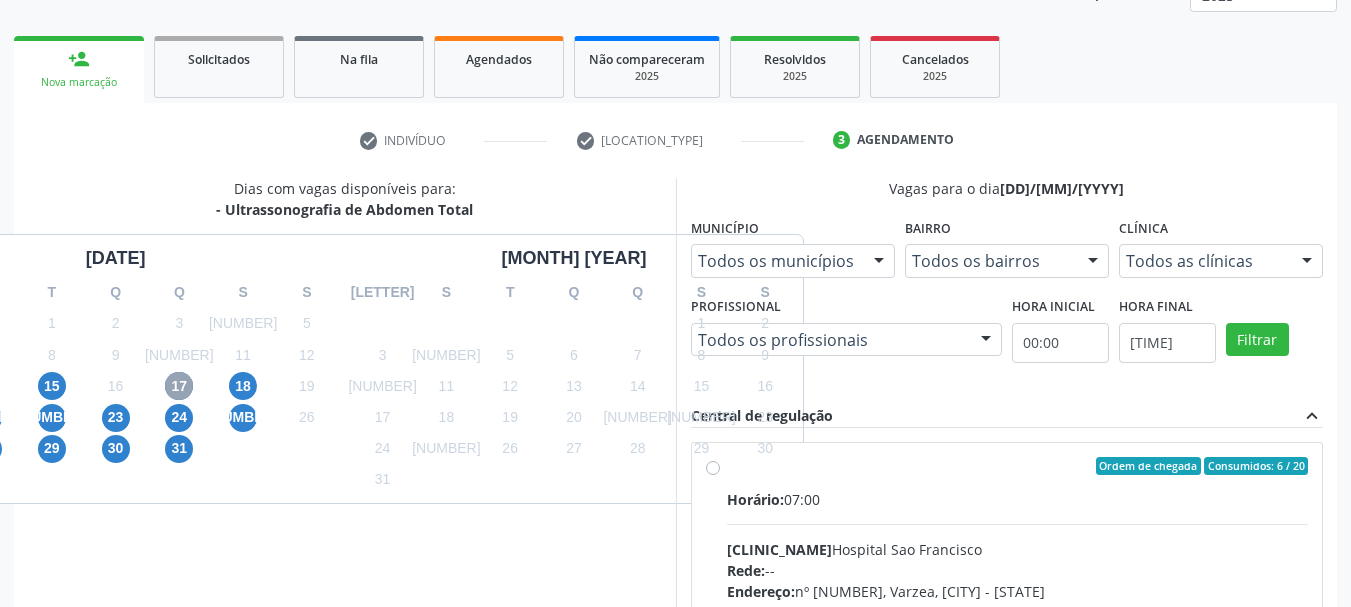 scroll, scrollTop: 552, scrollLeft: 0, axis: vertical 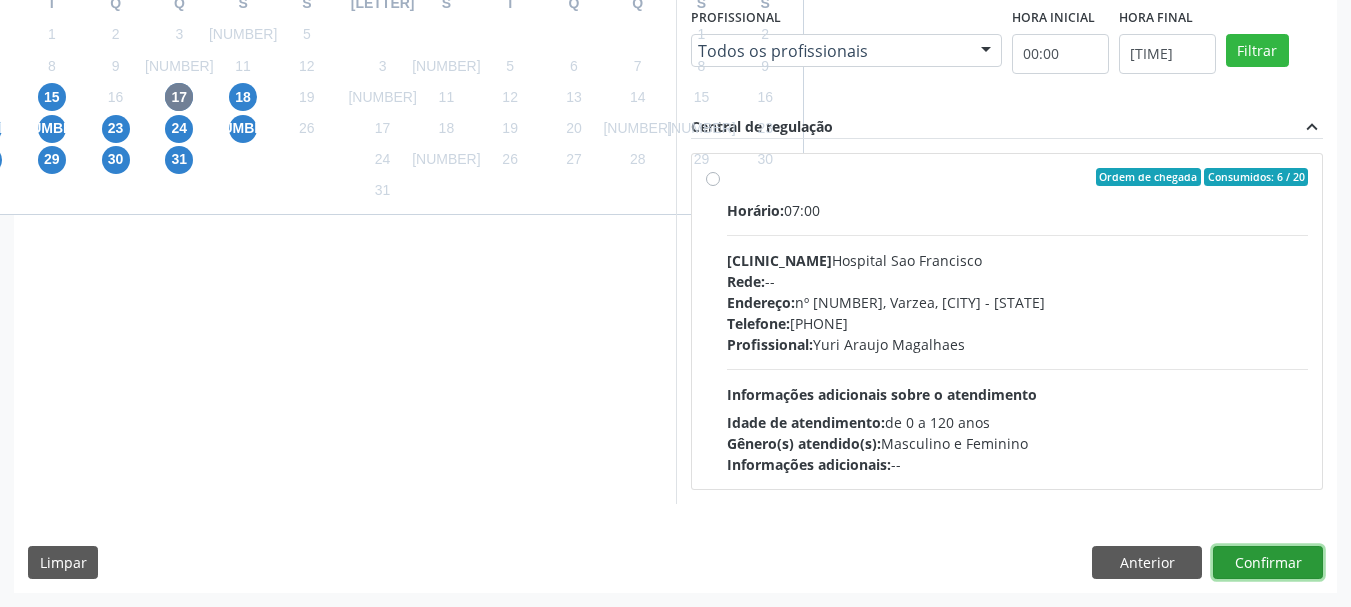 click on "Confirmar" at bounding box center (1268, 563) 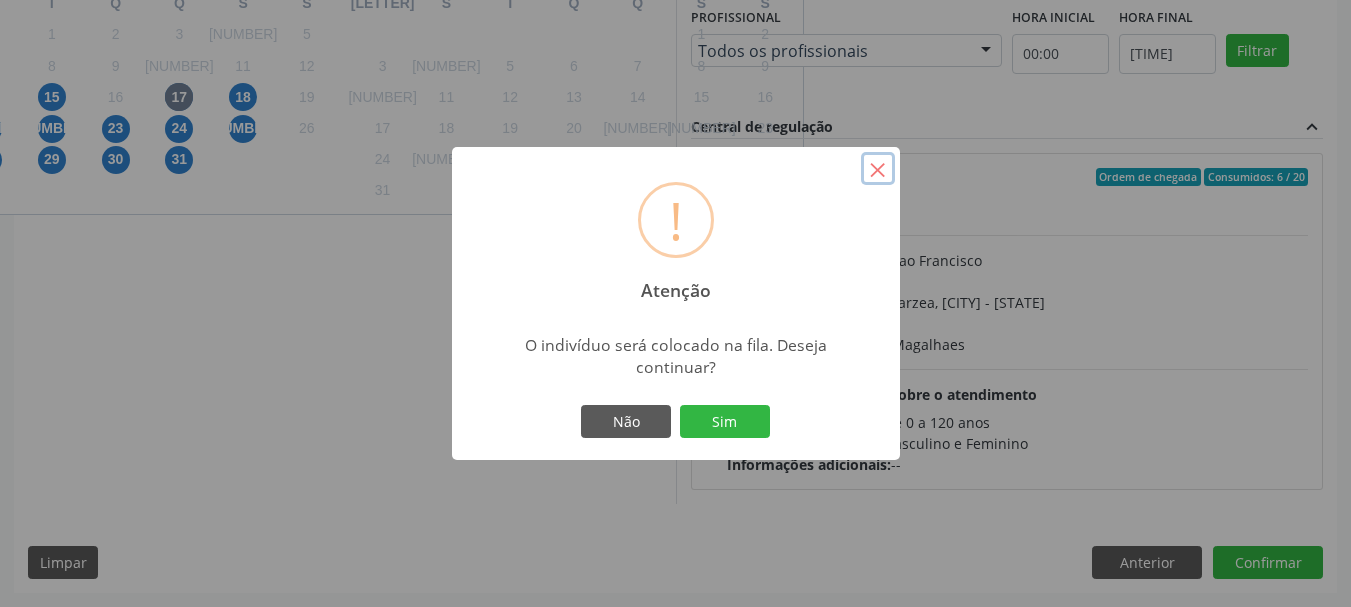 click on "[SYMBOL]" at bounding box center (878, 169) 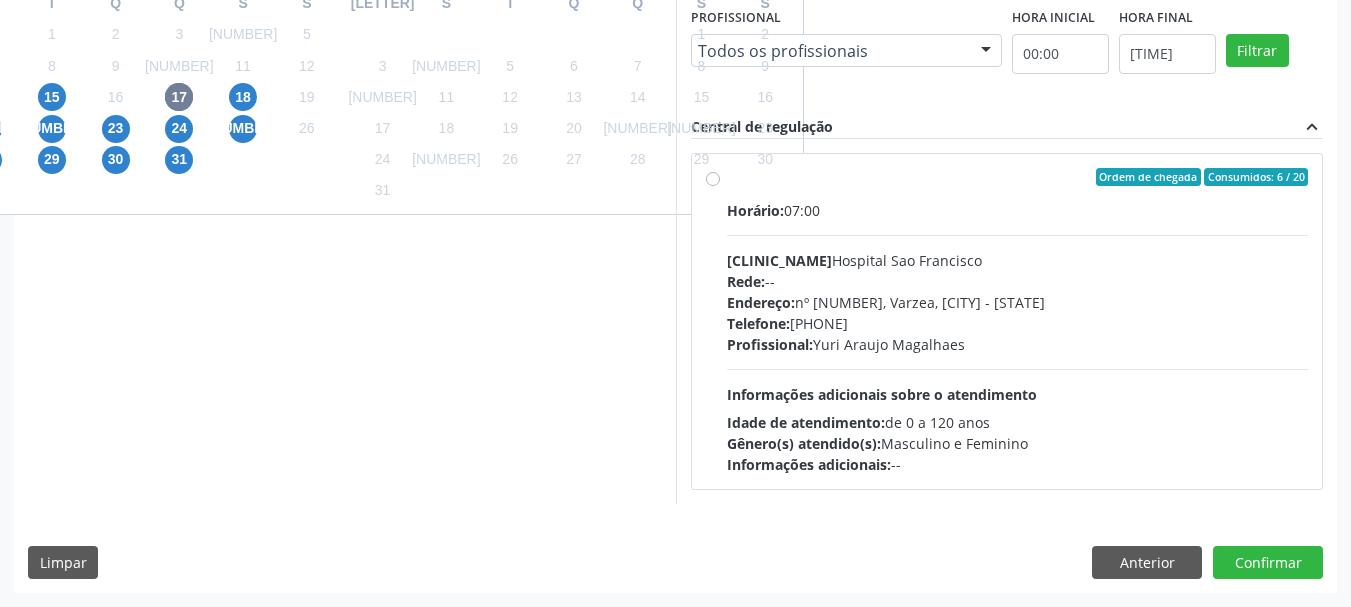 click on "Rede:
--" at bounding box center [1018, 281] 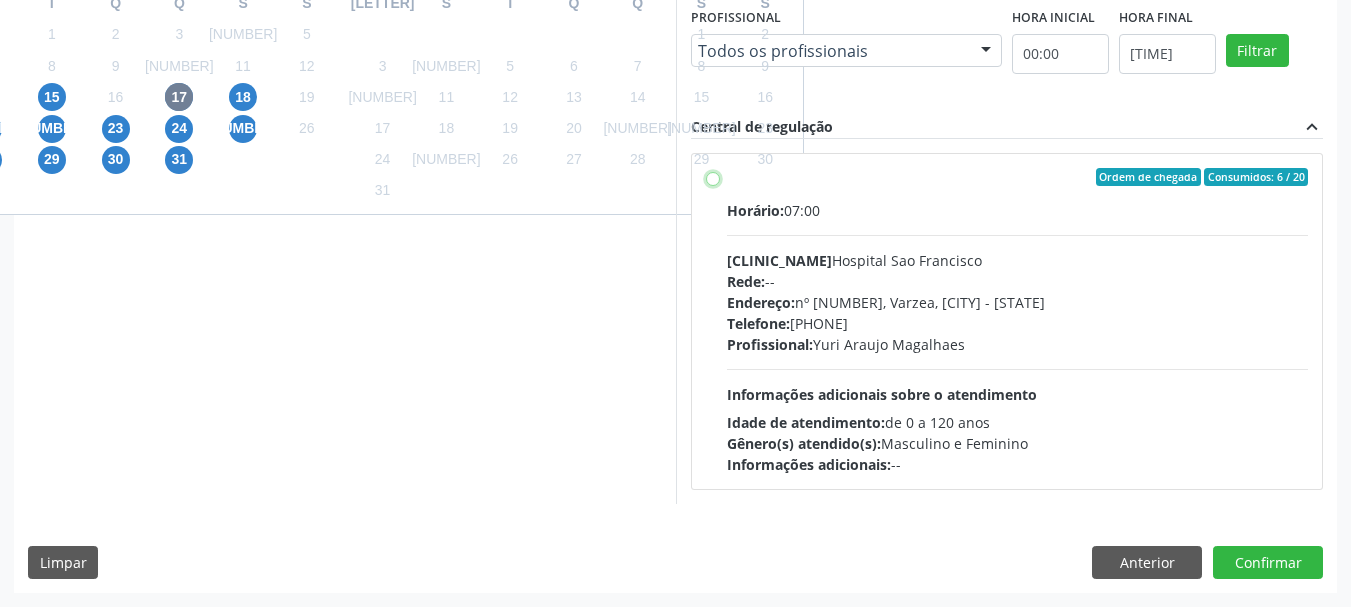 click on "Ordem de chegada
Consumidos: 6 / 20
Horário:   07:00
Clínica:  Hospital Sao Francisco
Rede:
--
Endereço:   nº 384, Varzea, Serra Talhada - PE
Telefone:   (81) 38312142
Profissional:
Yuri Araujo Magalhaes
Informações adicionais sobre o atendimento
Idade de atendimento:
de 0 a 120 anos
Gênero(s) atendido(s):
Masculino e Feminino
Informações adicionais:
--" at bounding box center [713, 177] 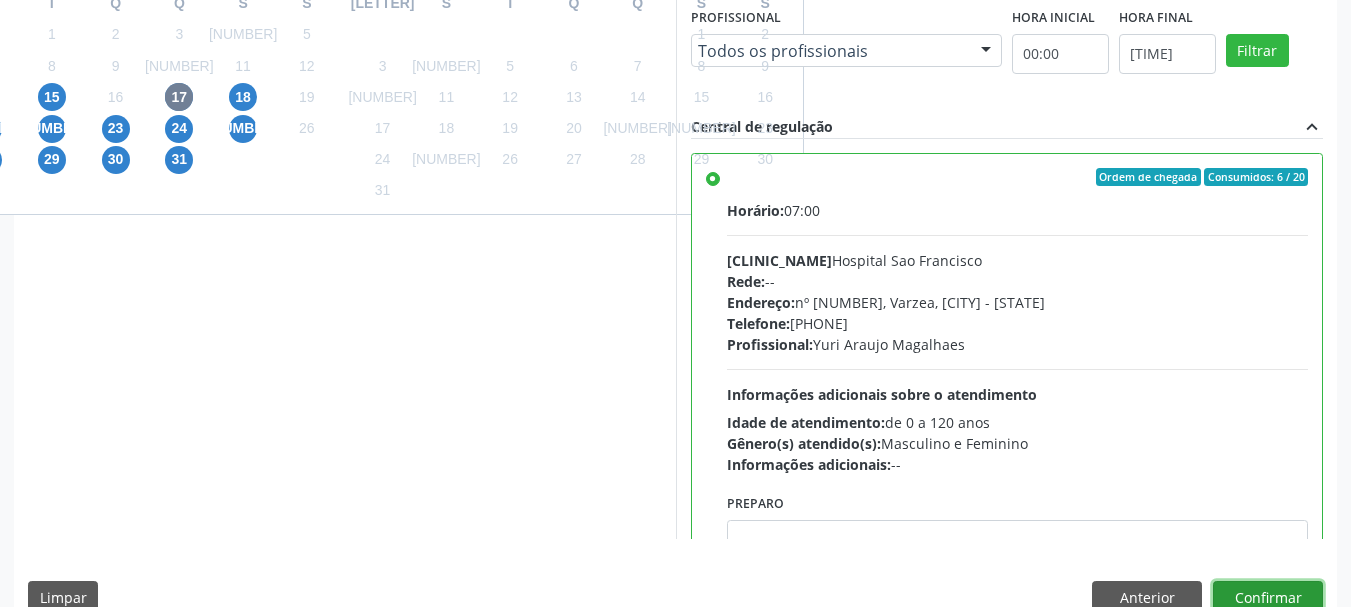 click on "Confirmar" at bounding box center [1268, 598] 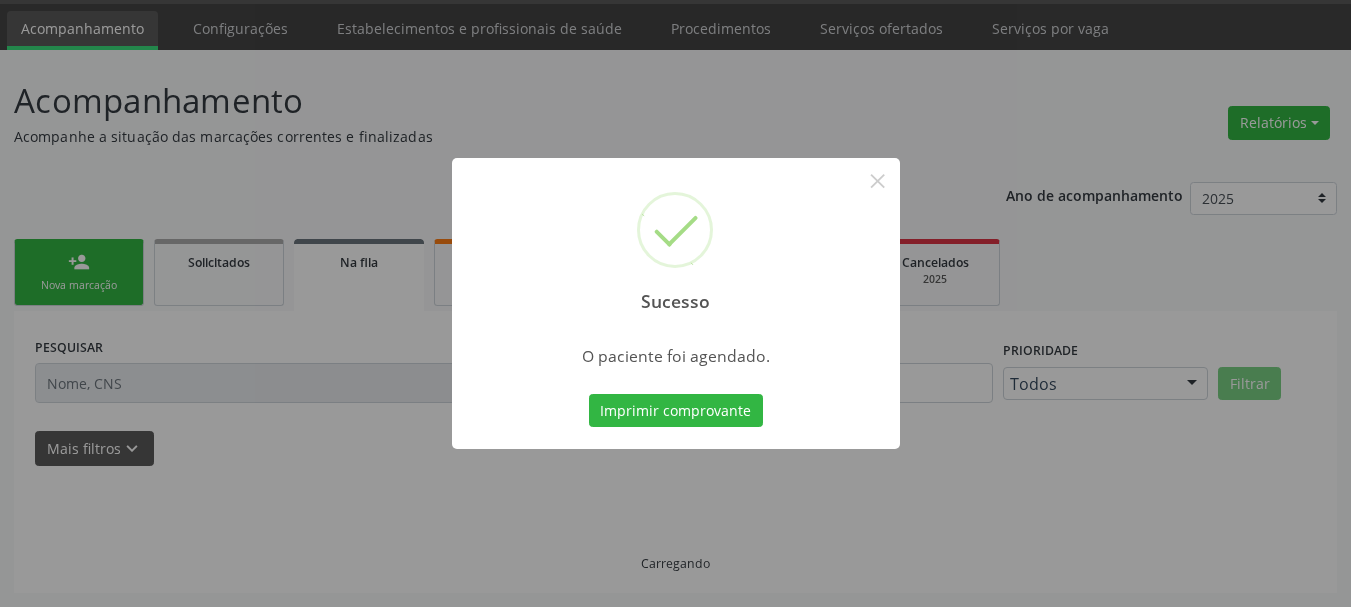 scroll, scrollTop: 60, scrollLeft: 0, axis: vertical 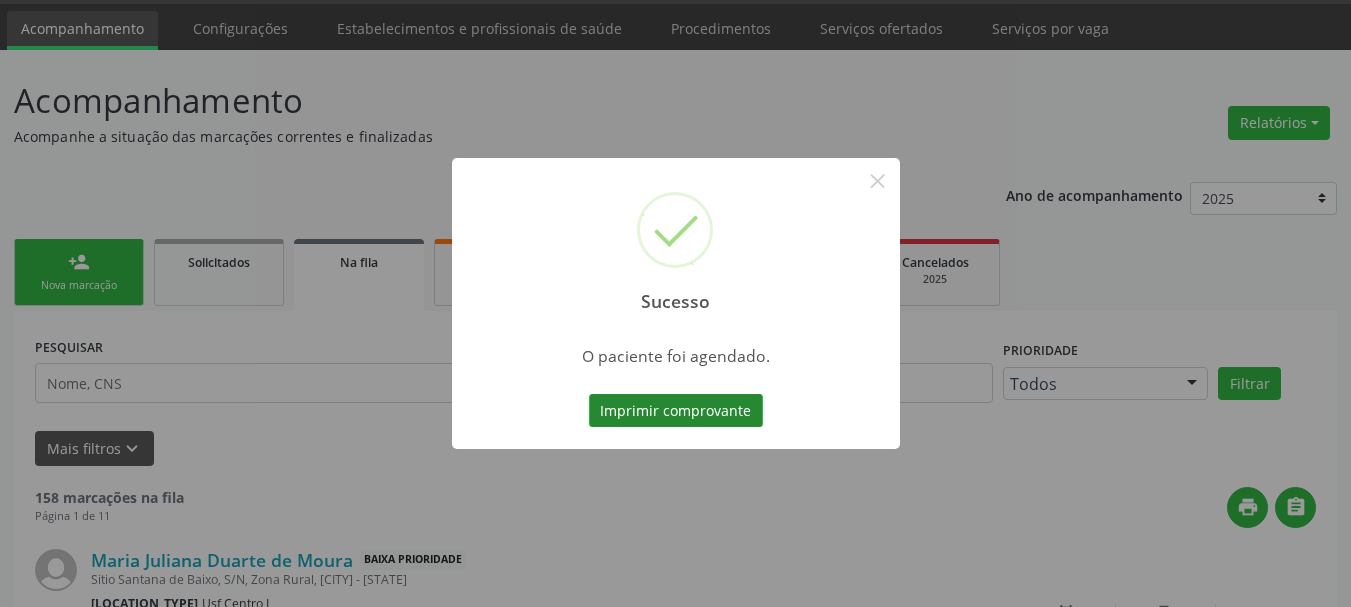 click on "Imprimir comprovante" at bounding box center (676, 411) 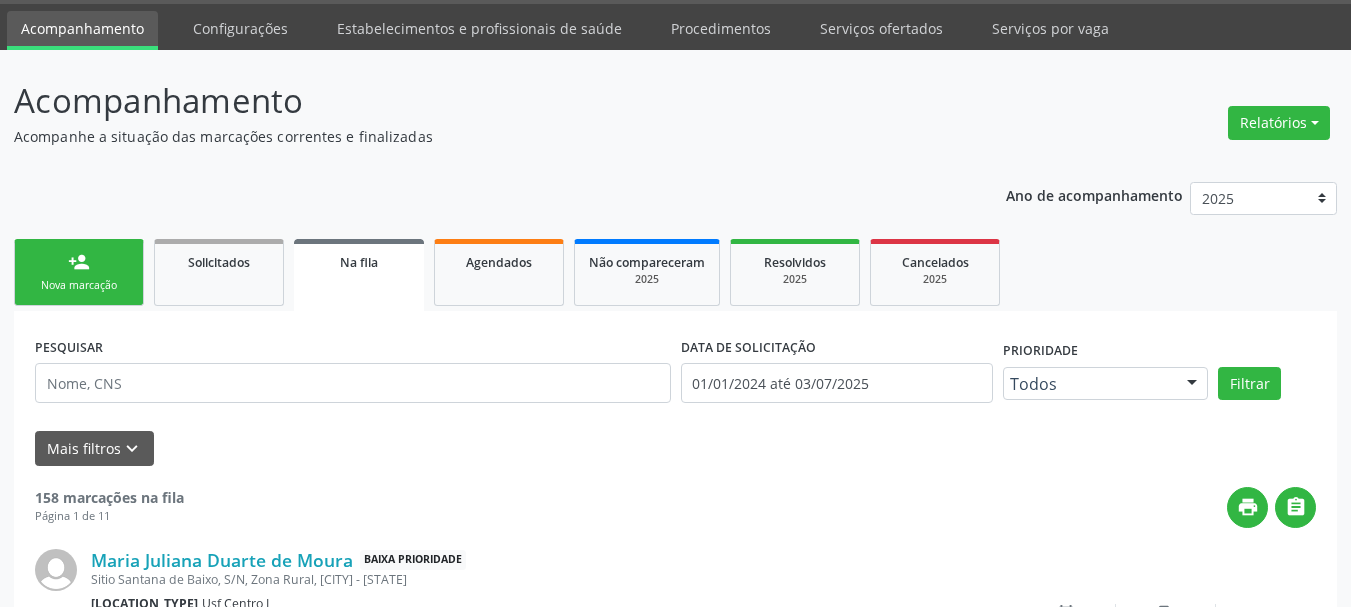 click on "person_add
Nova marcação" at bounding box center [79, 272] 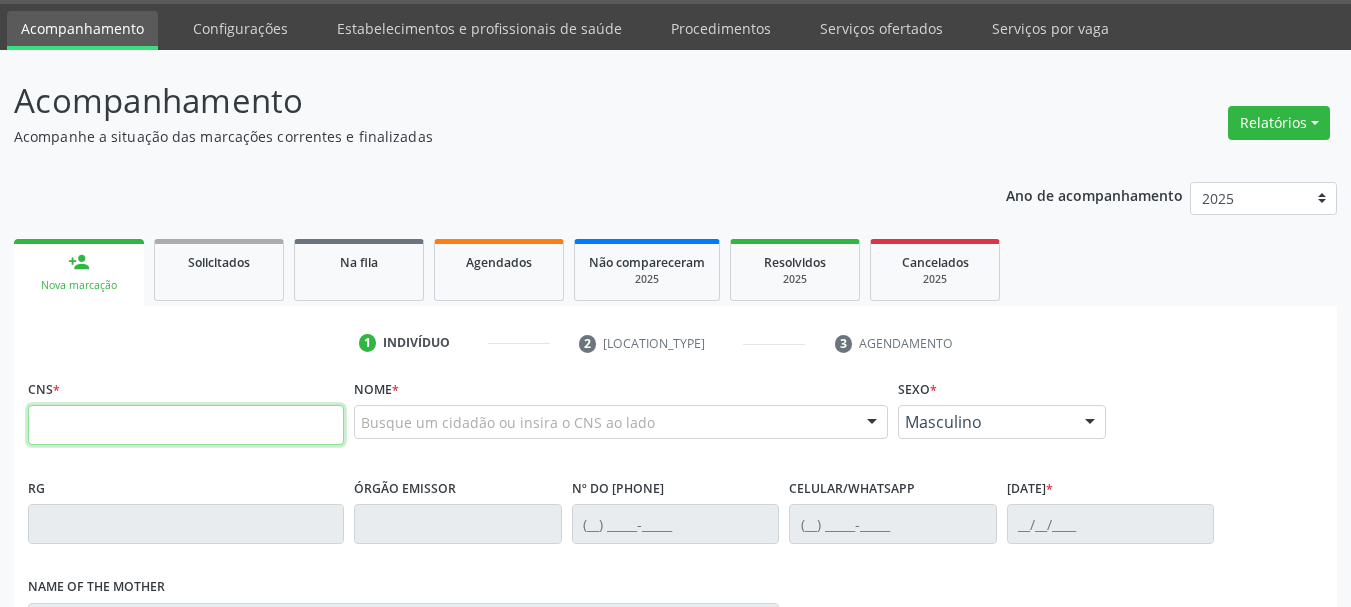 click at bounding box center [186, 425] 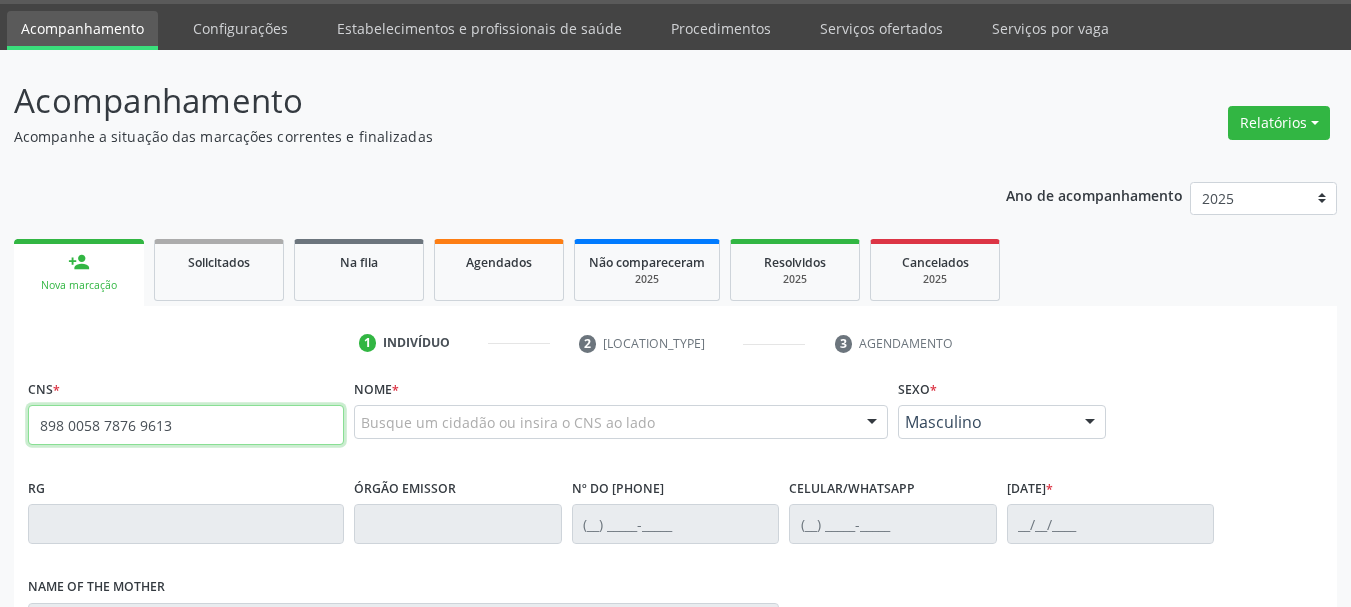 type on "898 0058 7876 9613" 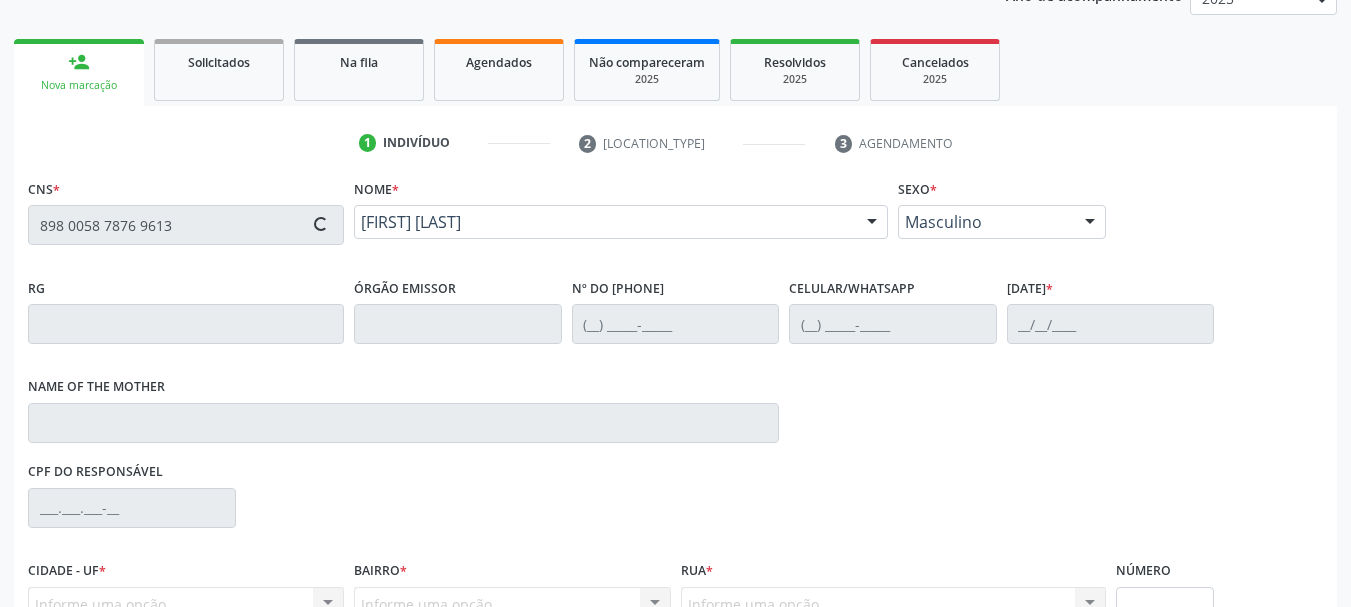 scroll, scrollTop: 460, scrollLeft: 0, axis: vertical 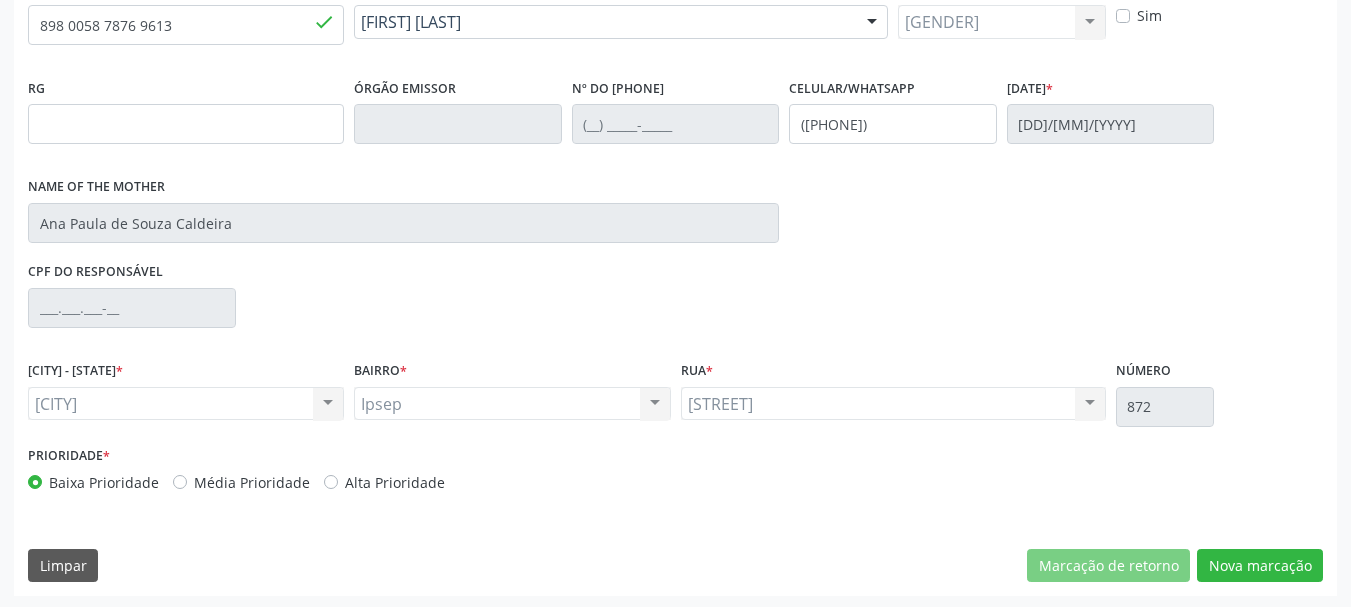 click on "CNS
*
898 0058 7876 9613       done
Nome
*
Maria Clara Caldeira Rodrigues
Maria Clara Caldeira Rodrigues
CNS:
898 0058 7876 9613
CPF:    --   Nascimento:
19/06/2018
Nenhum resultado encontrado para: "   "
Digite o nome ou CNS para buscar um indivíduo
Sexo
*
Feminino         Masculino   Feminino
Nenhum resultado encontrado para: "   "
Não há nenhuma opção para ser exibida.
Está gestante
Sim
RG
Órgão emissor
Nº do Telefone
Celular/WhatsApp
(87) 99905-7589
Data de nascimento
*
19/06/2018
Nome da mãe
Ana Paula de Souza Caldeira
CPF do responsável
CIDADE - UF
*
Serra Talhada" at bounding box center [675, 285] 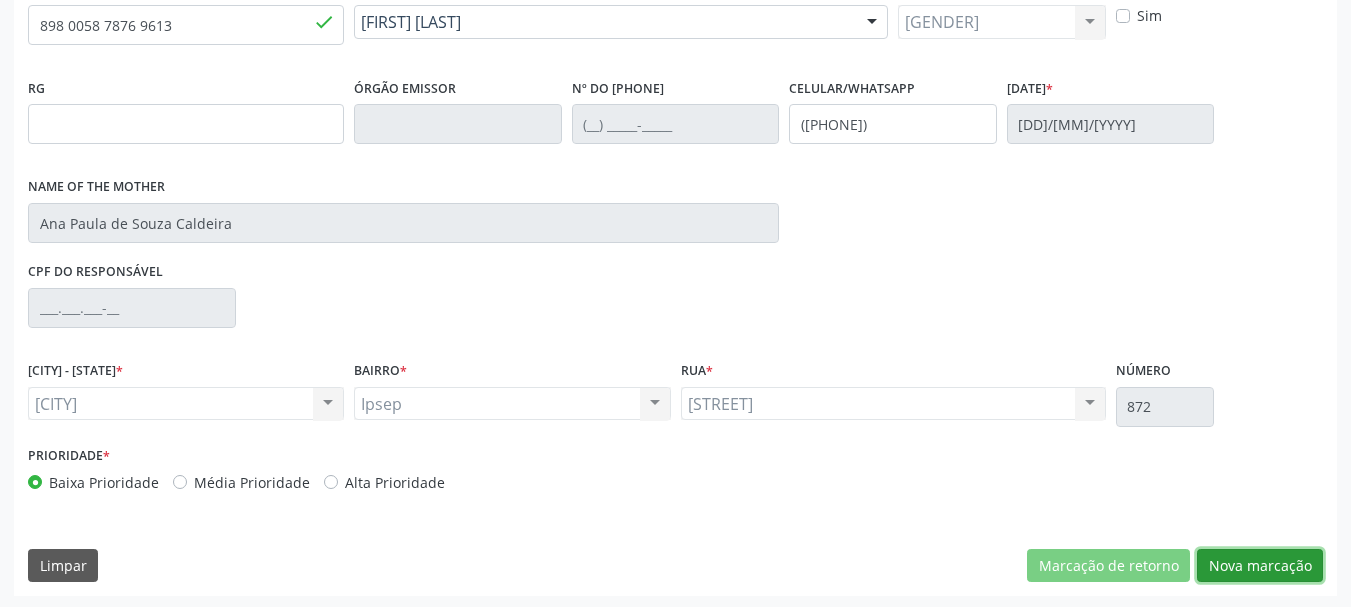 click on "Nova marcação" at bounding box center (1108, 566) 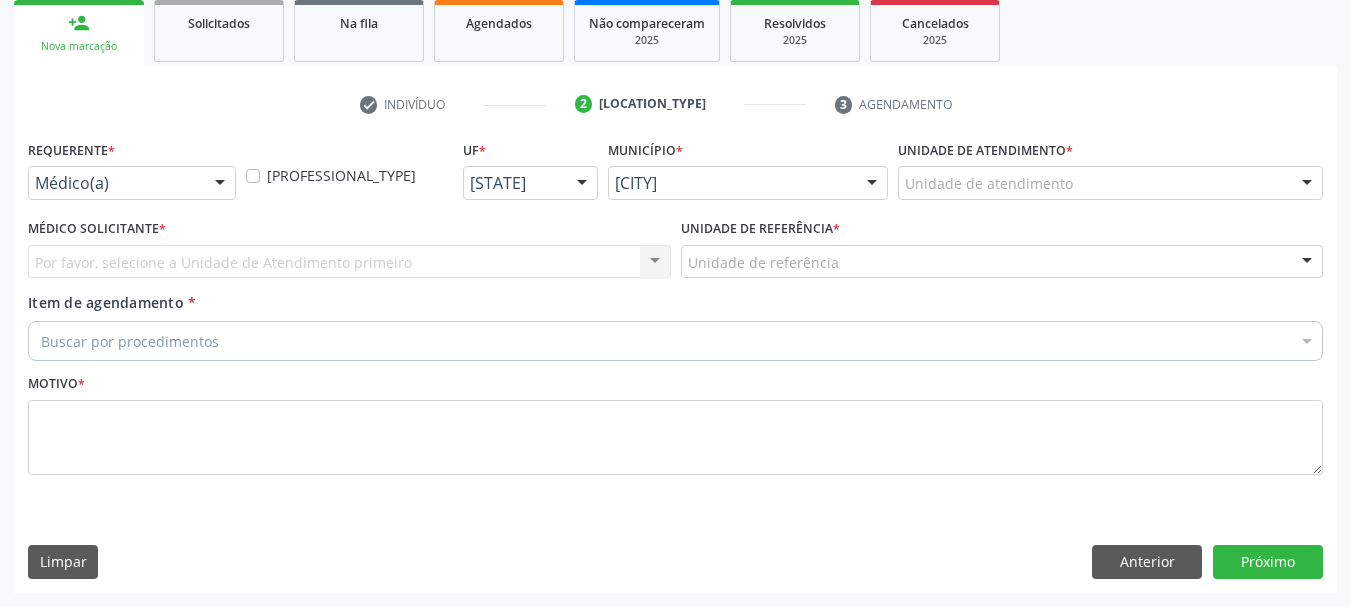 scroll, scrollTop: 299, scrollLeft: 0, axis: vertical 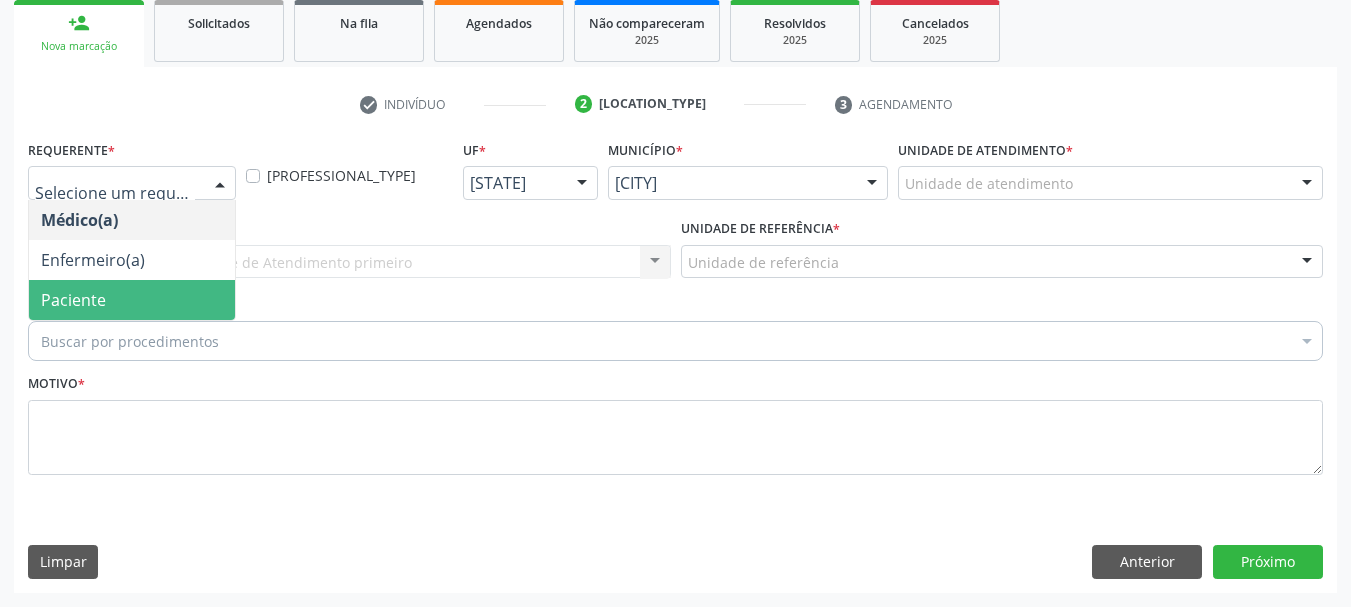 click on "Paciente" at bounding box center [73, 300] 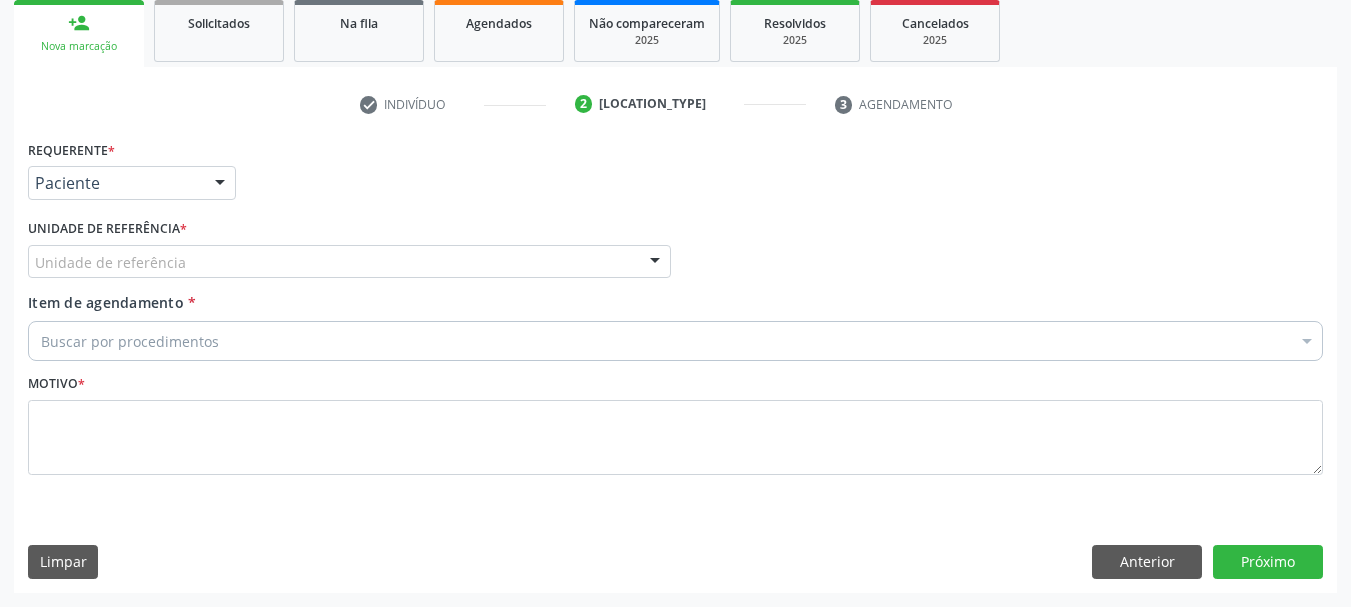 drag, startPoint x: 150, startPoint y: 279, endPoint x: 154, endPoint y: 290, distance: 11.7046995 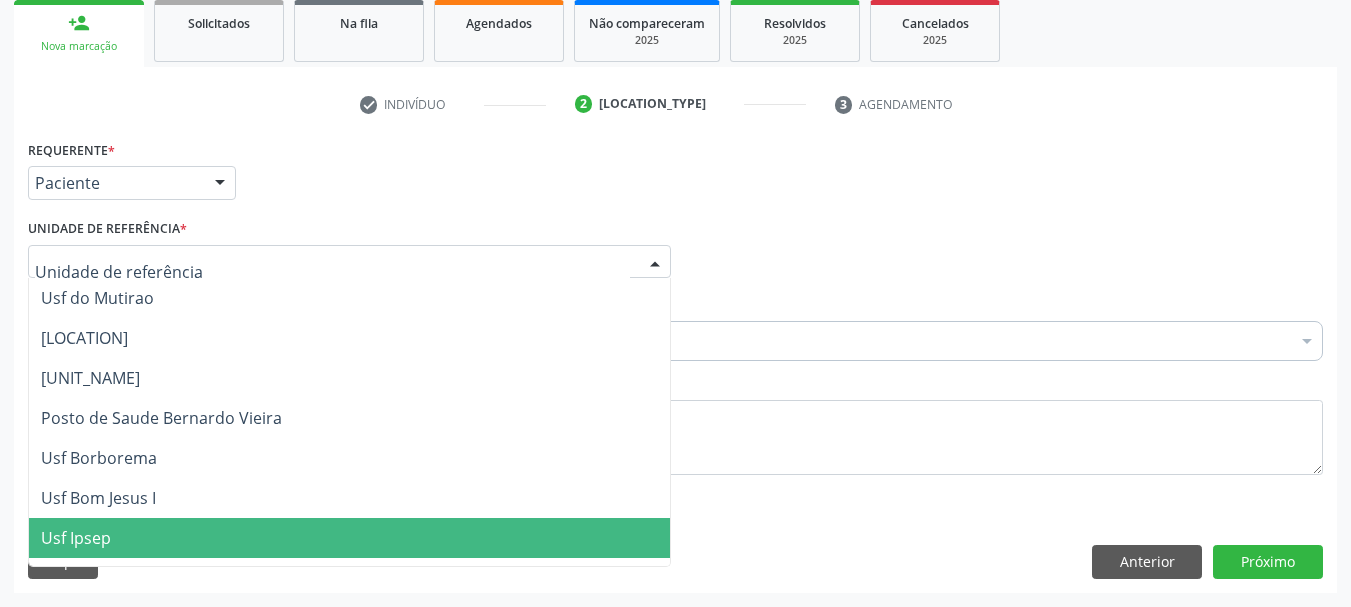 click on "Usf Ipsep" at bounding box center [349, 538] 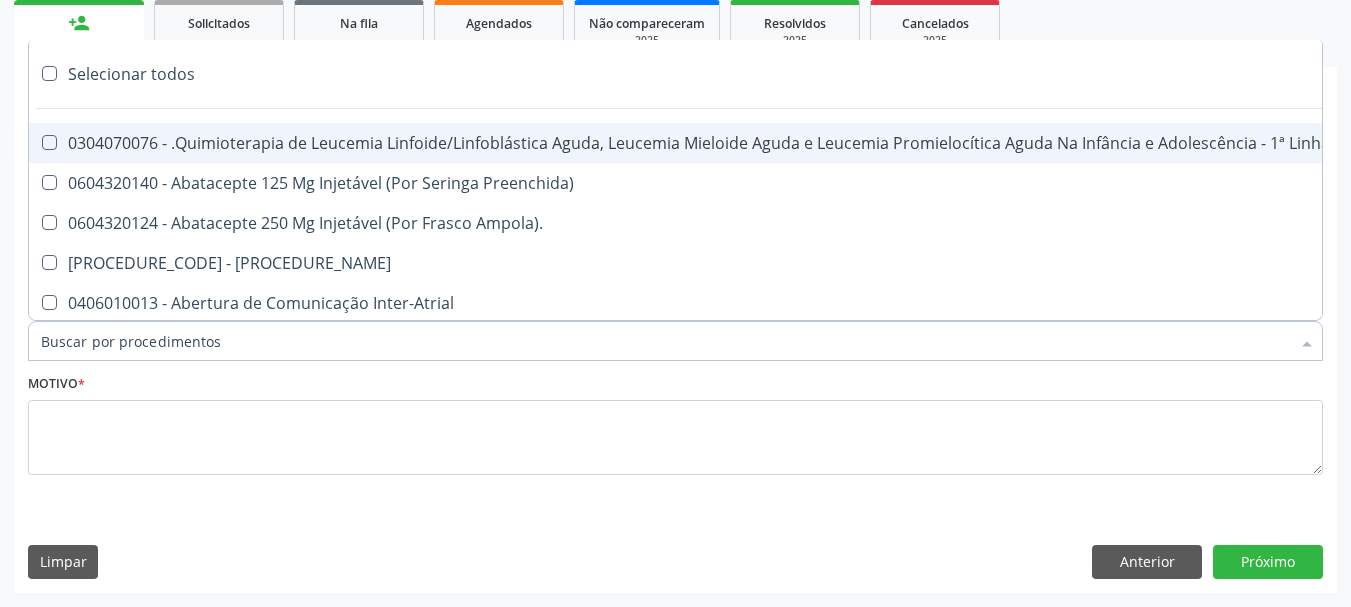 paste on "0205020046" 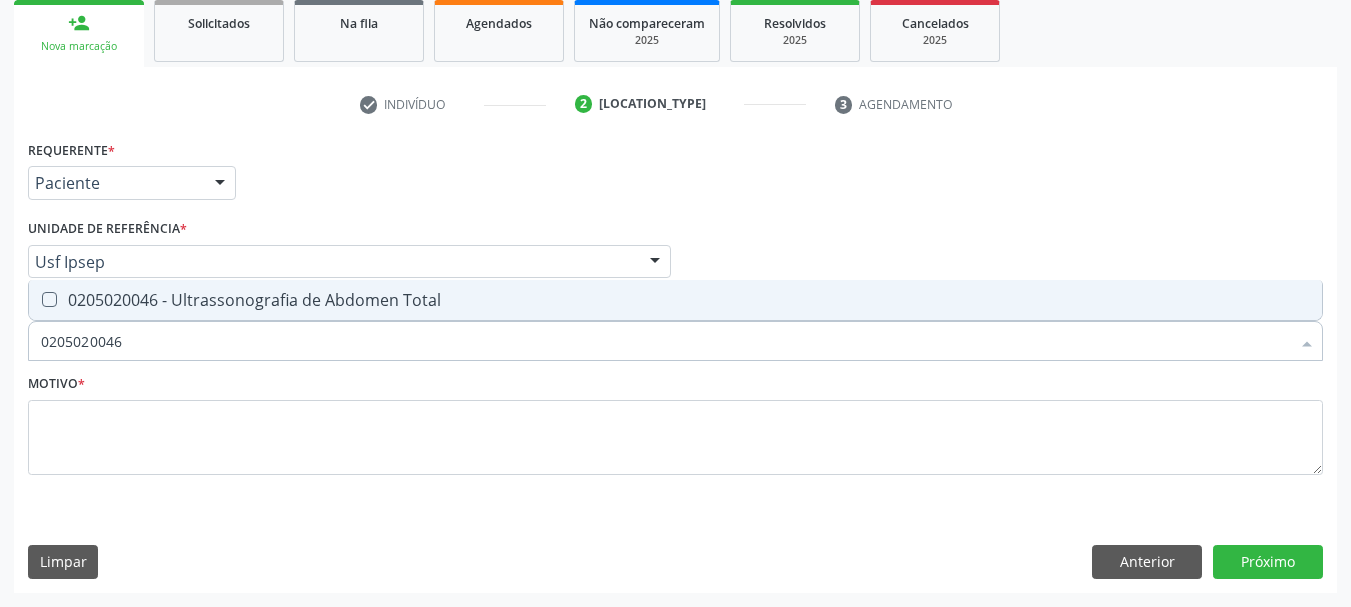 click on "[PROCEDURE_CODE] - Ultrassonografia de Abdomen Total" at bounding box center [675, 300] 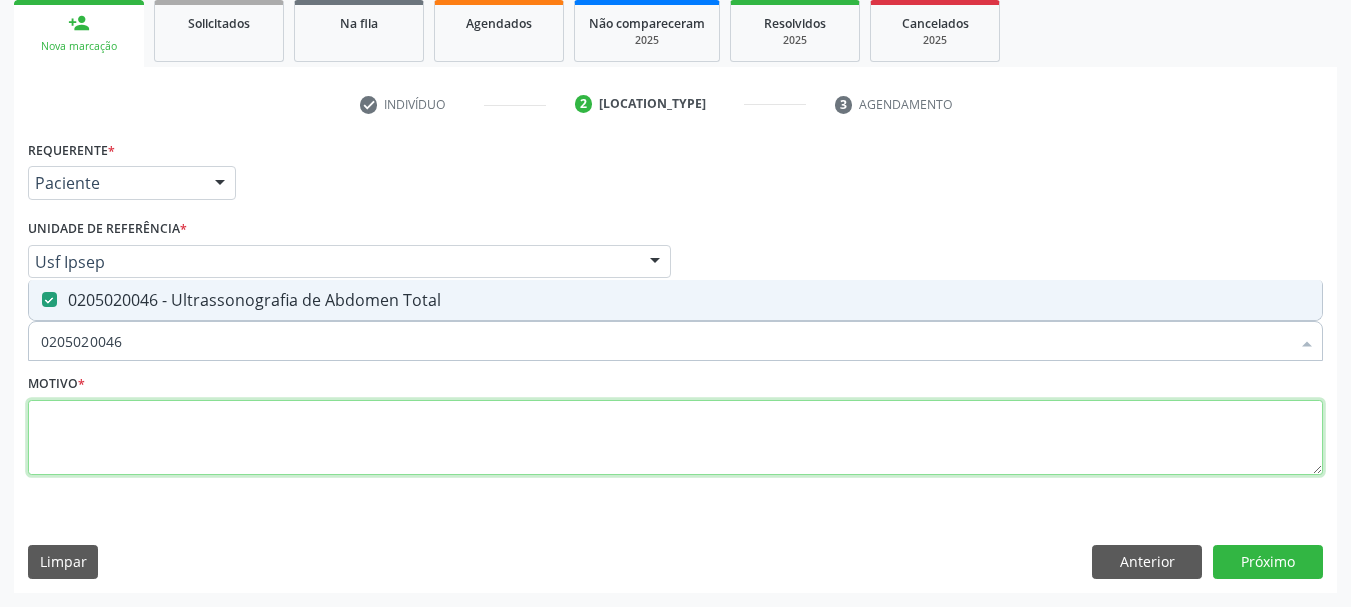 click at bounding box center (675, 438) 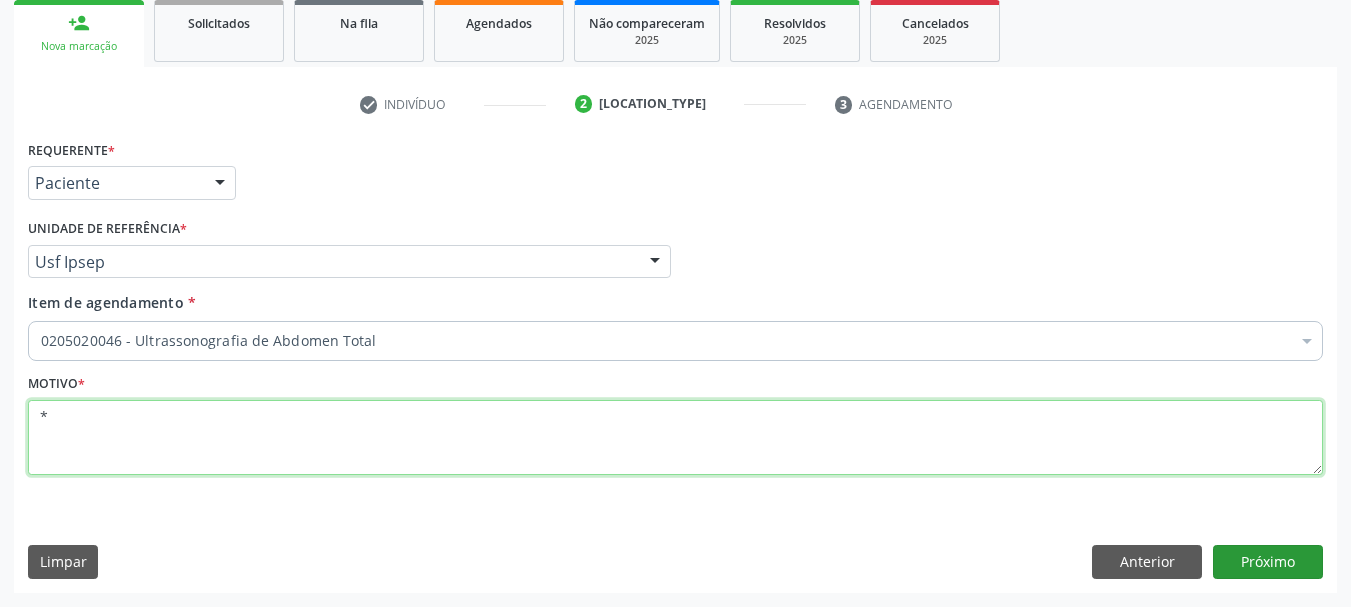 type on "*" 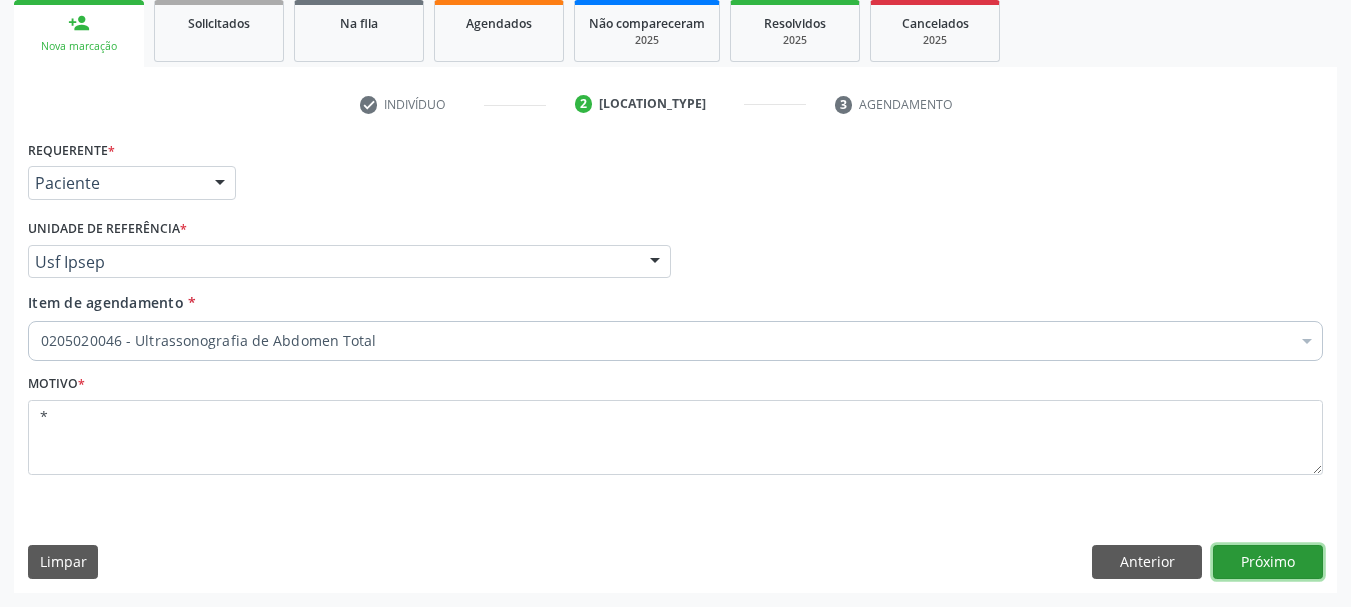 click on "Próximo" at bounding box center [1268, 562] 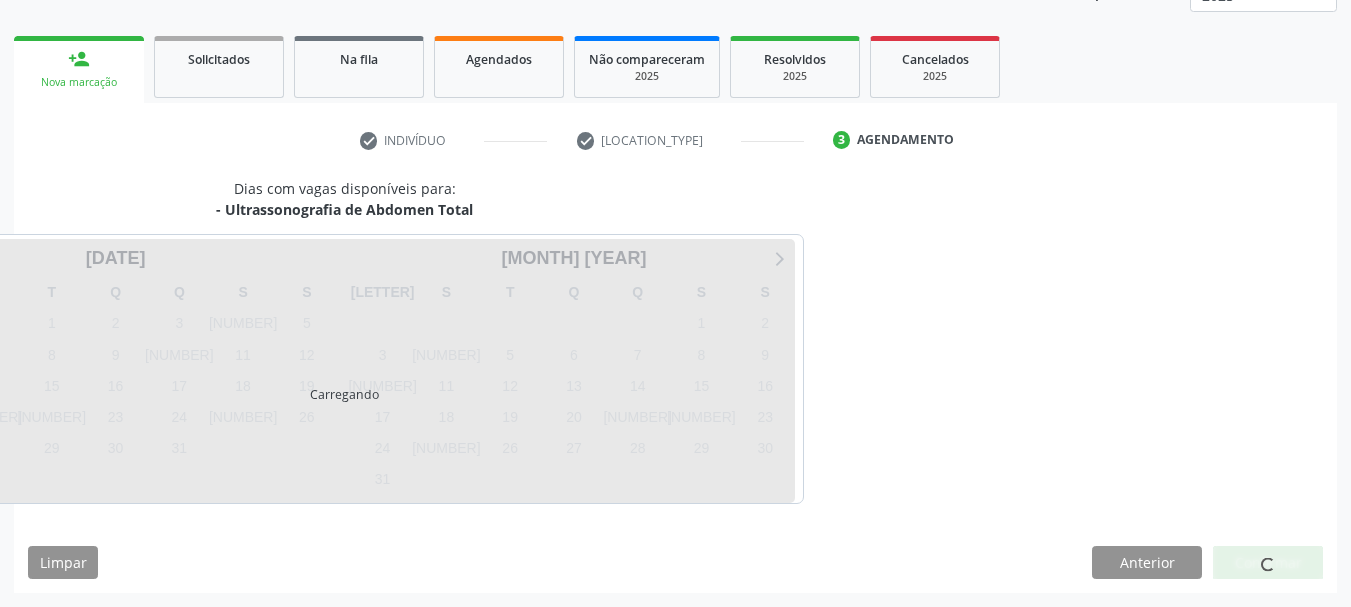 scroll, scrollTop: 263, scrollLeft: 0, axis: vertical 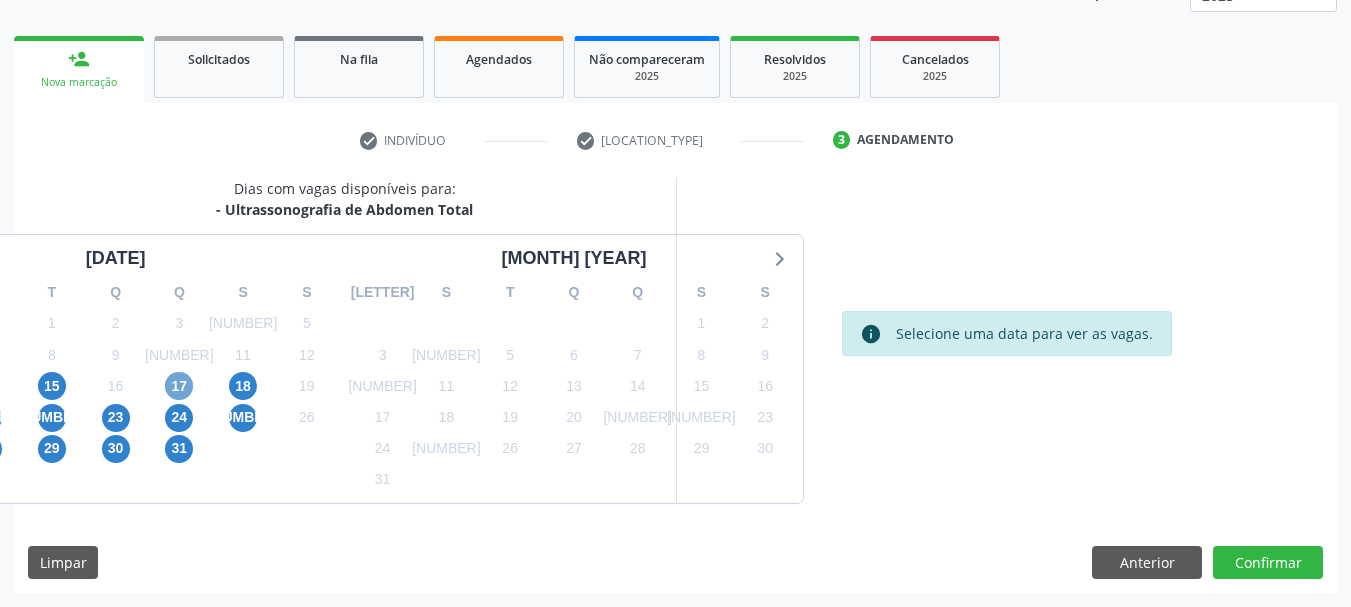 click on "17" at bounding box center [179, 386] 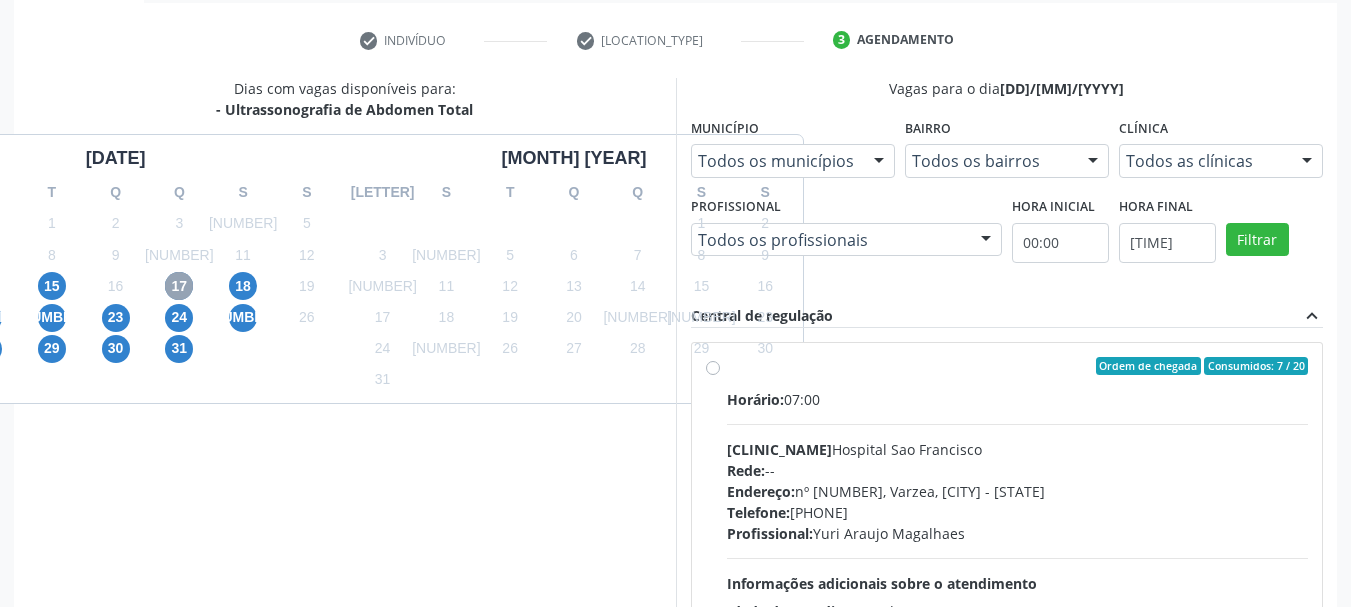 scroll, scrollTop: 463, scrollLeft: 0, axis: vertical 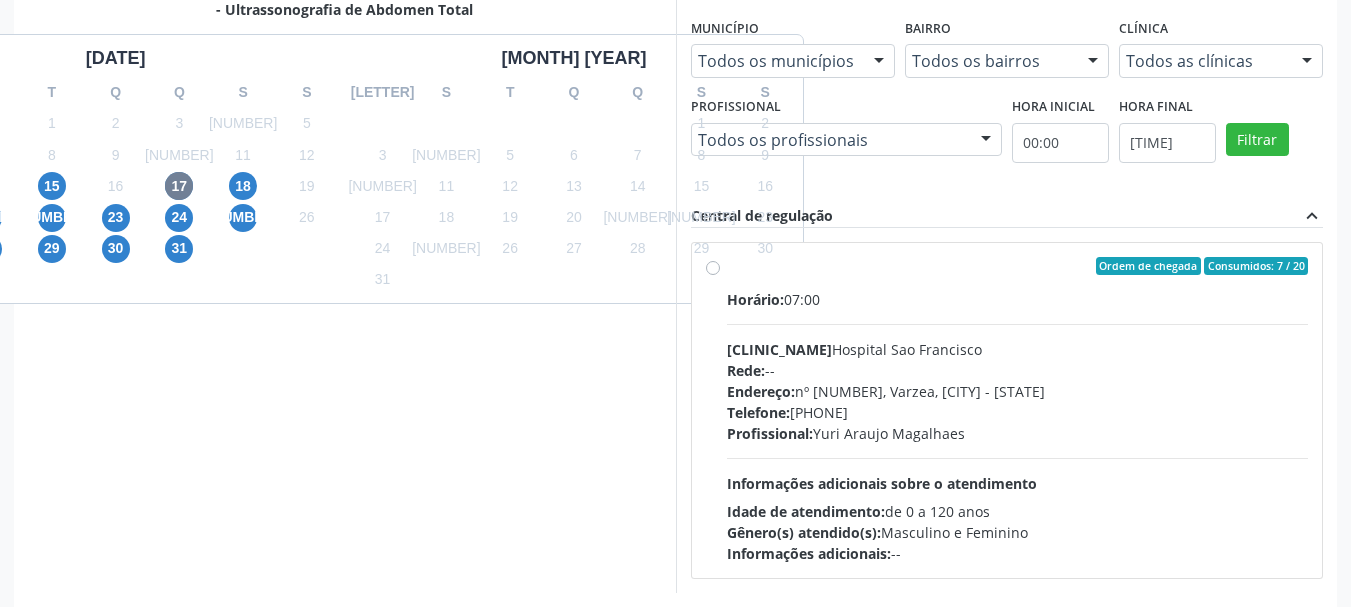 click on "Horário:   07:00
Clínica:  Hospital Sao Francisco
Rede:
--
Endereço:   nº 384, Varzea, Serra Talhada - PE
Telefone:   (81) 38312142
Profissional:
Yuri Araujo Magalhaes
Informações adicionais sobre o atendimento
Idade de atendimento:
de 0 a 120 anos
Gênero(s) atendido(s):
Masculino e Feminino
Informações adicionais:
--" at bounding box center (1018, 426) 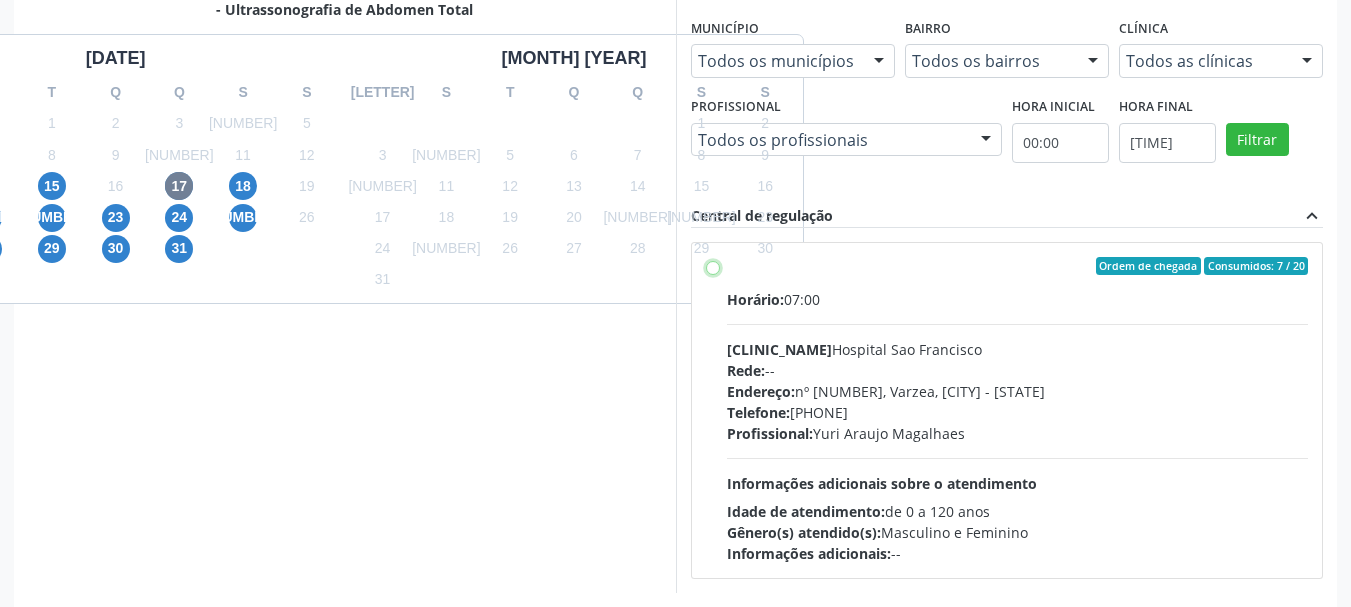 click on "Ordem de chegada
Consumidos: 7 / 20
Horário:   07:00
Clínica:  Hospital Sao Francisco
Rede:
--
Endereço:   nº 384, Varzea, Serra Talhada - PE
Telefone:   (81) 38312142
Profissional:
Yuri Araujo Magalhaes
Informações adicionais sobre o atendimento
Idade de atendimento:
de 0 a 120 anos
Gênero(s) atendido(s):
Masculino e Feminino
Informações adicionais:
--" at bounding box center [713, 266] 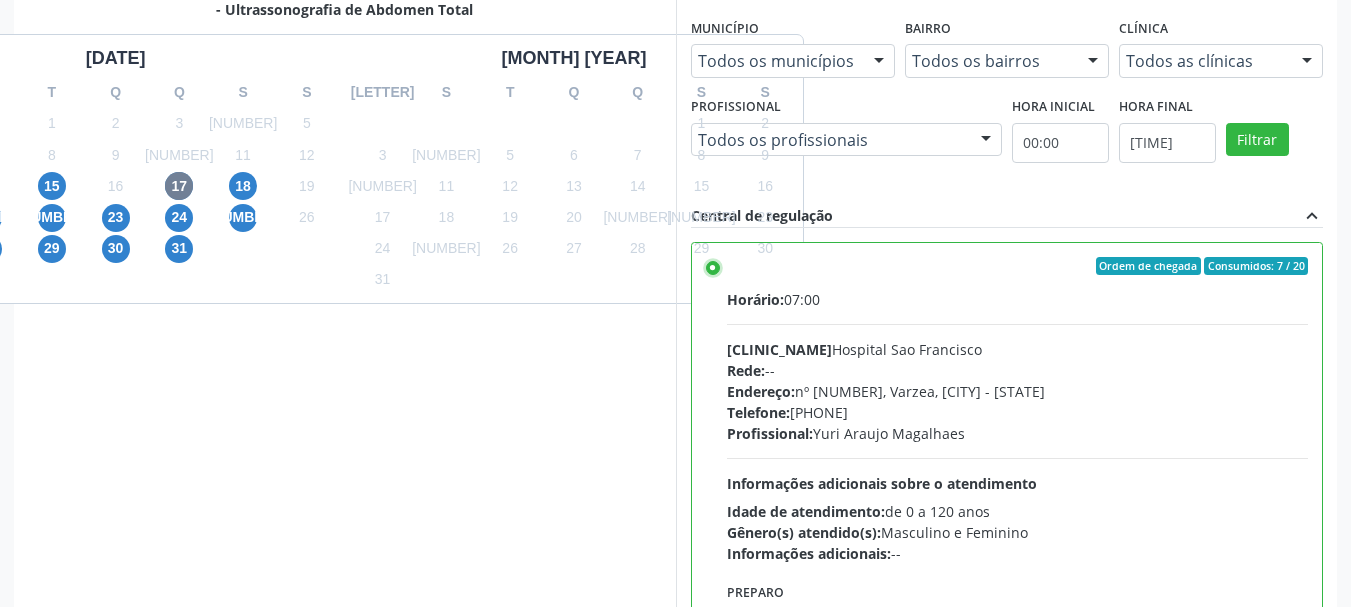 scroll, scrollTop: 99, scrollLeft: 0, axis: vertical 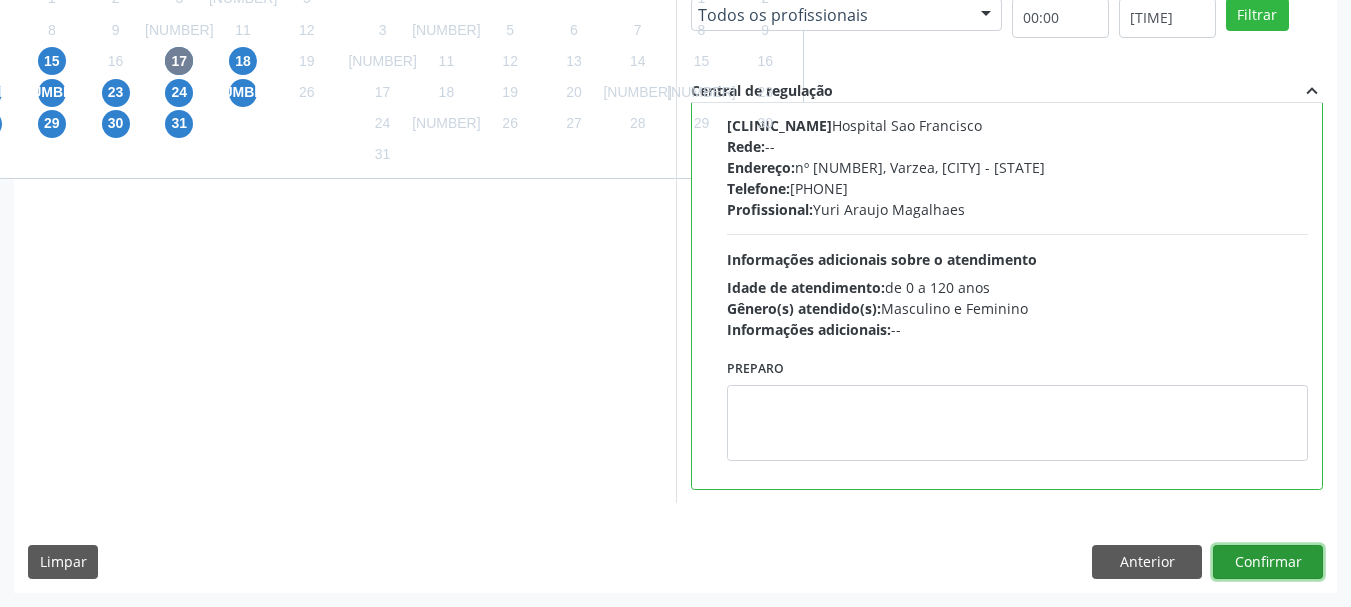 click on "Confirmar" at bounding box center [1268, 562] 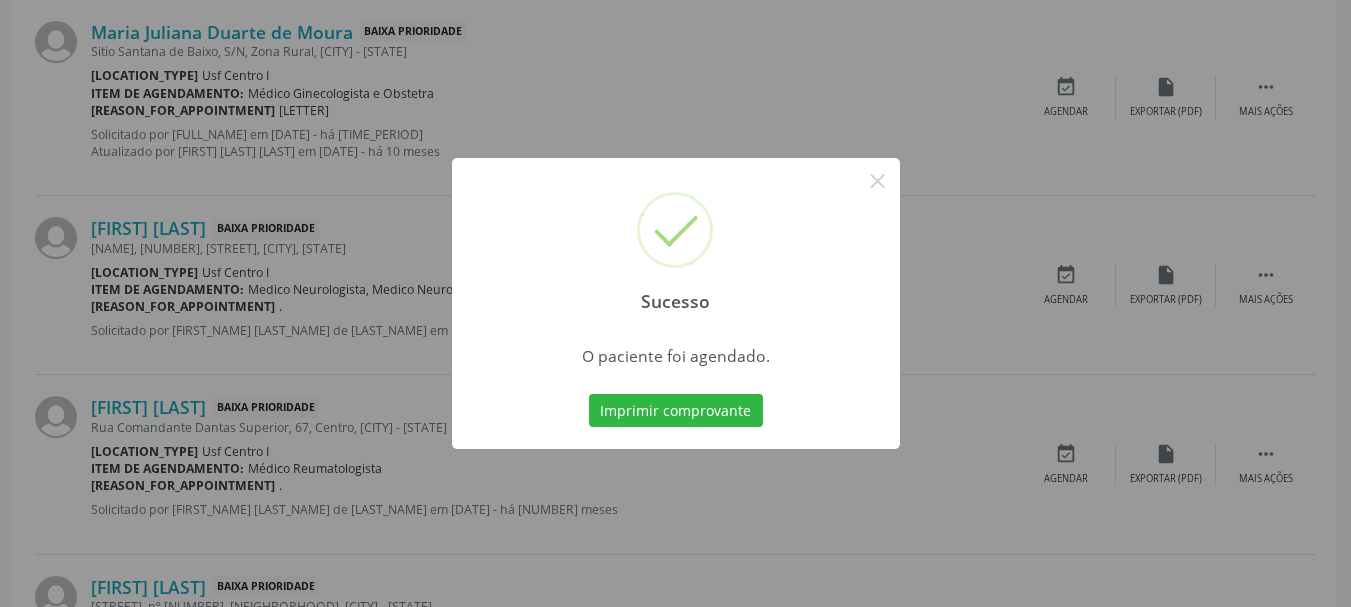 scroll, scrollTop: 60, scrollLeft: 0, axis: vertical 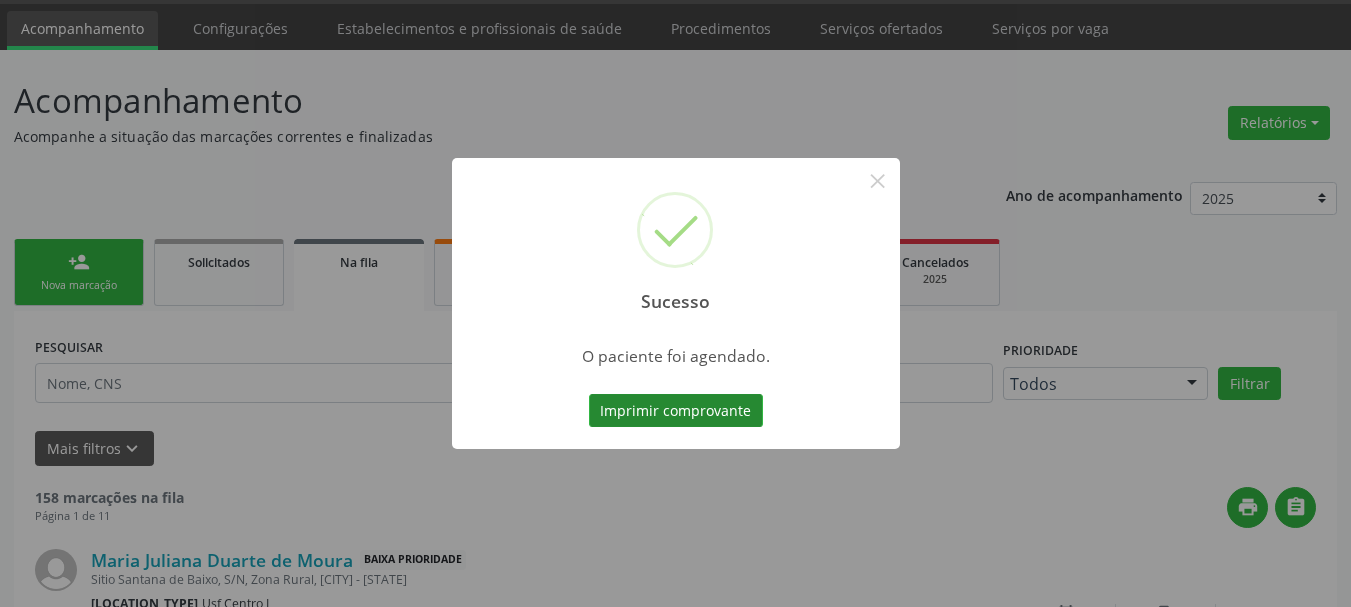 click on "Imprimir comprovante" at bounding box center [676, 411] 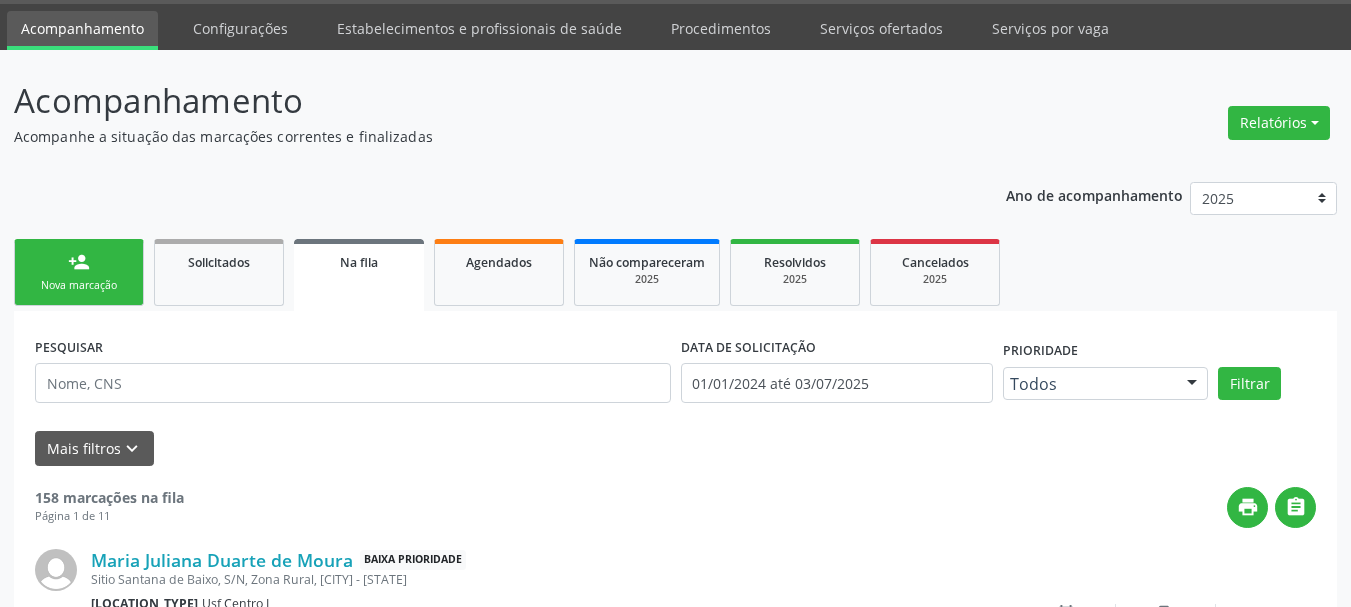 click on "person_add
Nova marcação" at bounding box center (79, 272) 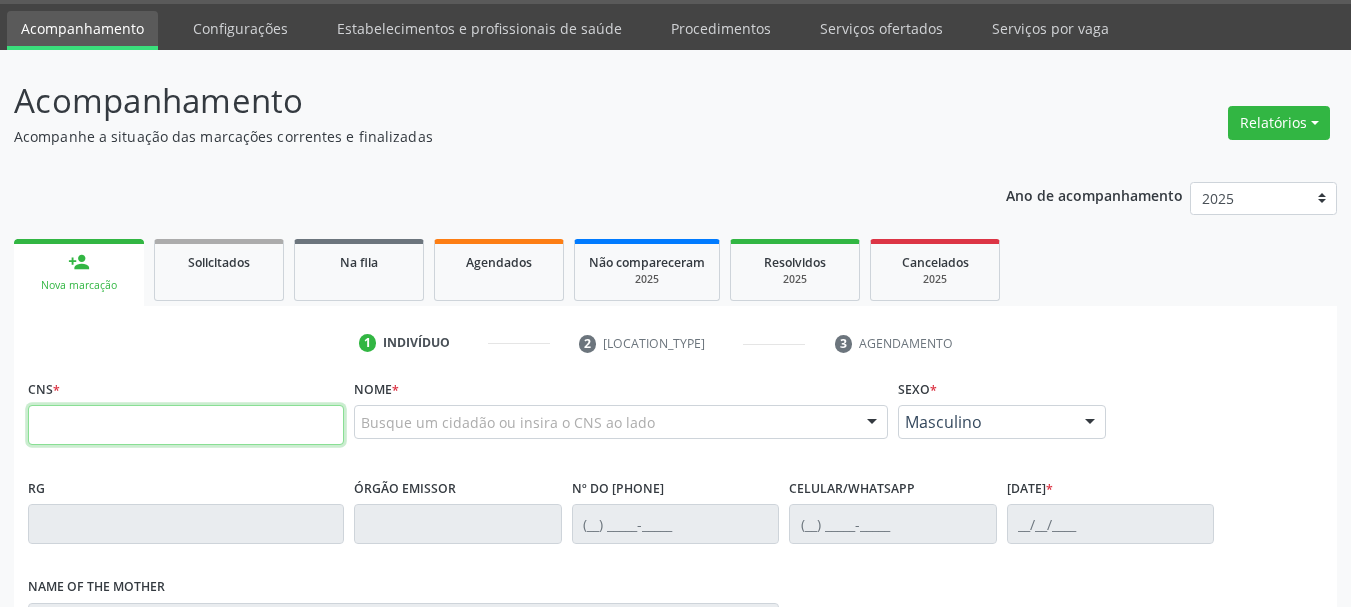 click at bounding box center (186, 425) 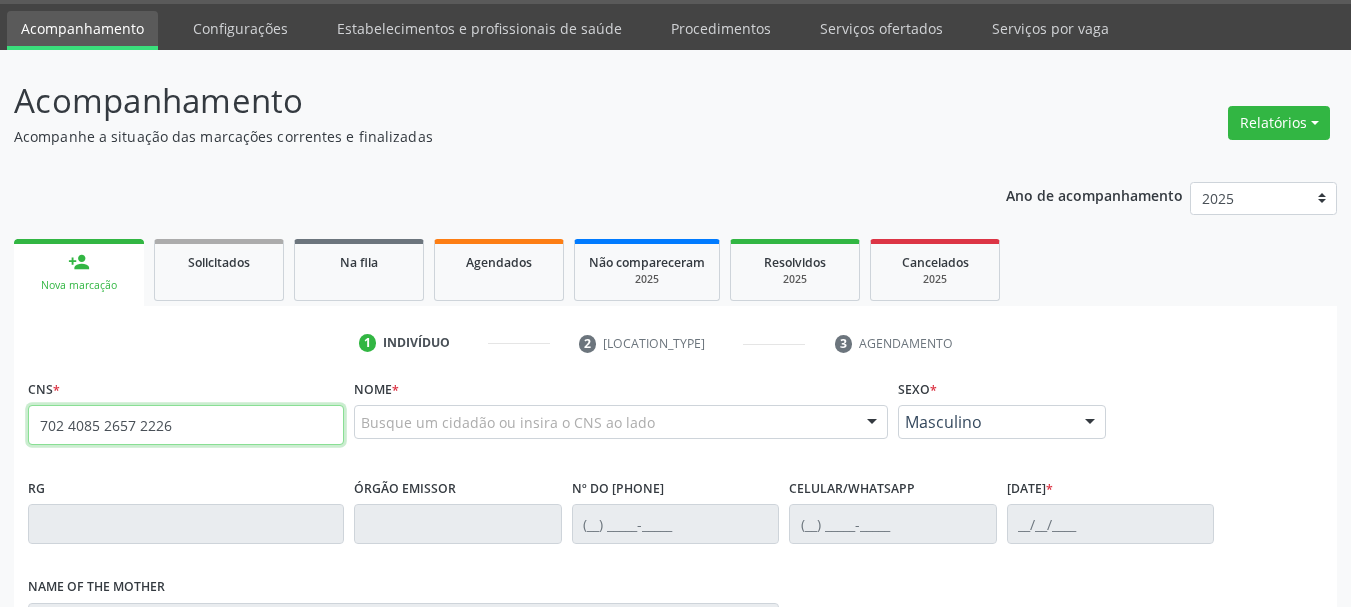 type on "702 4085 2657 2226" 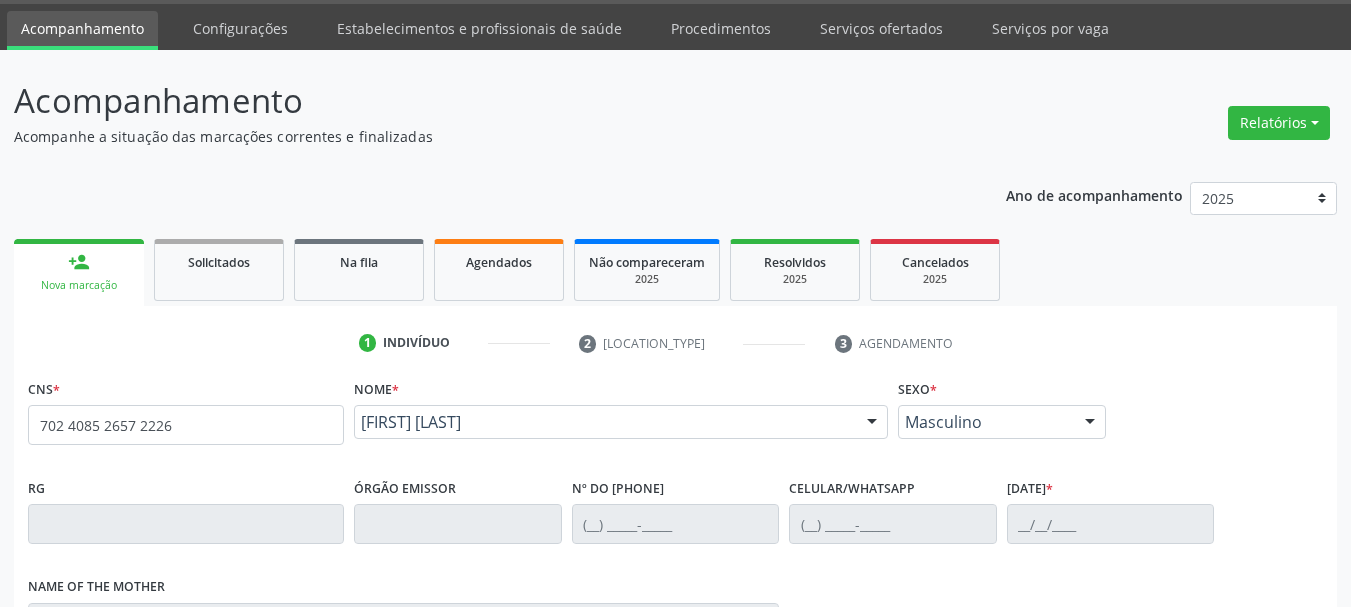 scroll, scrollTop: 260, scrollLeft: 0, axis: vertical 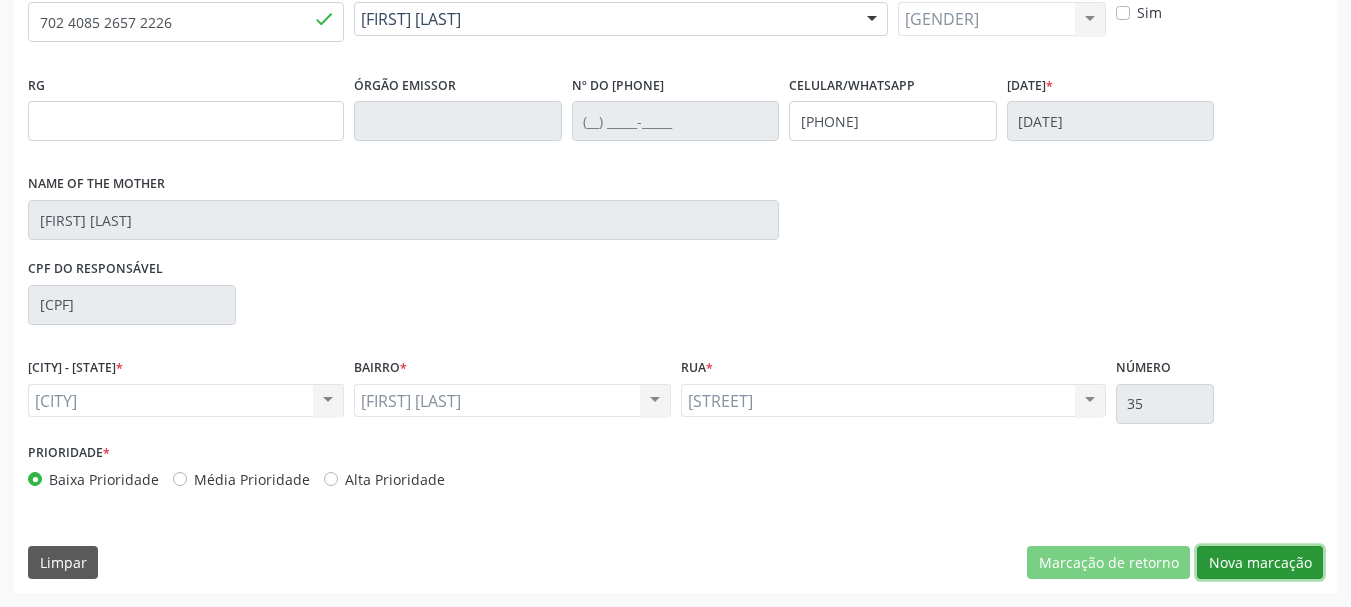 click on "Nova marcação" at bounding box center (1108, 563) 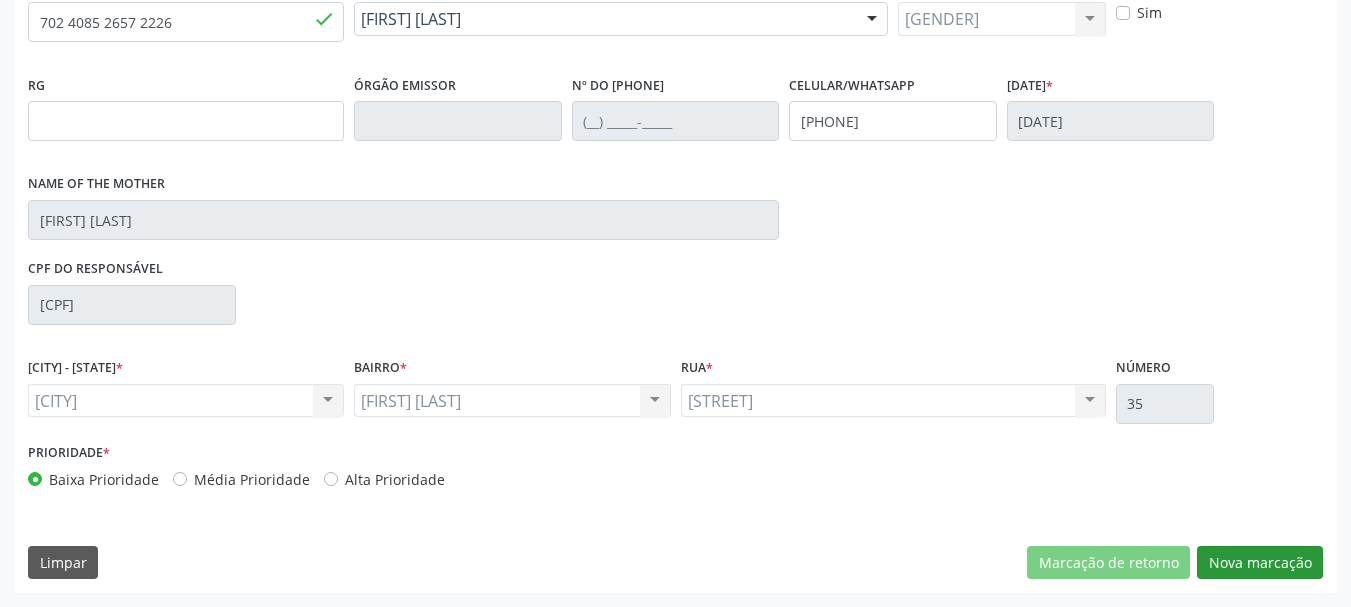 scroll, scrollTop: 299, scrollLeft: 0, axis: vertical 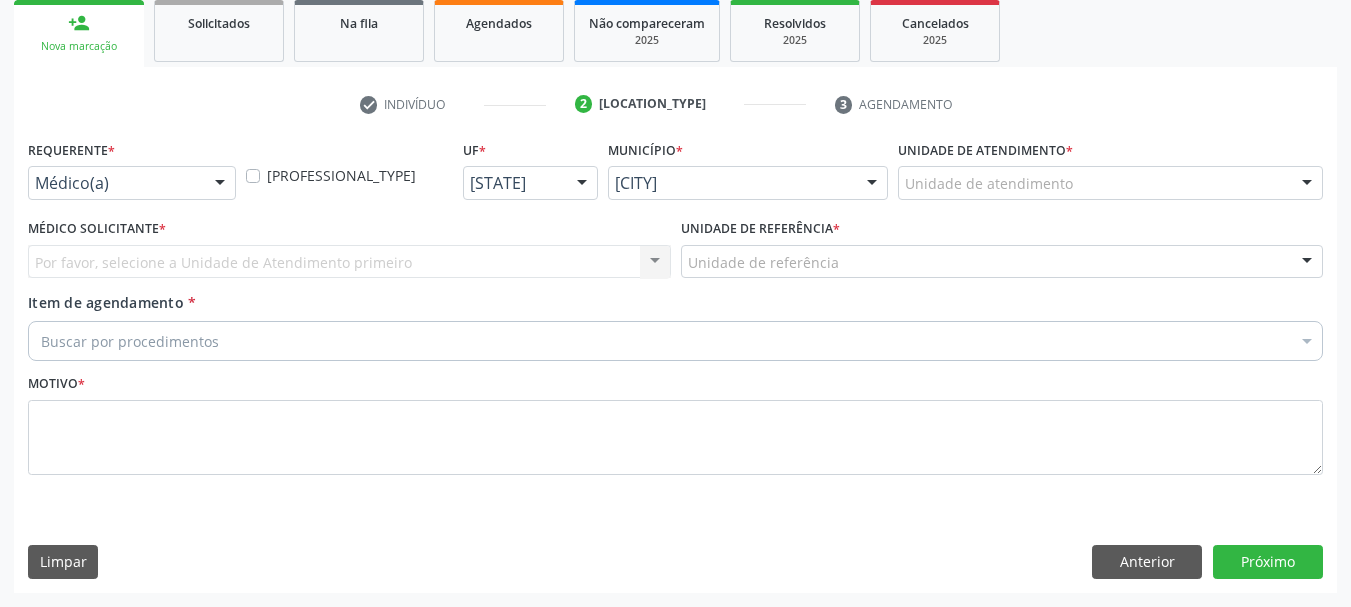 click at bounding box center (220, 184) 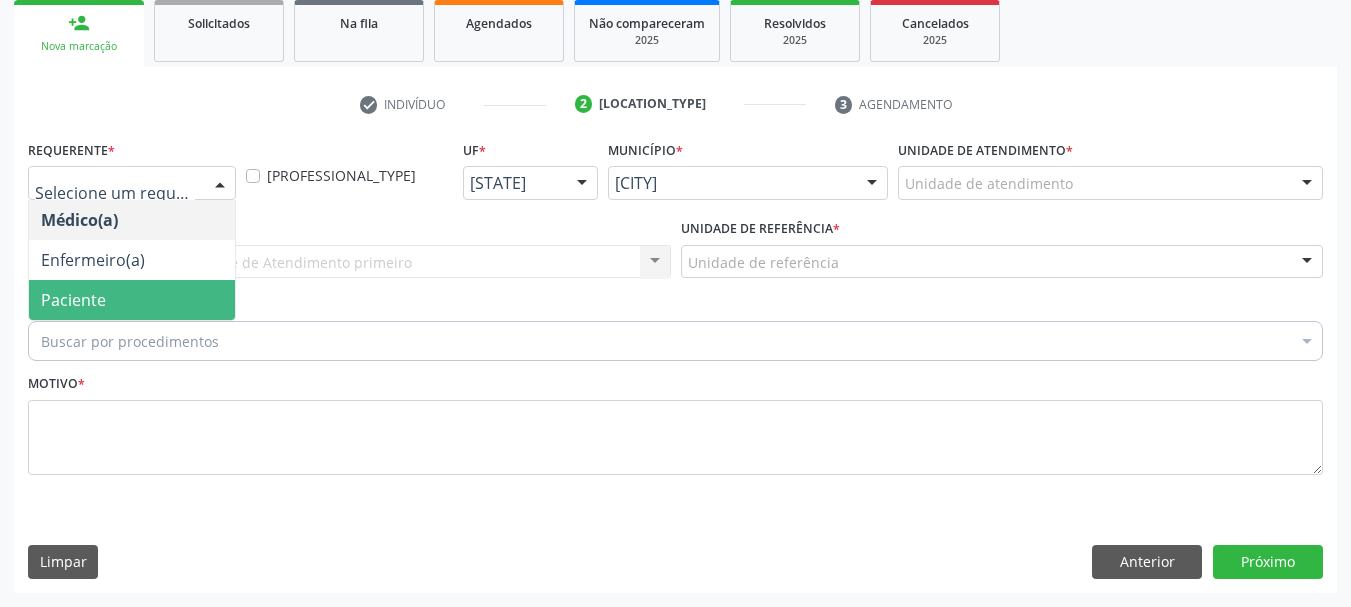 click on "Paciente" at bounding box center [73, 300] 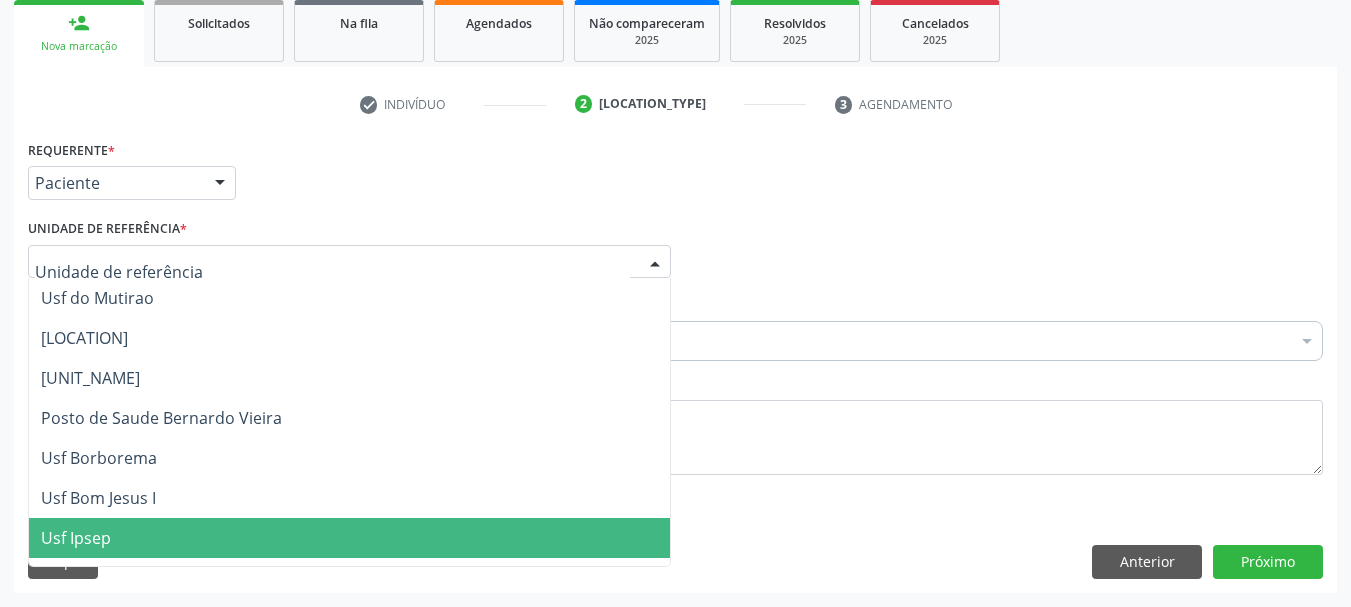 click on "Usf Ipsep" at bounding box center (76, 538) 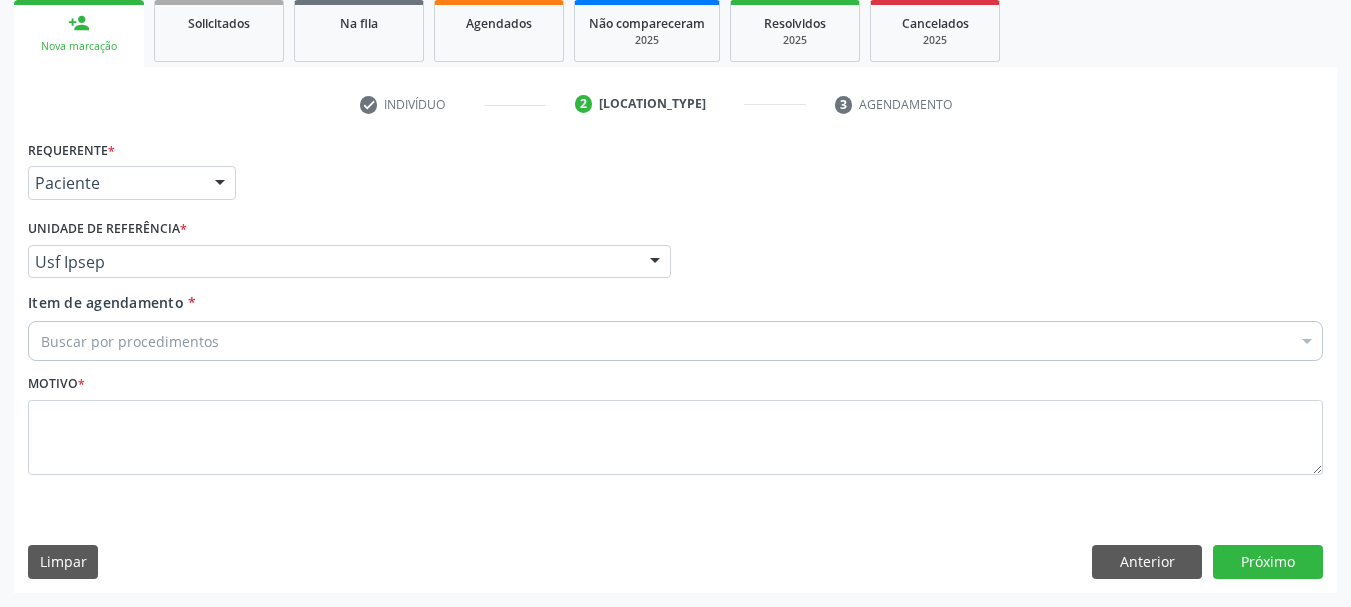 click on "Buscar por procedimentos" at bounding box center (675, 341) 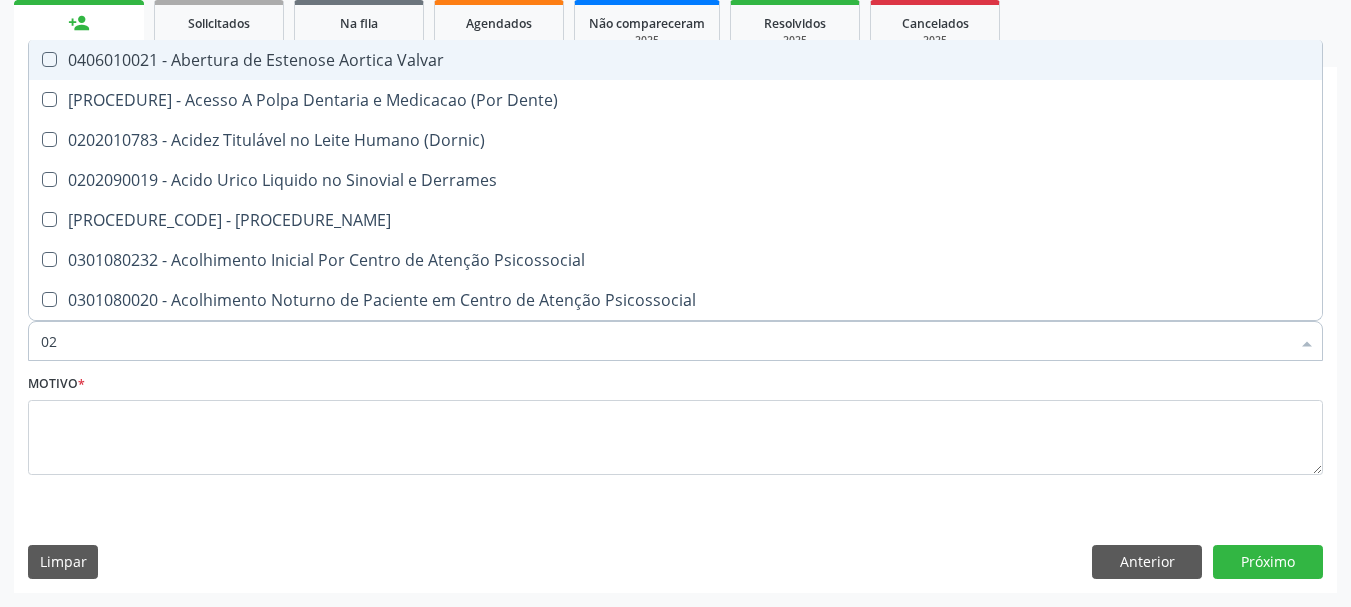 type on "020" 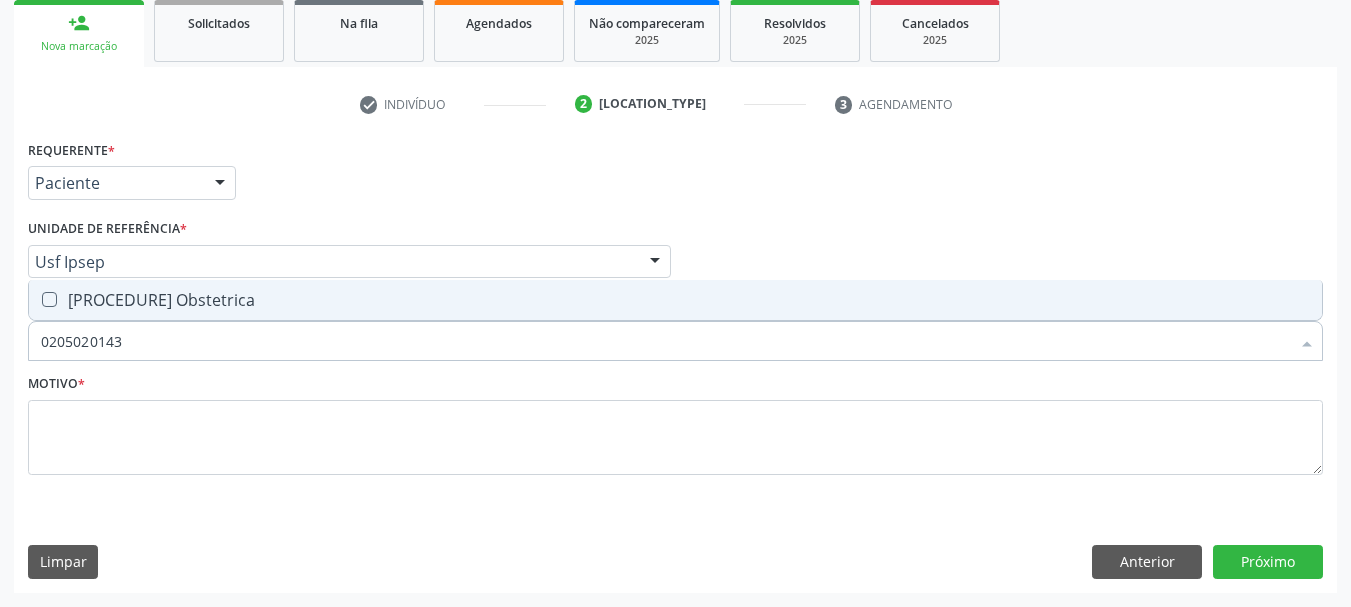 drag, startPoint x: 141, startPoint y: 345, endPoint x: 8, endPoint y: 372, distance: 135.71294 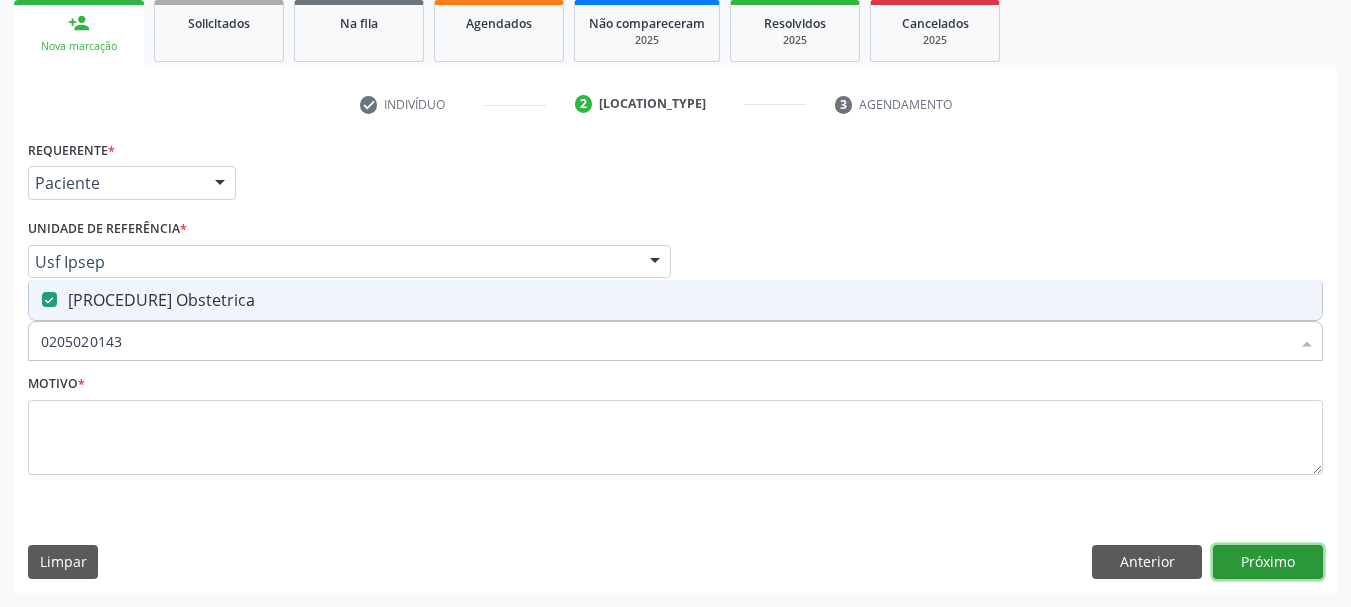 click on "Próximo" at bounding box center (1268, 562) 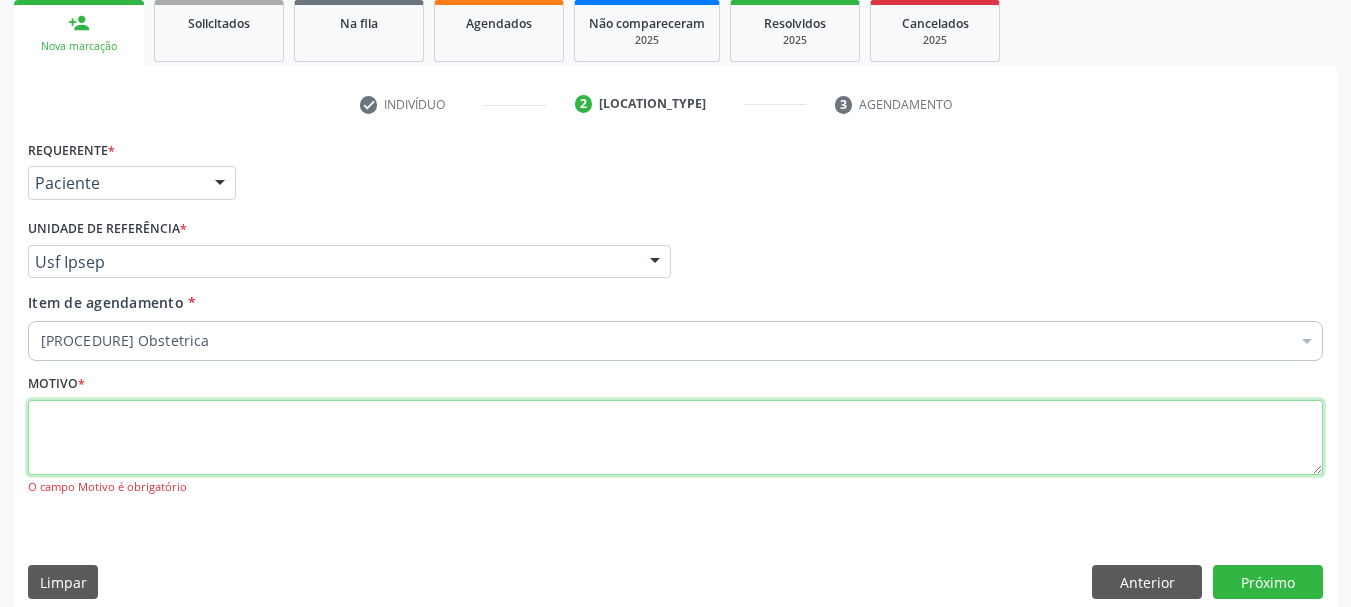 click at bounding box center (675, 438) 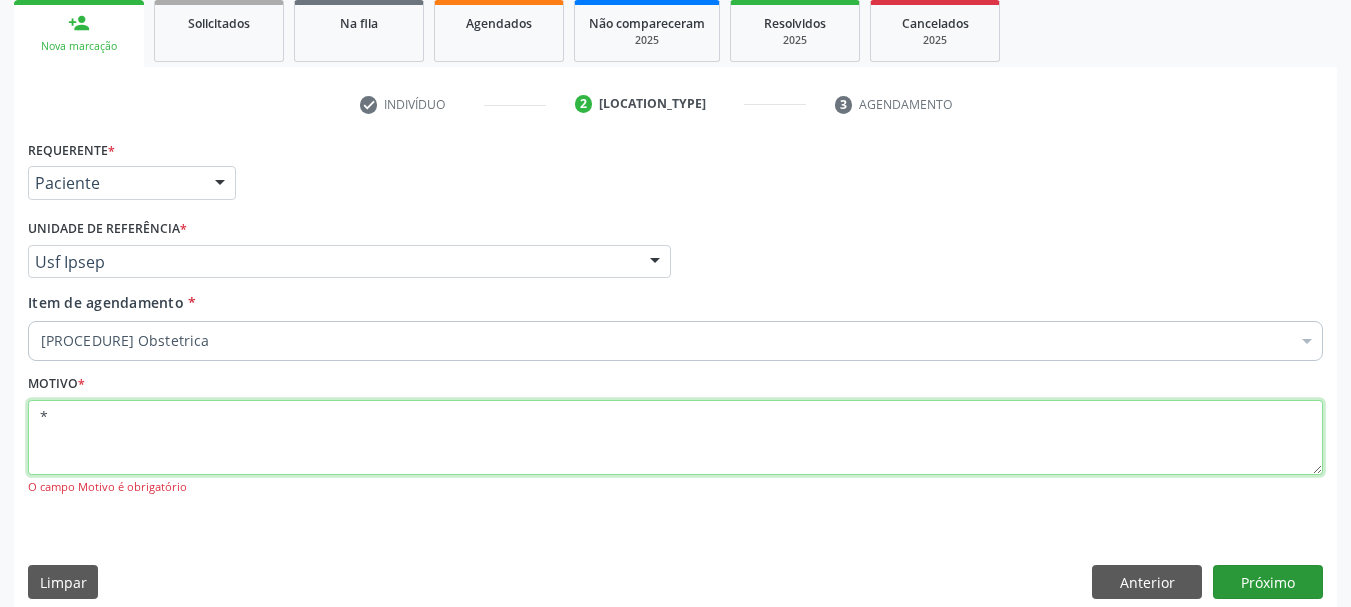 type on "*" 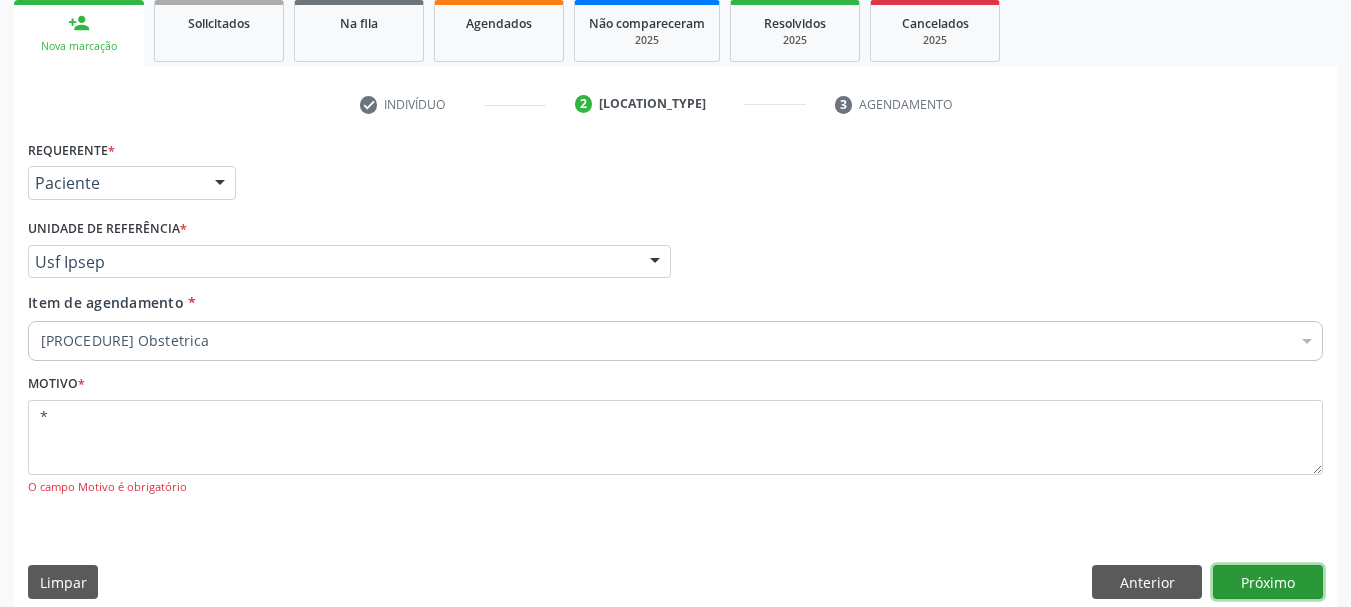 click on "Próximo" at bounding box center [1268, 582] 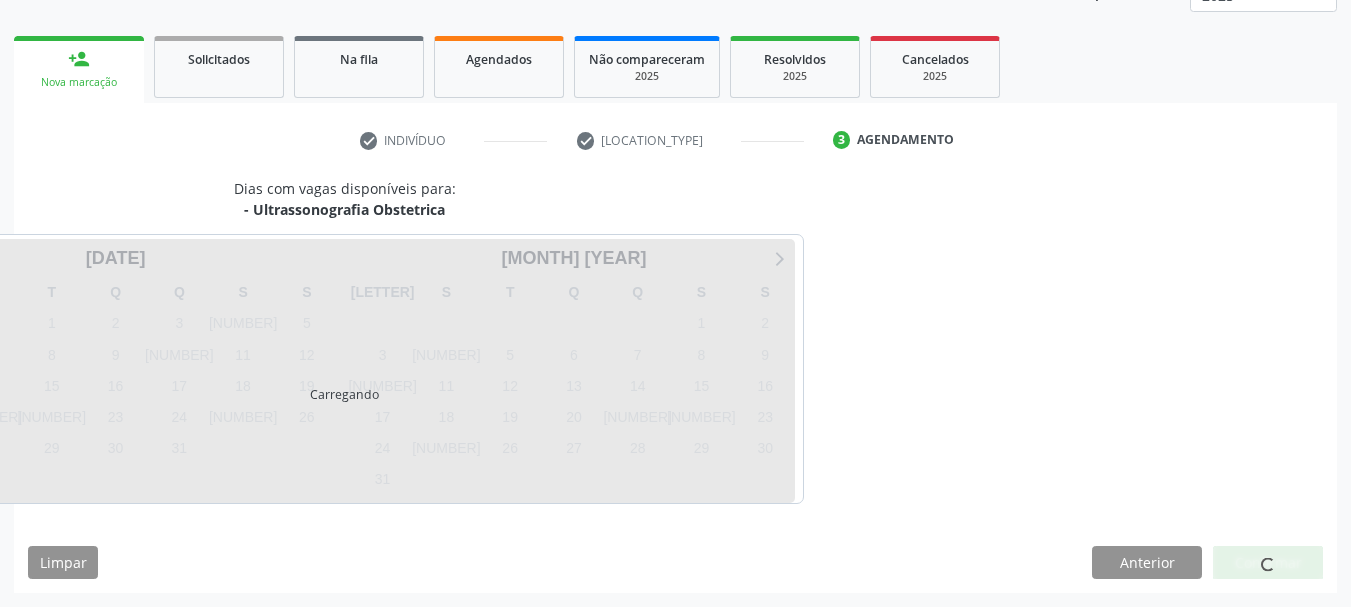 scroll, scrollTop: 263, scrollLeft: 0, axis: vertical 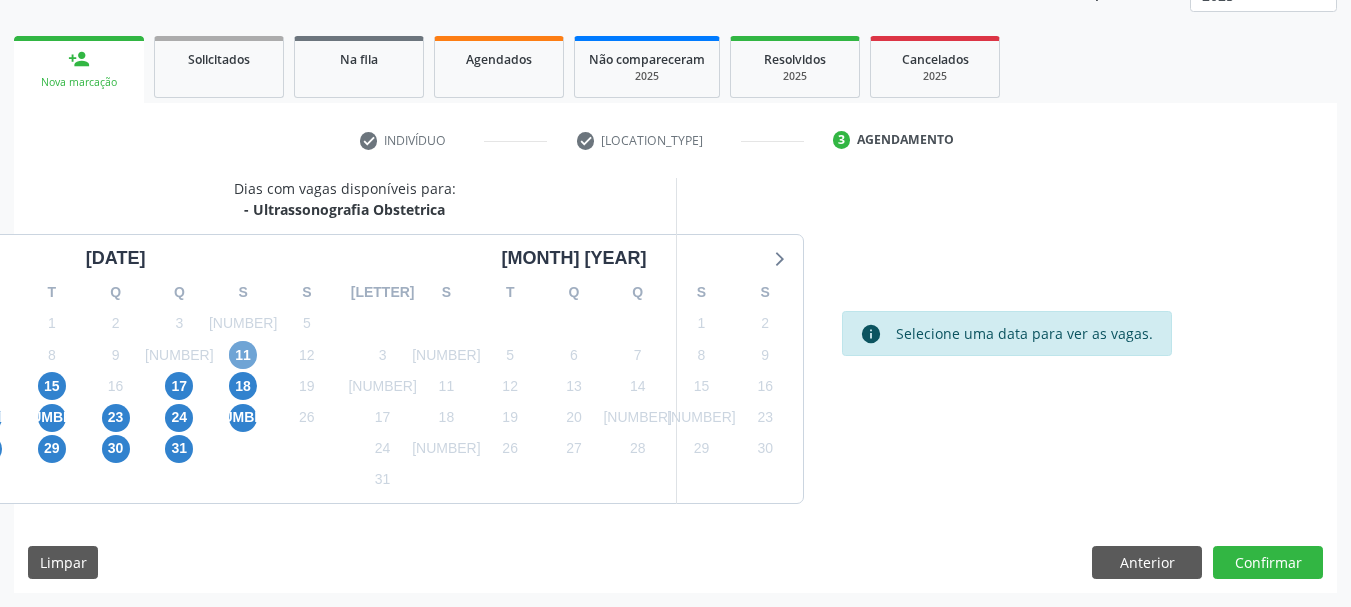click on "[NUMBER]" at bounding box center (243, 355) 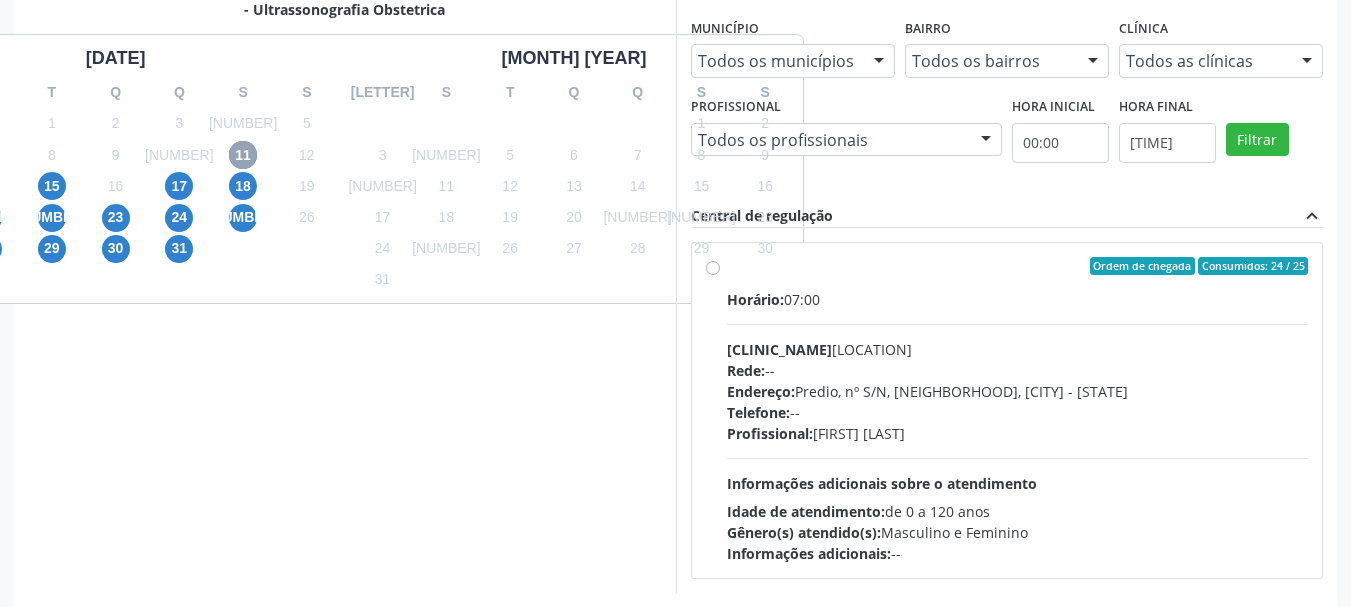 scroll, scrollTop: 552, scrollLeft: 0, axis: vertical 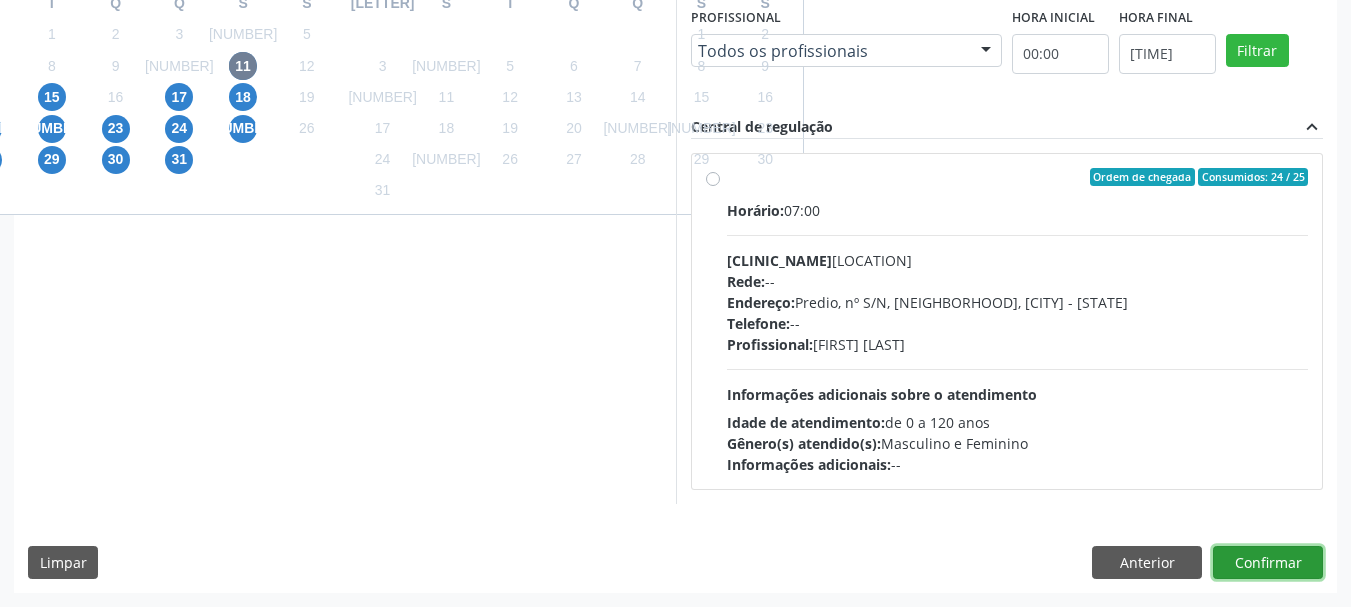 click on "Confirmar" at bounding box center (1268, 563) 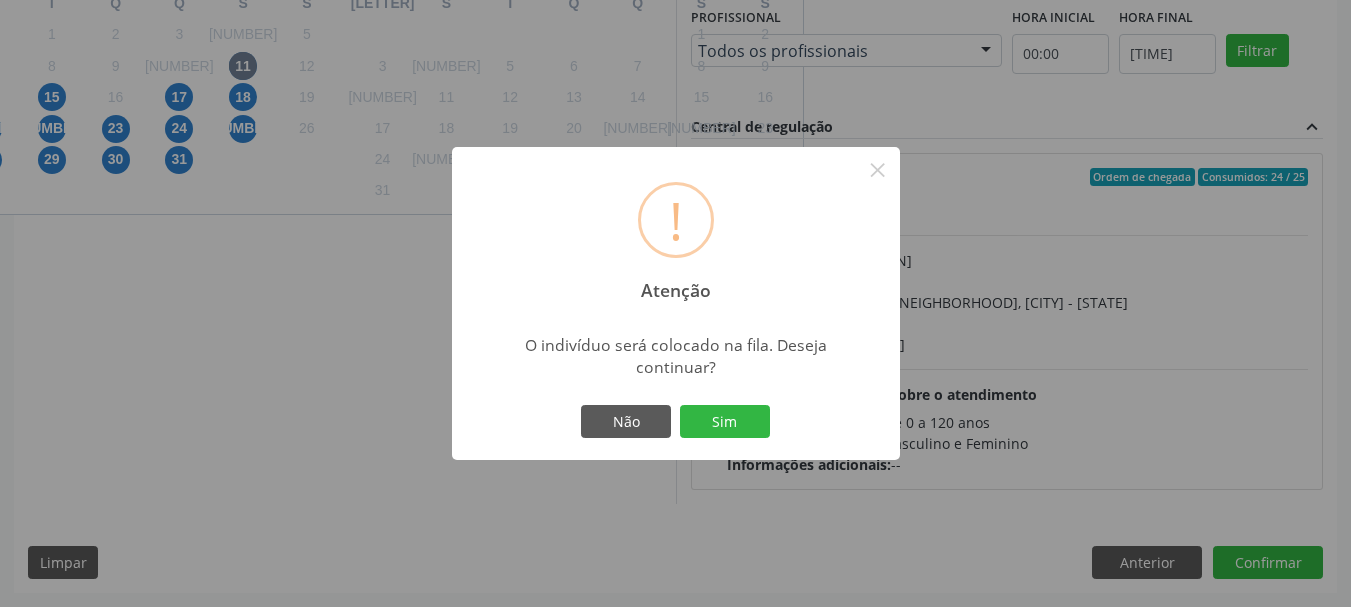 click on "! Atenção × O indivíduo será colocado na fila. Deseja continuar? Não Sim" at bounding box center [675, 303] 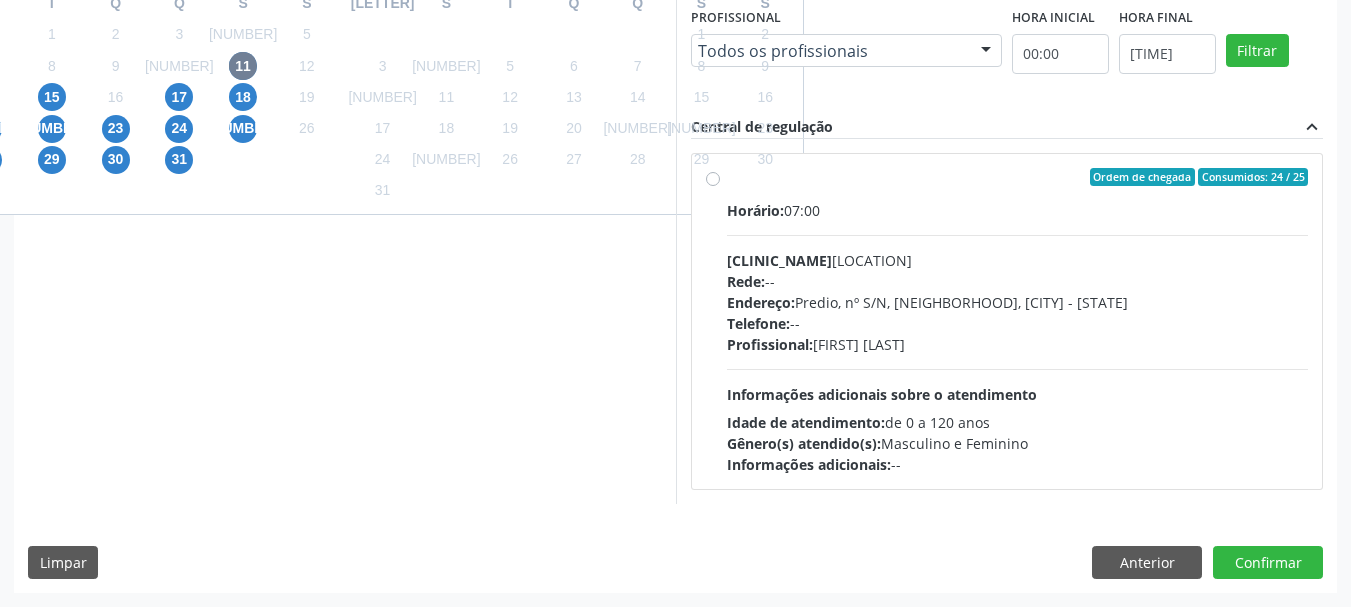 click on "Telefone:   --" at bounding box center [1018, 323] 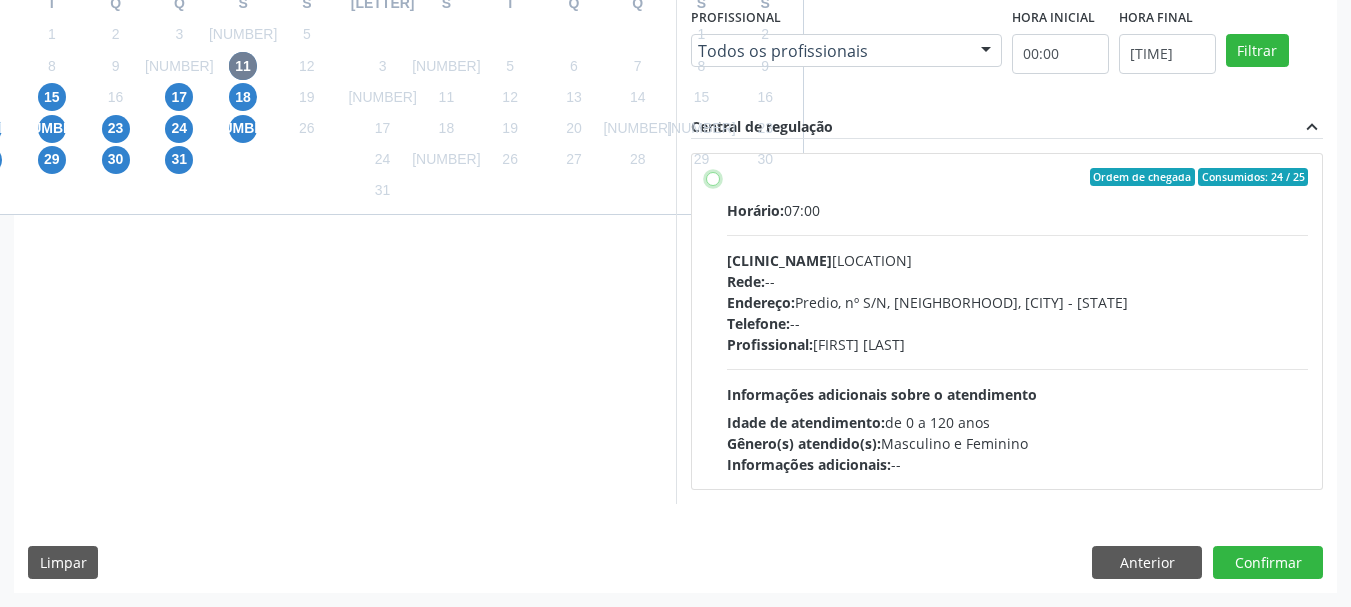 click on "Ordem de chegada
Consumidos: 24 / 25
Horário:   07:00
Clínica:  Policlinica Municipal
Rede:
--
Endereço:   Predio, nº S/N, Ipsep, Serra Talhada - PE
Telefone:   --
Profissional:
Maira Cavalcanti Lima Barros
Informações adicionais sobre o atendimento
Idade de atendimento:
de 0 a 120 anos
Gênero(s) atendido(s):
Masculino e Feminino
Informações adicionais:
--" at bounding box center (713, 177) 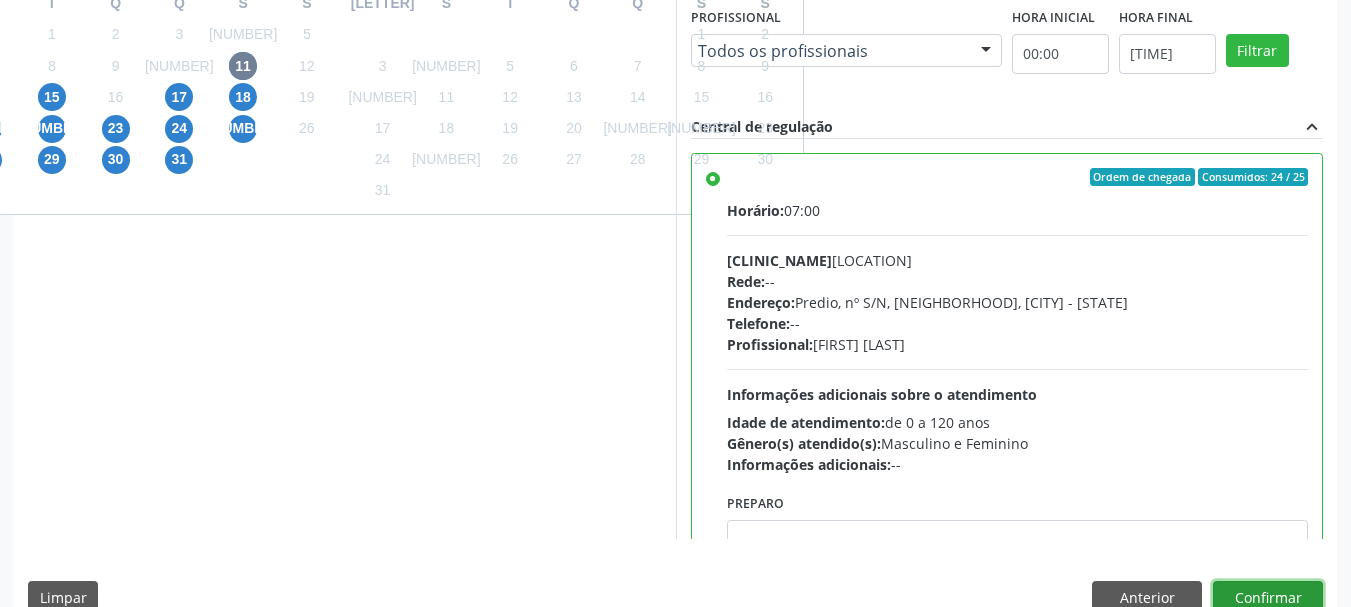 click on "Confirmar" at bounding box center (1268, 598) 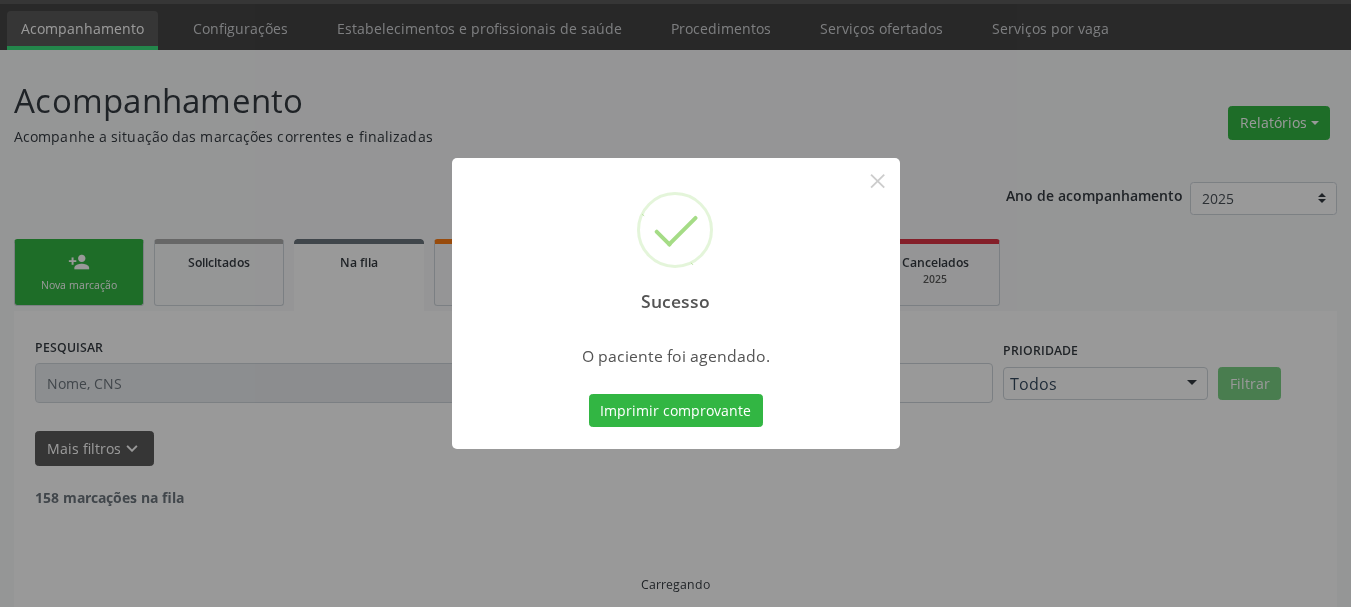 scroll, scrollTop: 81, scrollLeft: 0, axis: vertical 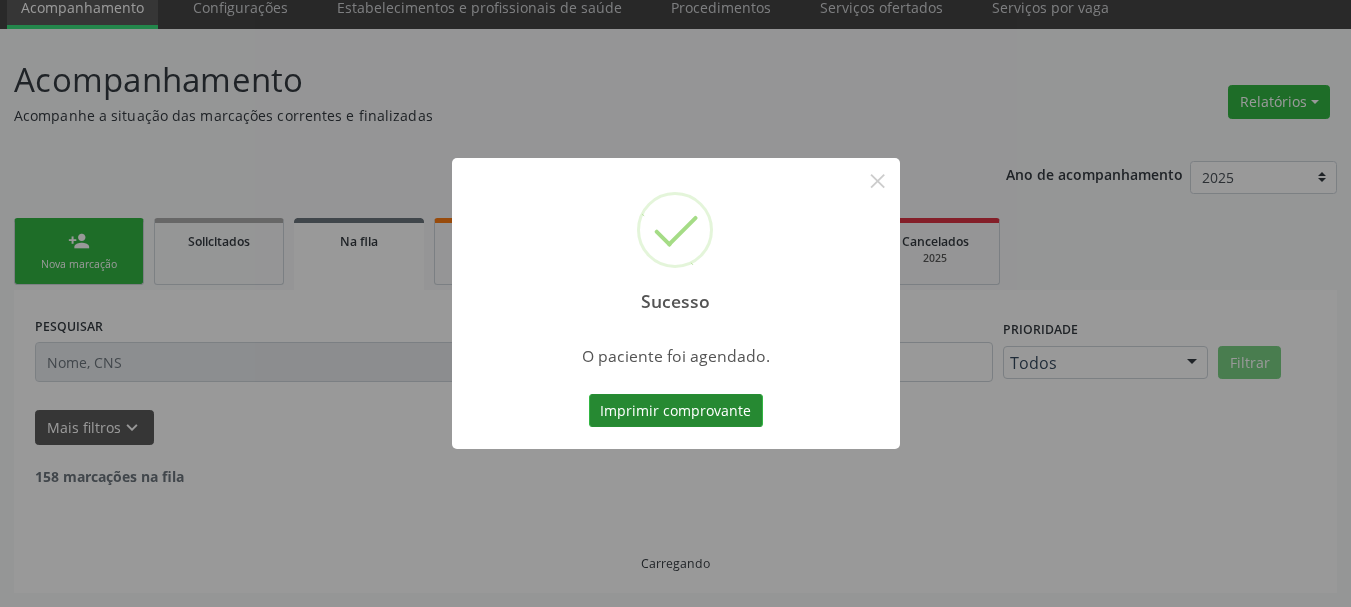 click on "Imprimir comprovante" at bounding box center [676, 411] 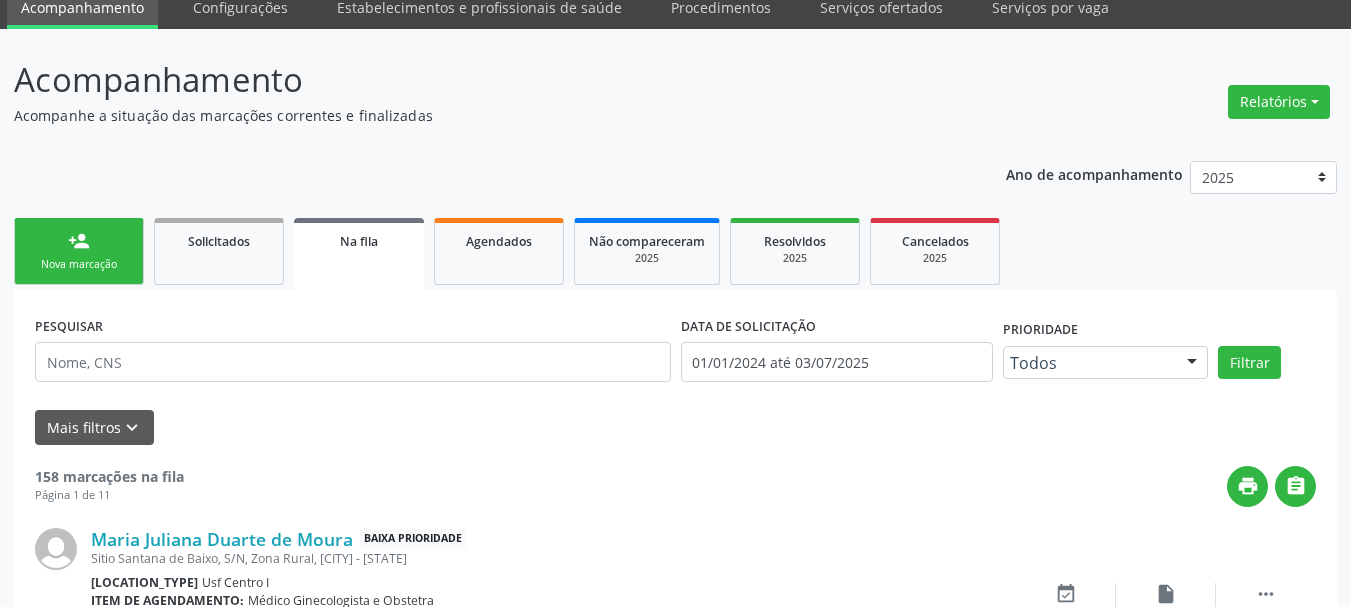 click on "person_add
Nova marcação" at bounding box center (79, 251) 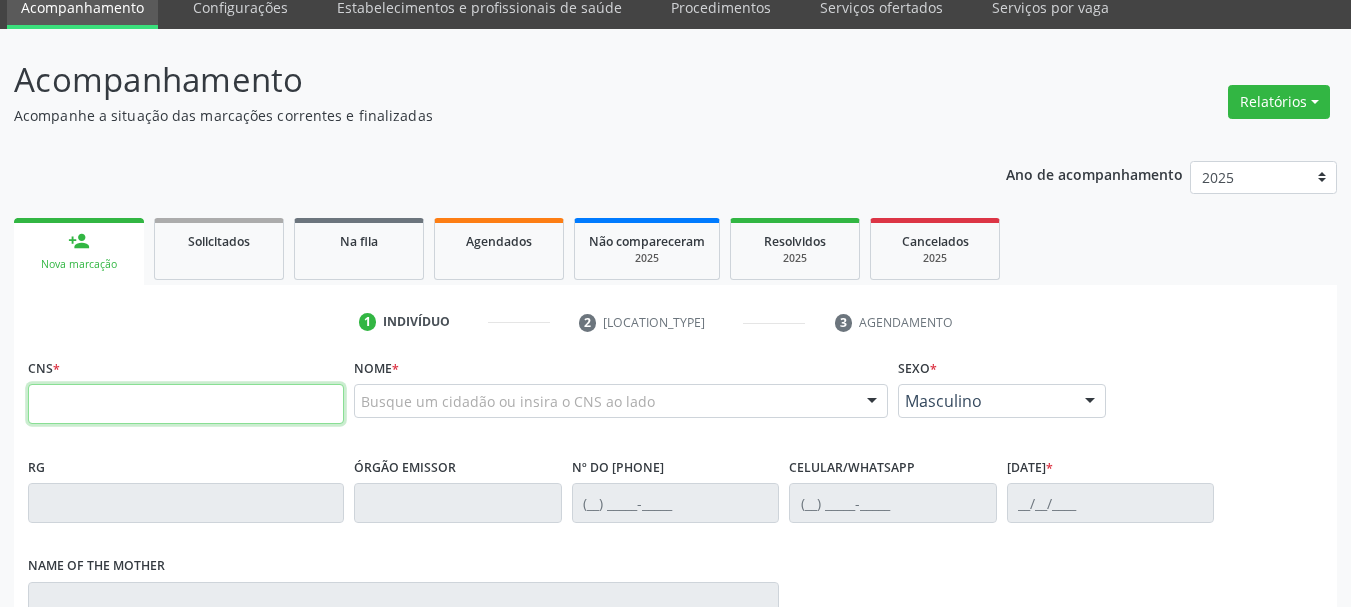 click at bounding box center [186, 404] 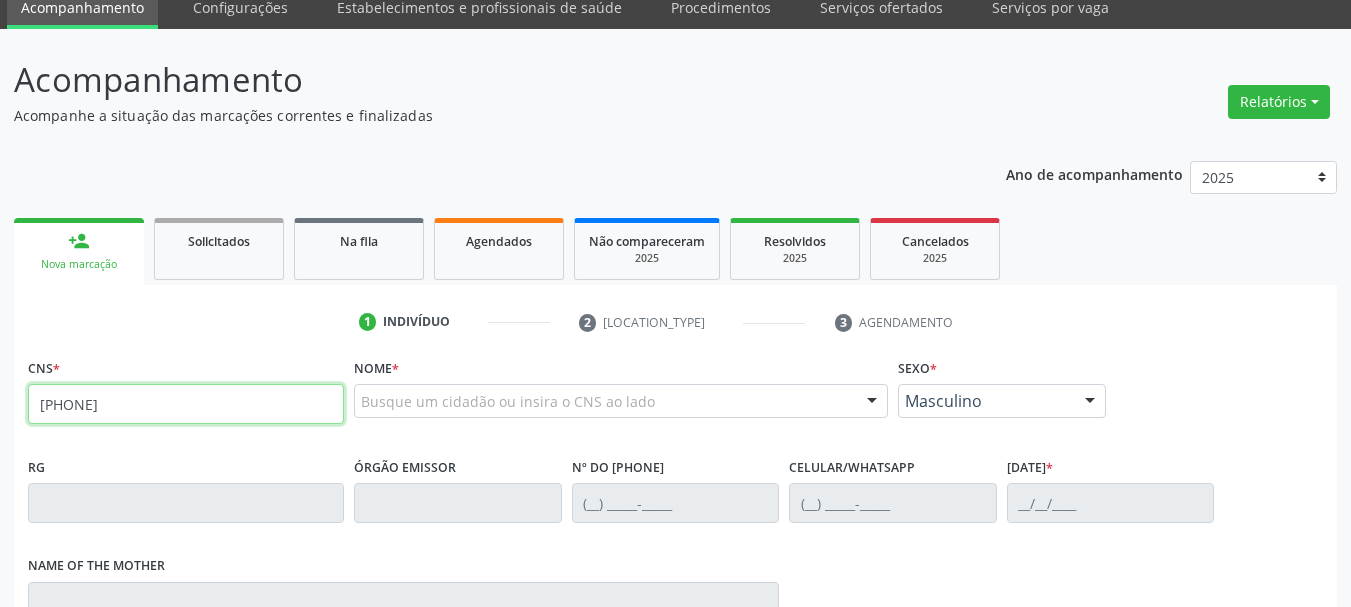type on "898 0040 7348 9544" 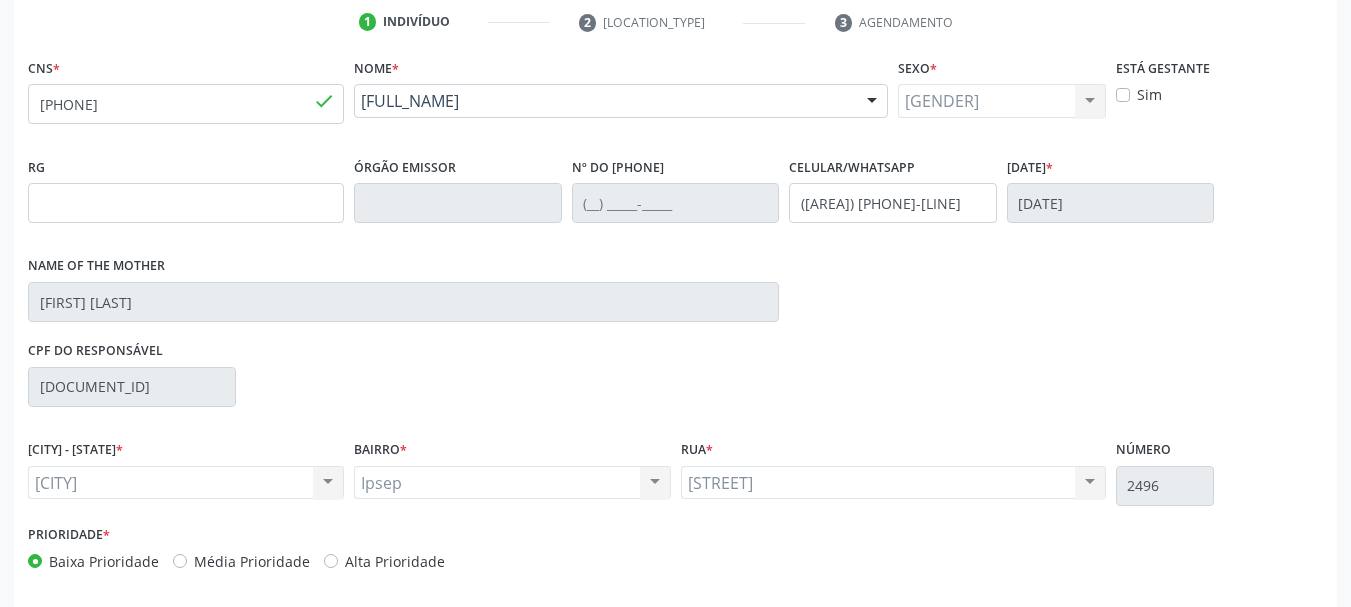 scroll, scrollTop: 463, scrollLeft: 0, axis: vertical 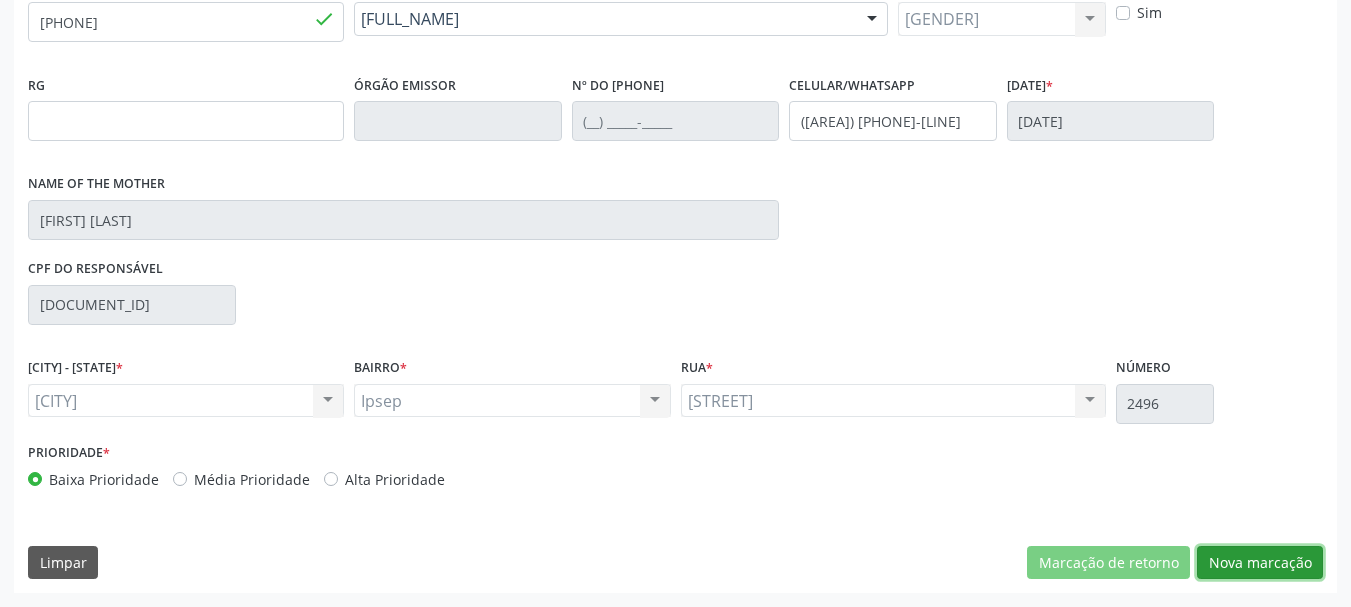 click on "Nova marcação" at bounding box center (1108, 563) 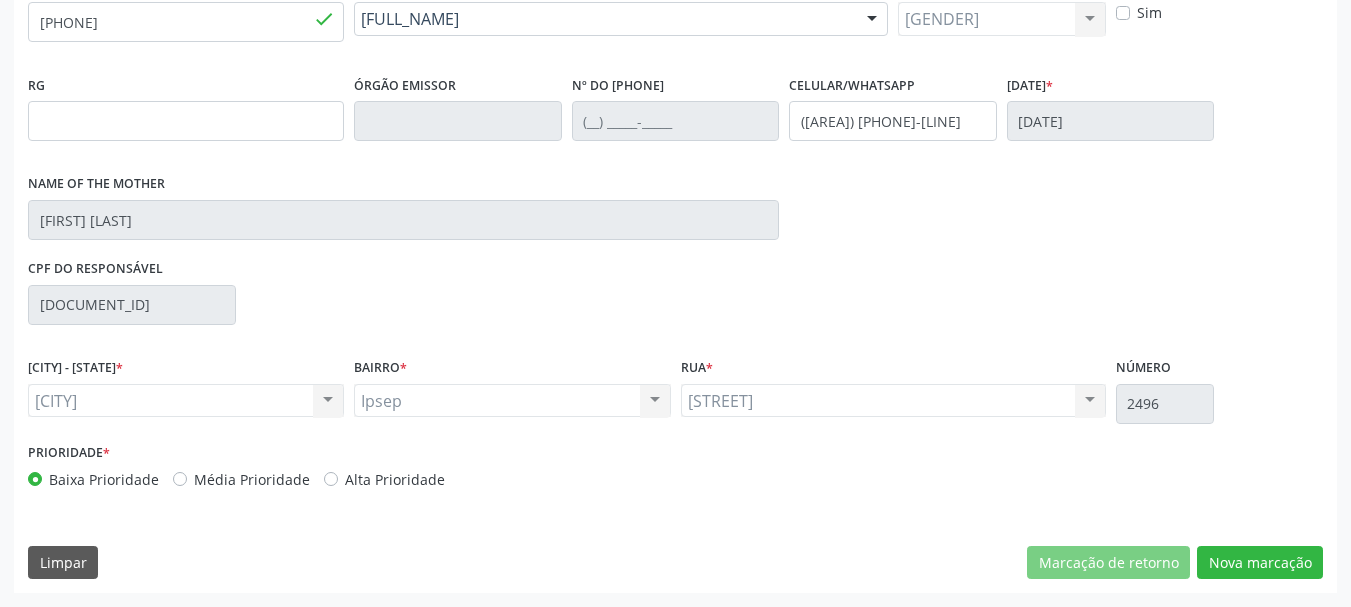 scroll, scrollTop: 299, scrollLeft: 0, axis: vertical 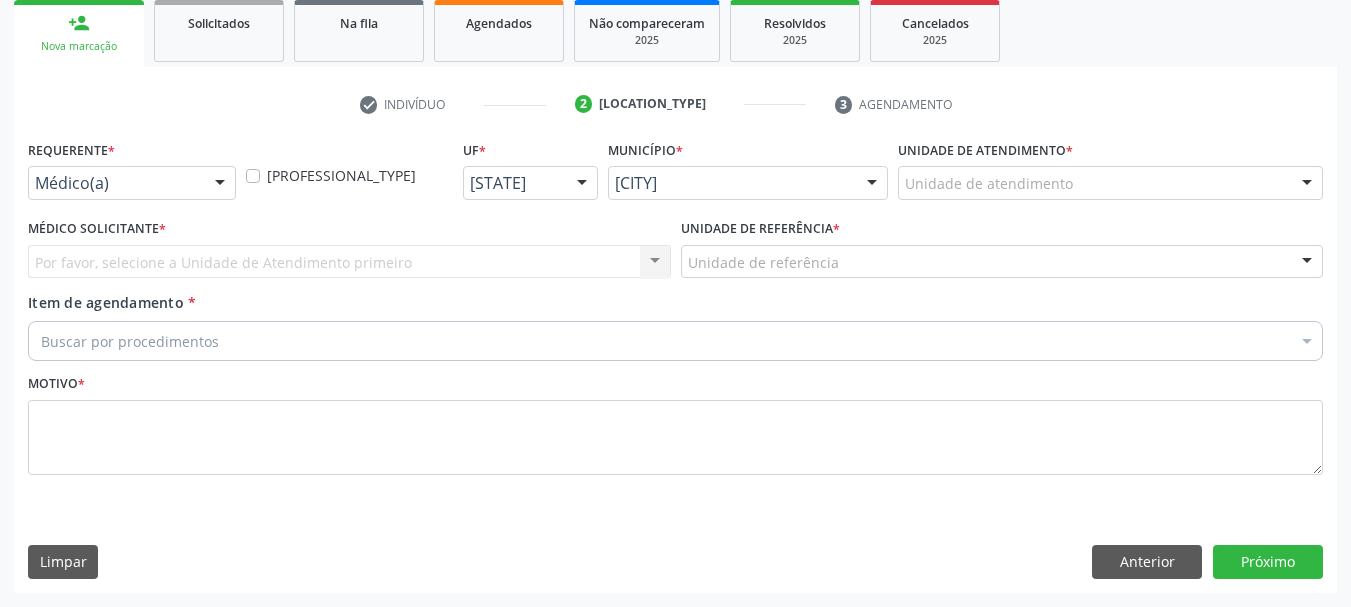 click on "Requerente
*
Médico(a)         Médico(a)   Enfermeiro(a)   Paciente
Nenhum resultado encontrado para: "   "
Não há nenhuma opção para ser exibida." at bounding box center [132, 174] 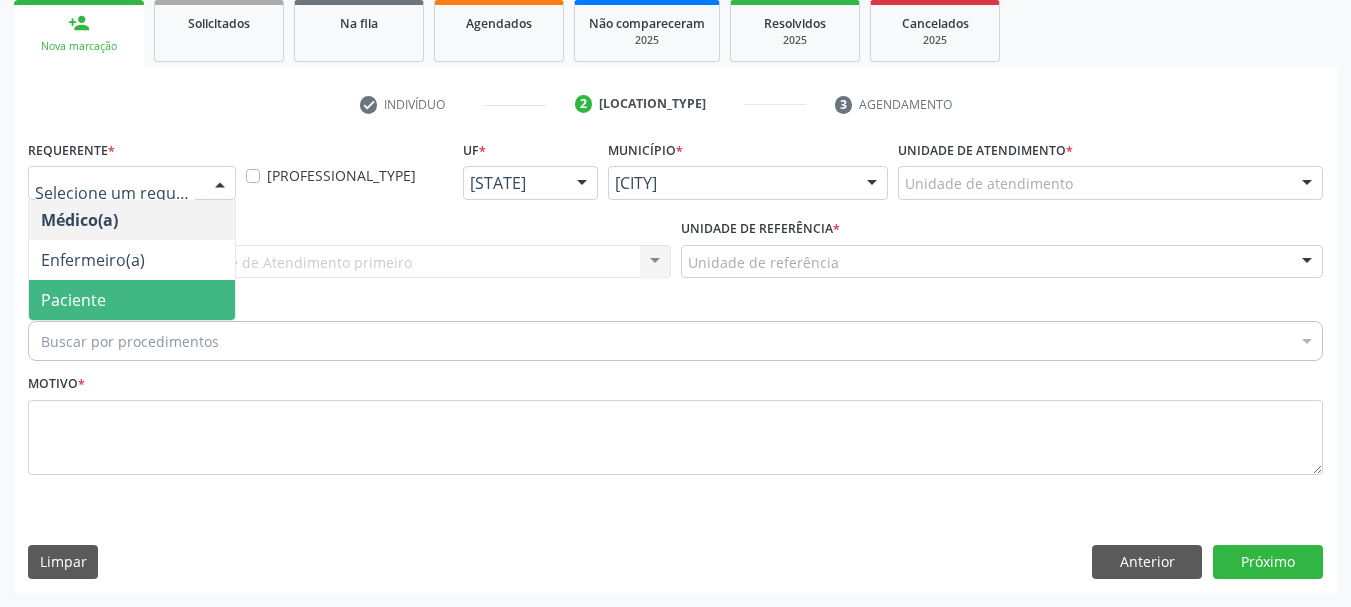 click on "Paciente" at bounding box center [132, 300] 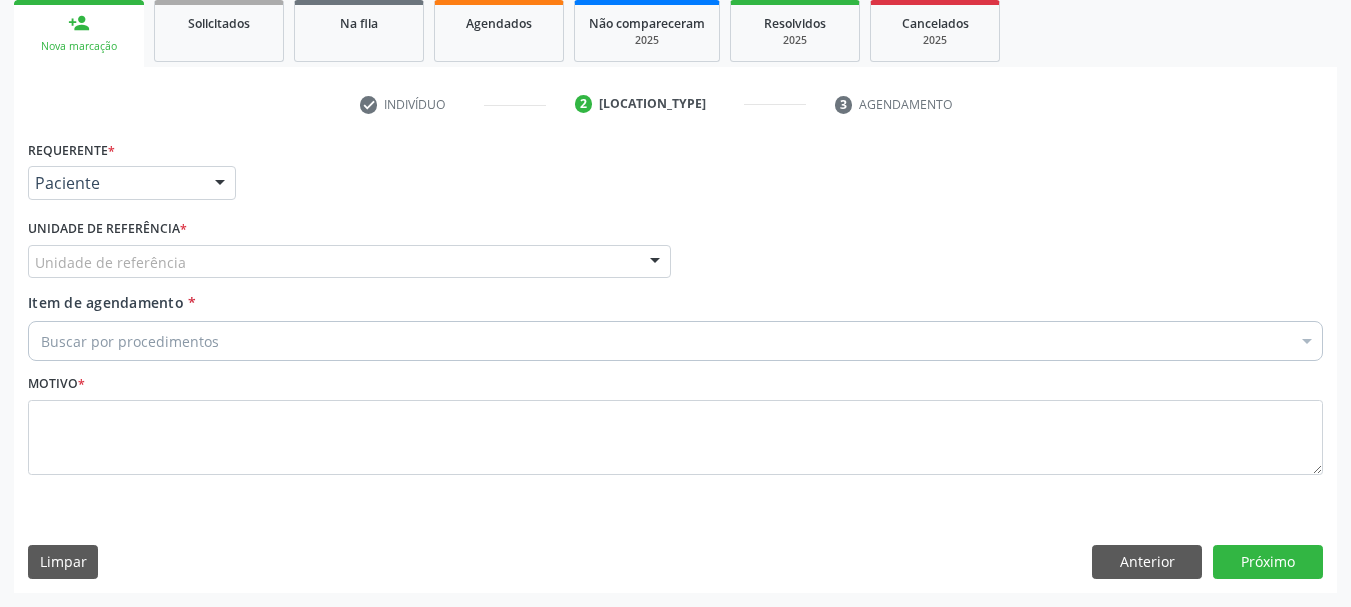 click on "Unidade de referência" at bounding box center (349, 262) 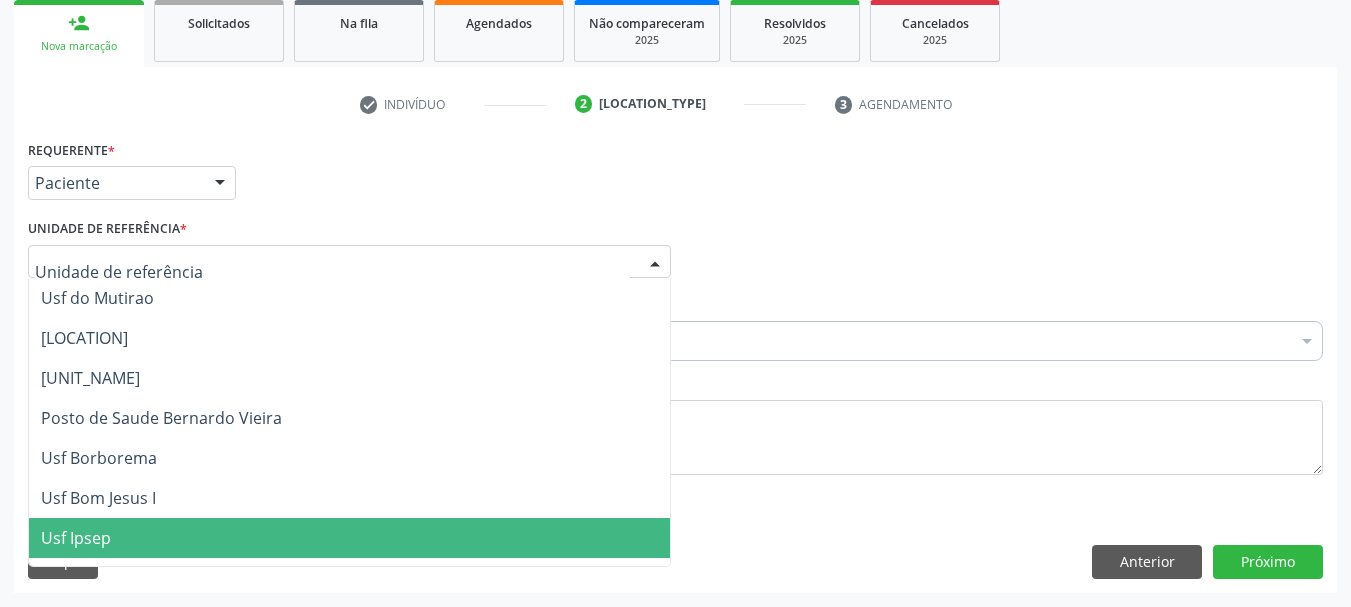 click on "Usf Ipsep" at bounding box center (76, 538) 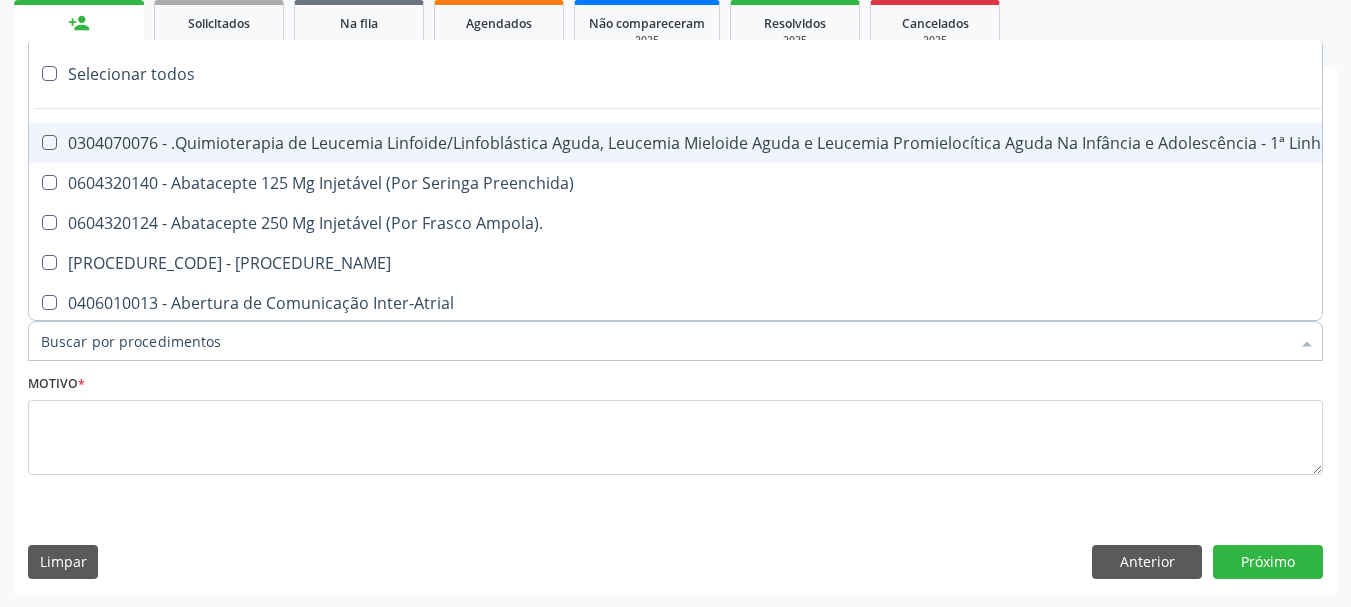 paste on "0205020143" 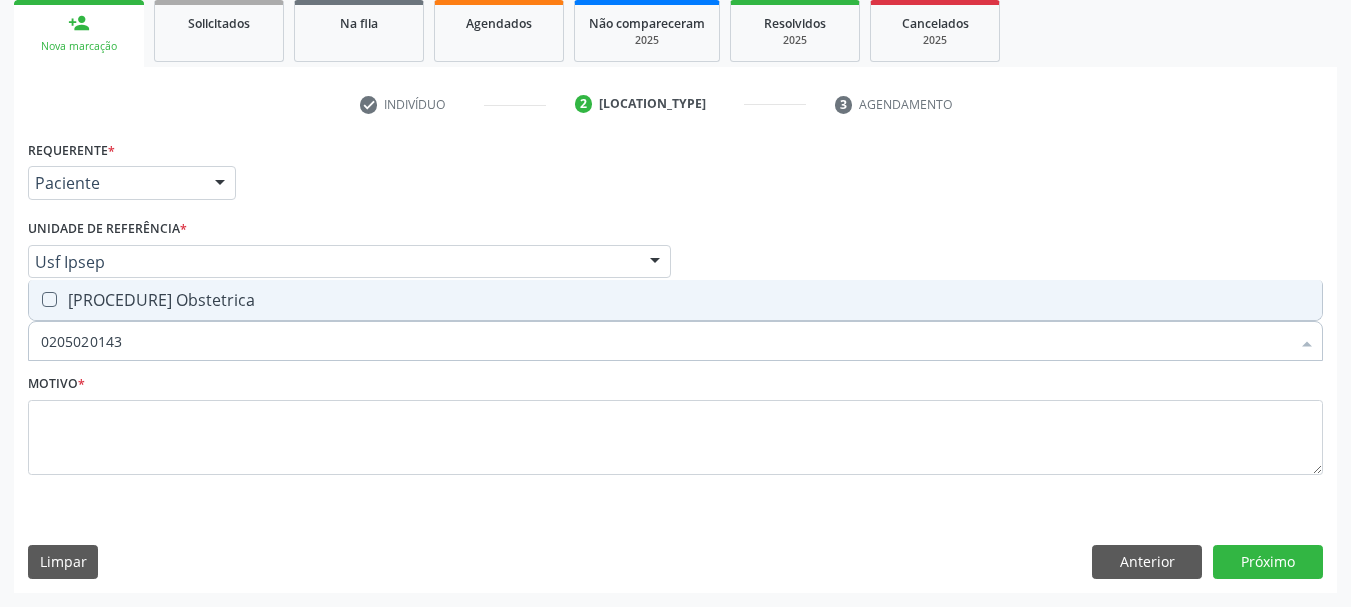 click on "0205020143 - Ultrassonografia Obstetrica" at bounding box center [675, 300] 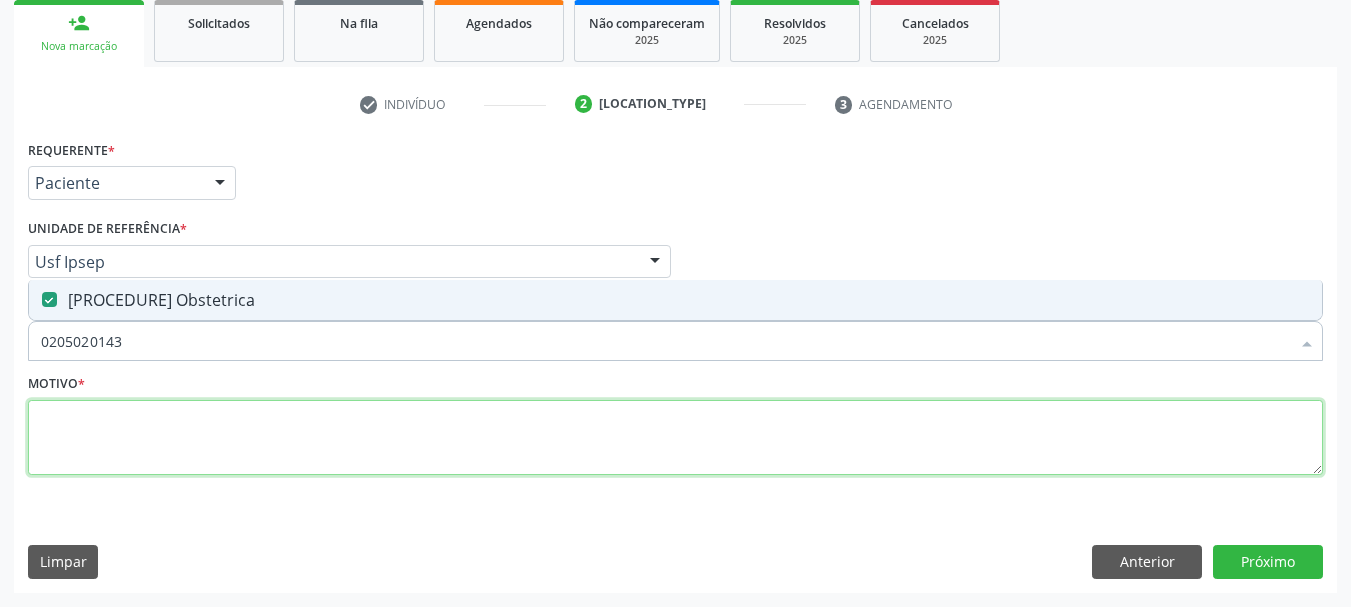 click at bounding box center (675, 438) 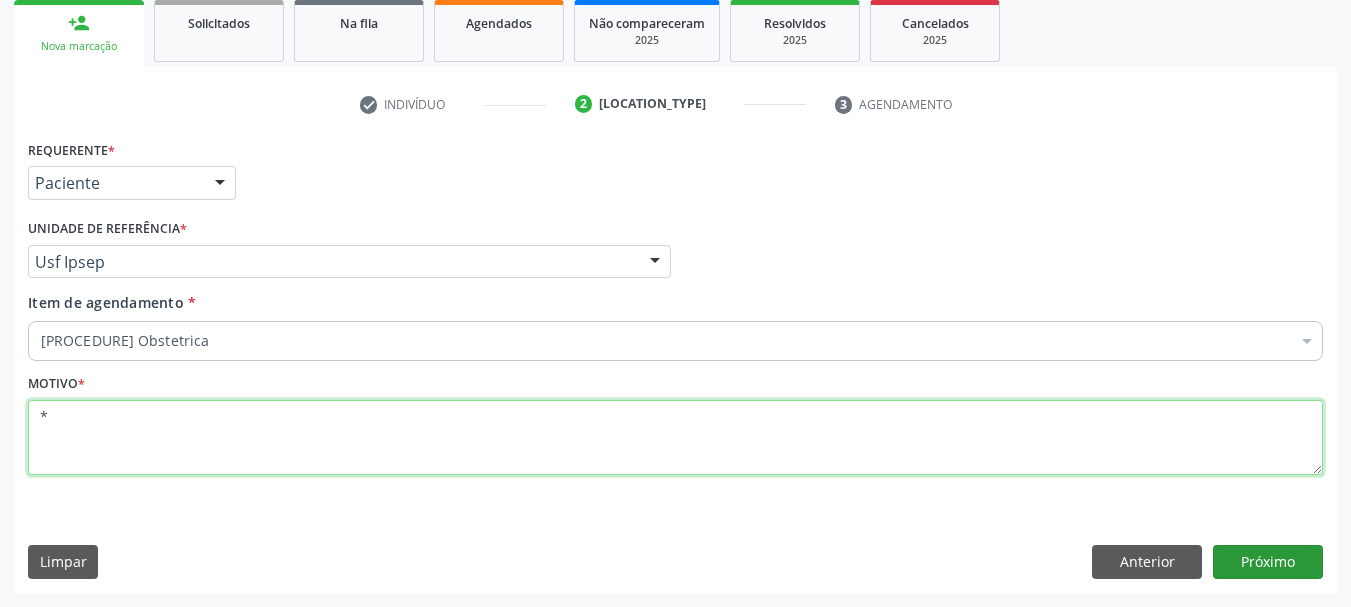 type on "*" 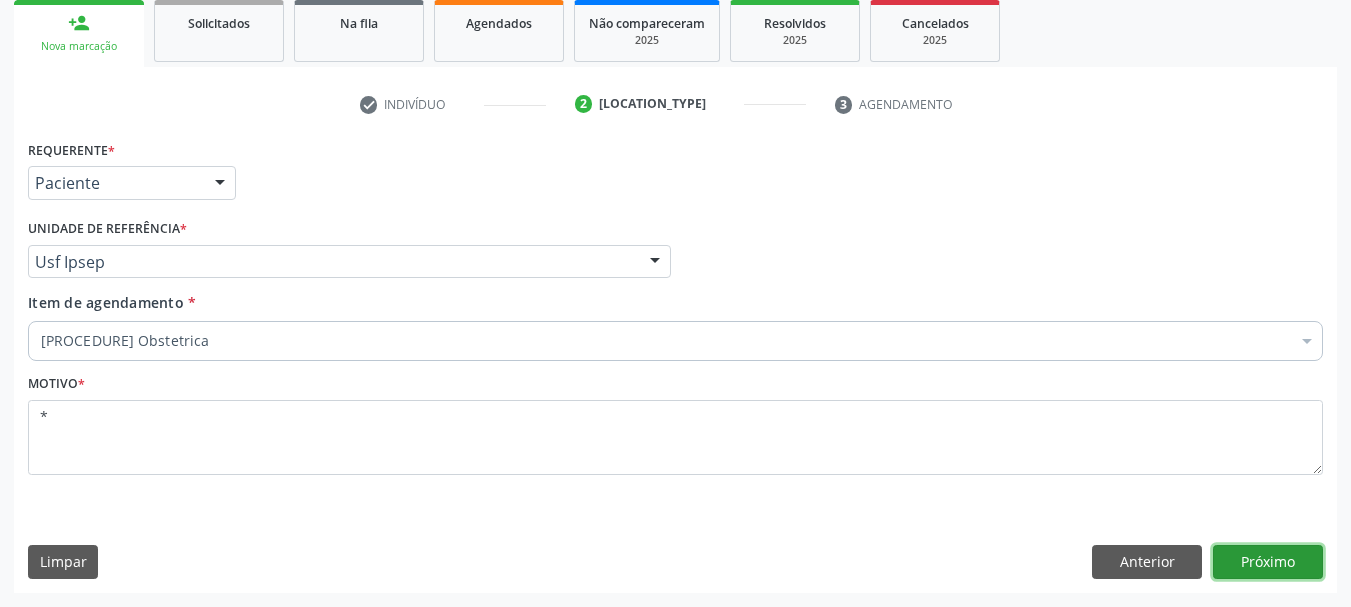 click on "Próximo" at bounding box center [1268, 562] 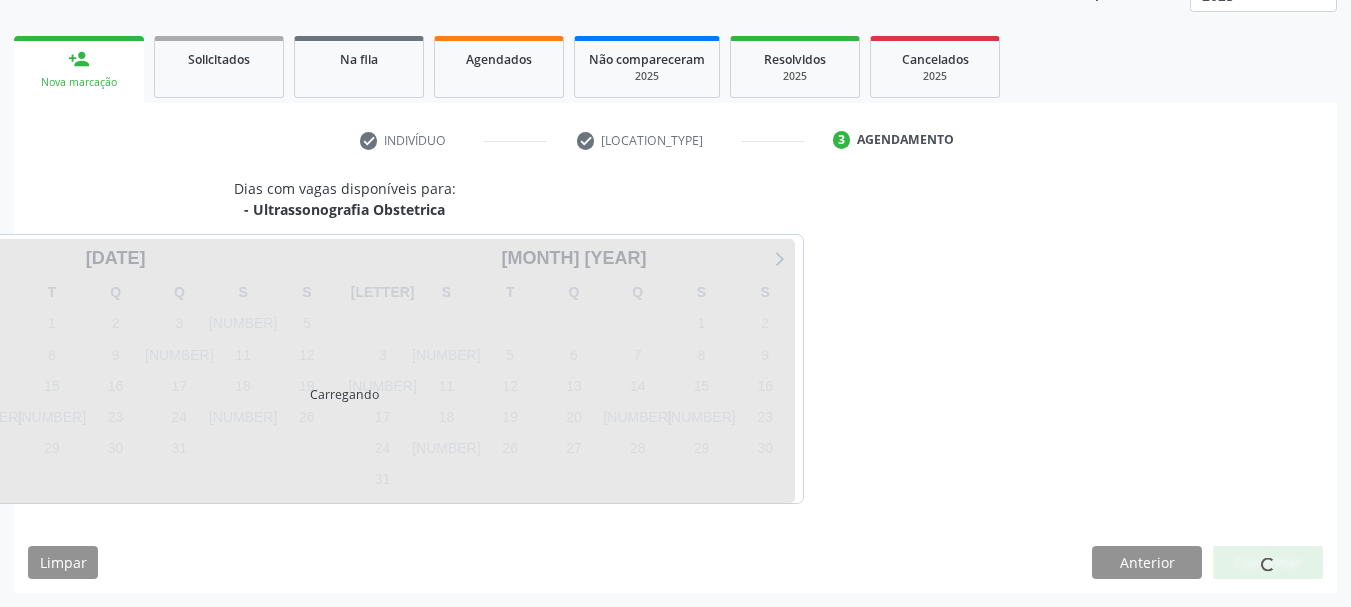 scroll, scrollTop: 263, scrollLeft: 0, axis: vertical 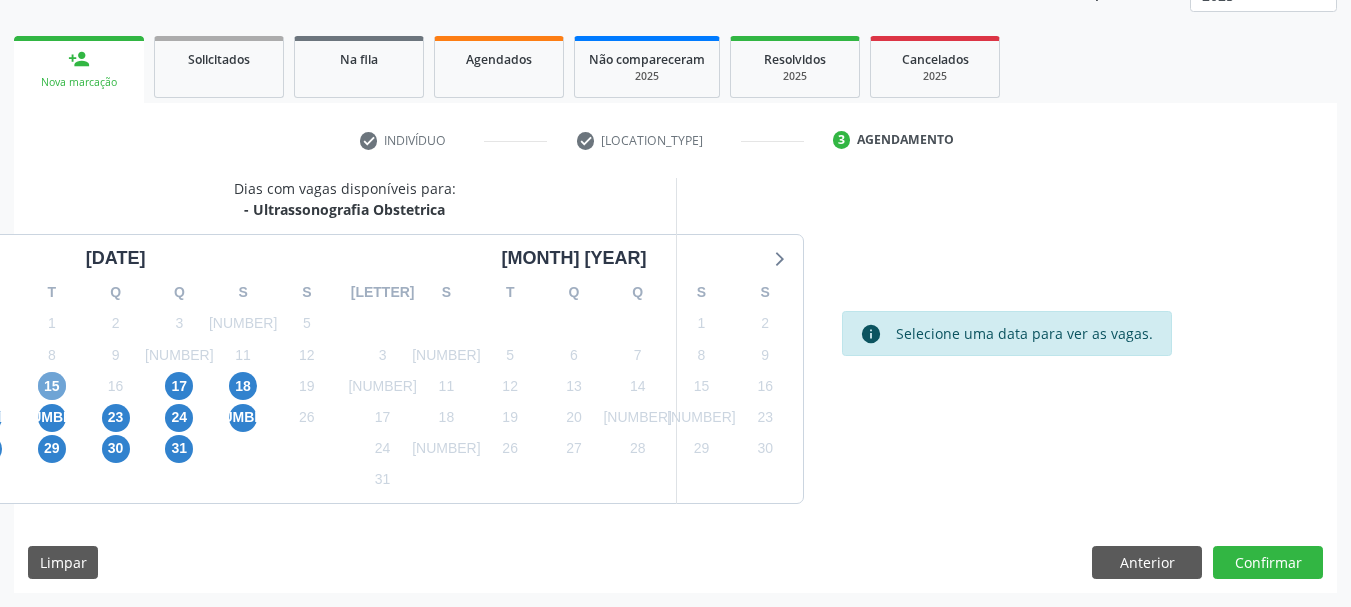 click on "15" at bounding box center (52, 386) 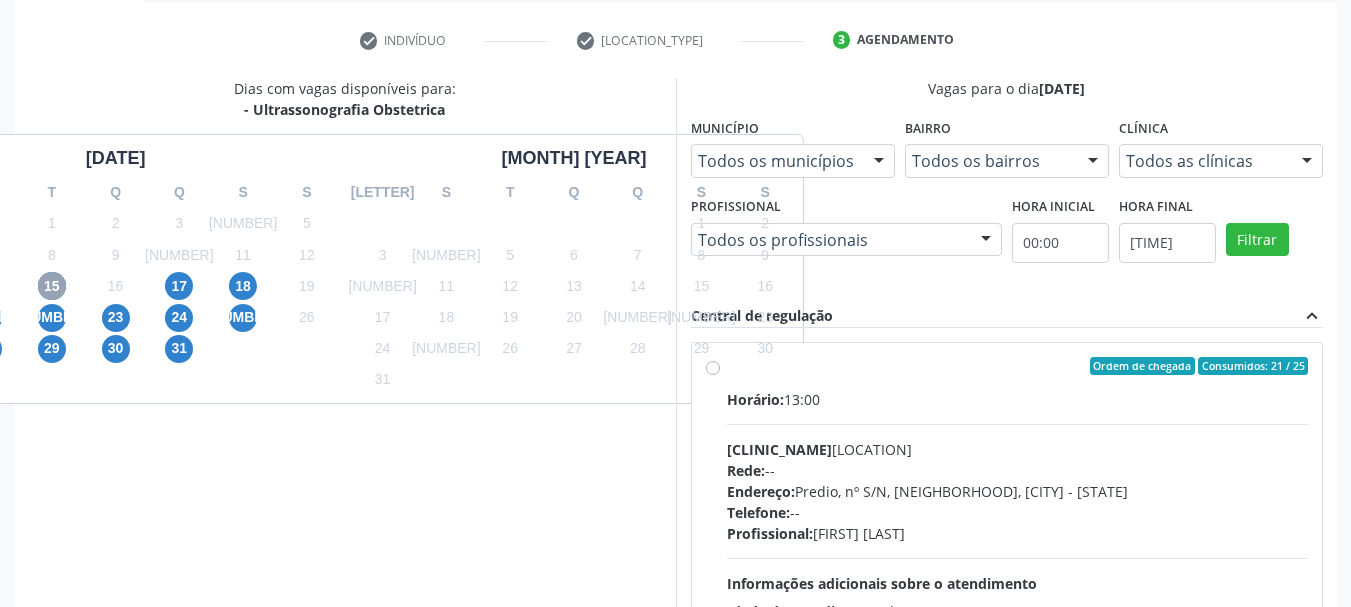 scroll, scrollTop: 463, scrollLeft: 0, axis: vertical 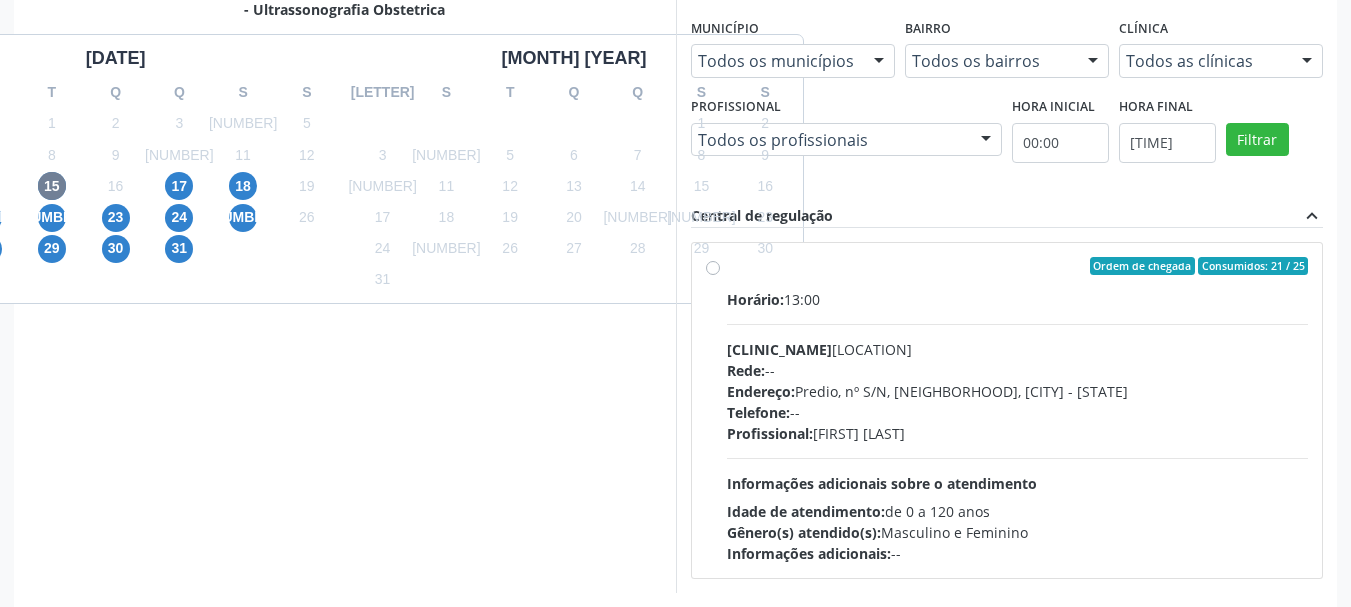 click on "Idade de atendimento:
de 0 a 120 anos" at bounding box center [1018, 511] 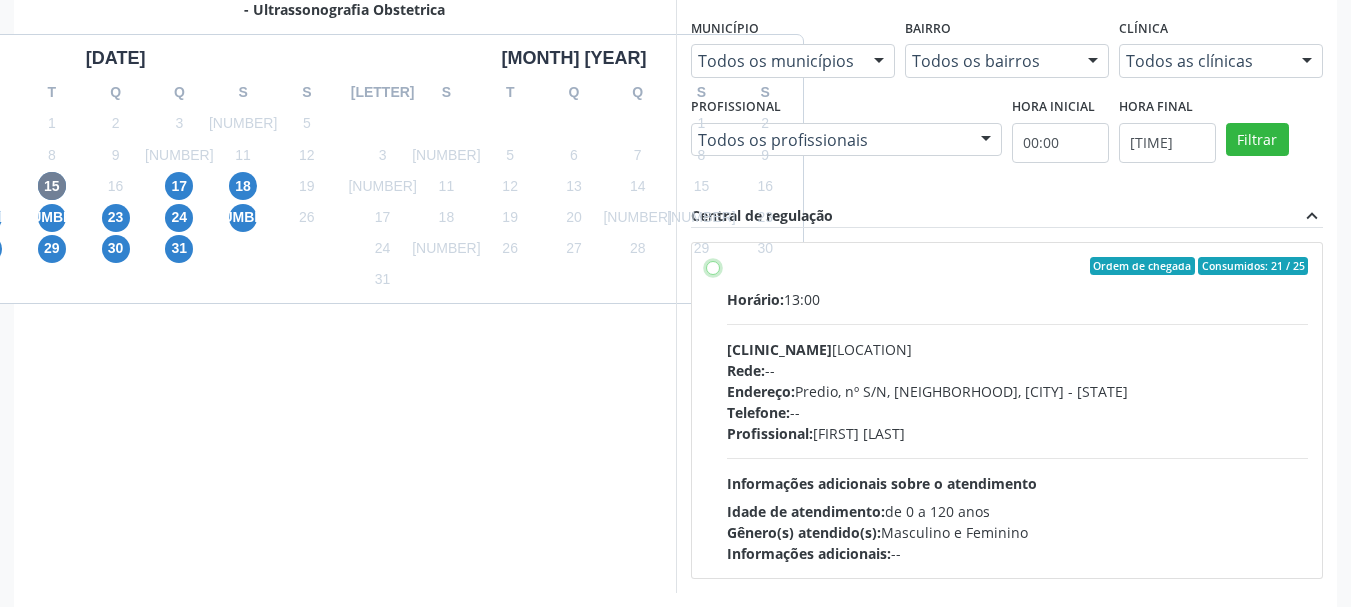 click on "Ordem de chegada
Consumidos: 21 / 25
Horário:   13:00
Clínica:  Policlinica Municipal
Rede:
--
Endereço:   Predio, nº S/N, Ipsep, Serra Talhada - PE
Telefone:   --
Profissional:
Ana Carolina Barboza de Andrada Melo Lyra
Informações adicionais sobre o atendimento
Idade de atendimento:
de 0 a 120 anos
Gênero(s) atendido(s):
Masculino e Feminino
Informações adicionais:
--" at bounding box center [713, 266] 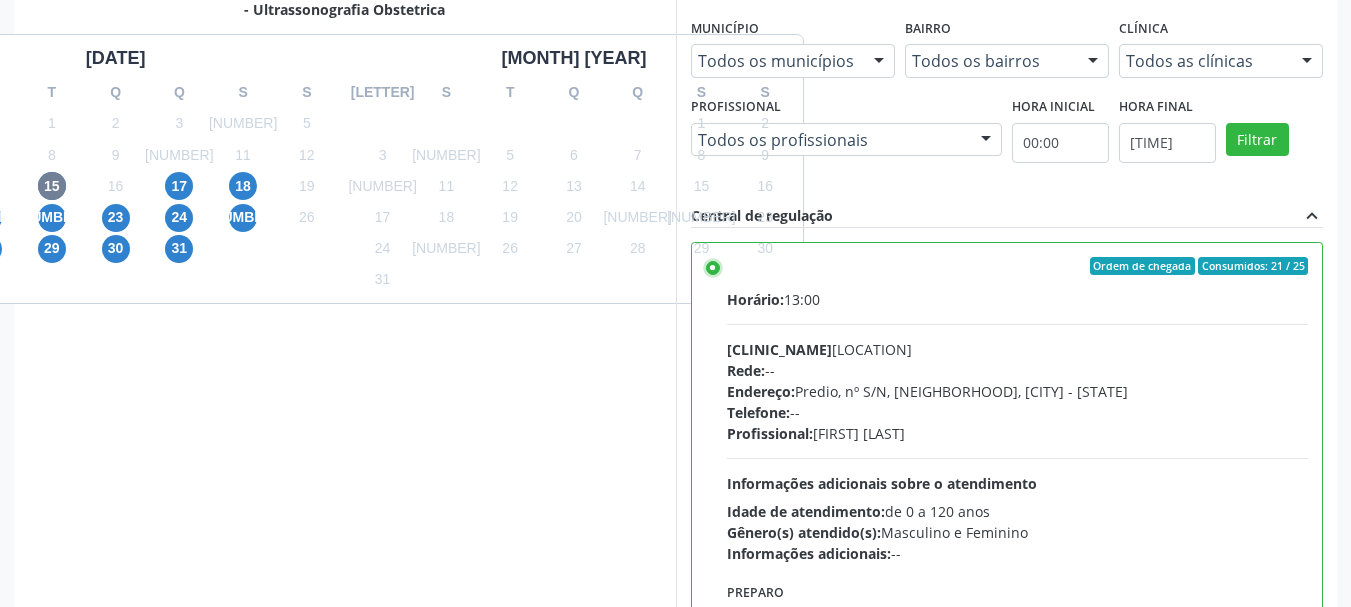 scroll, scrollTop: 99, scrollLeft: 0, axis: vertical 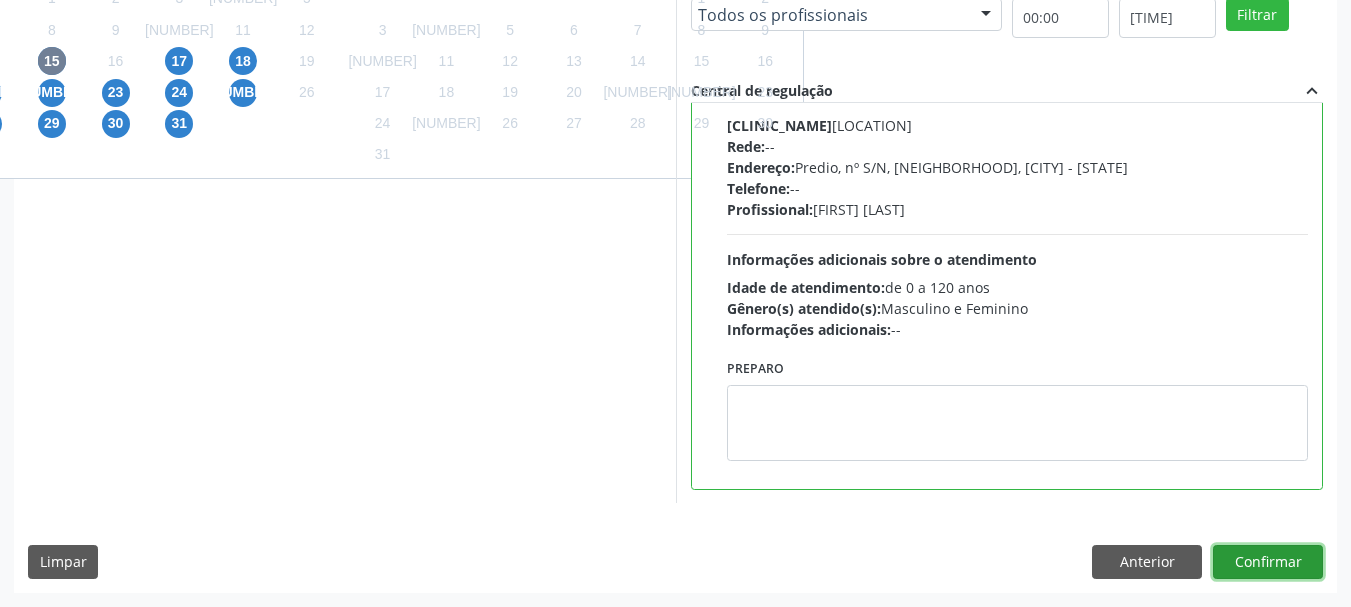 click on "Confirmar" at bounding box center [1268, 562] 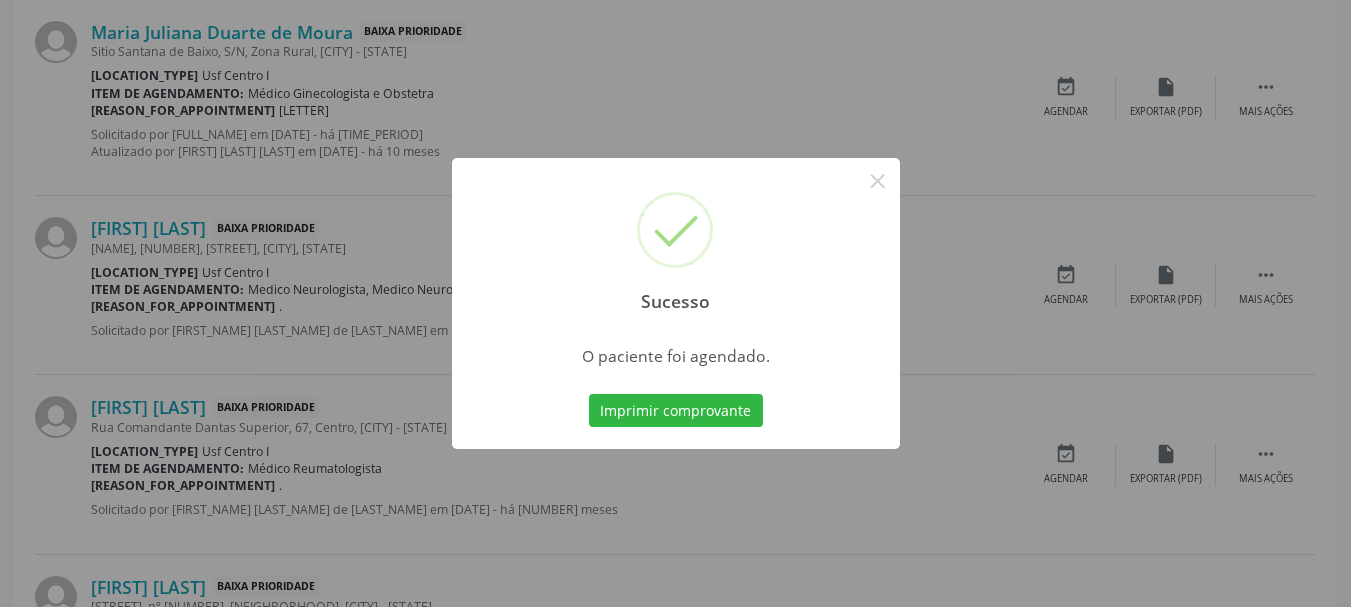 scroll, scrollTop: 60, scrollLeft: 0, axis: vertical 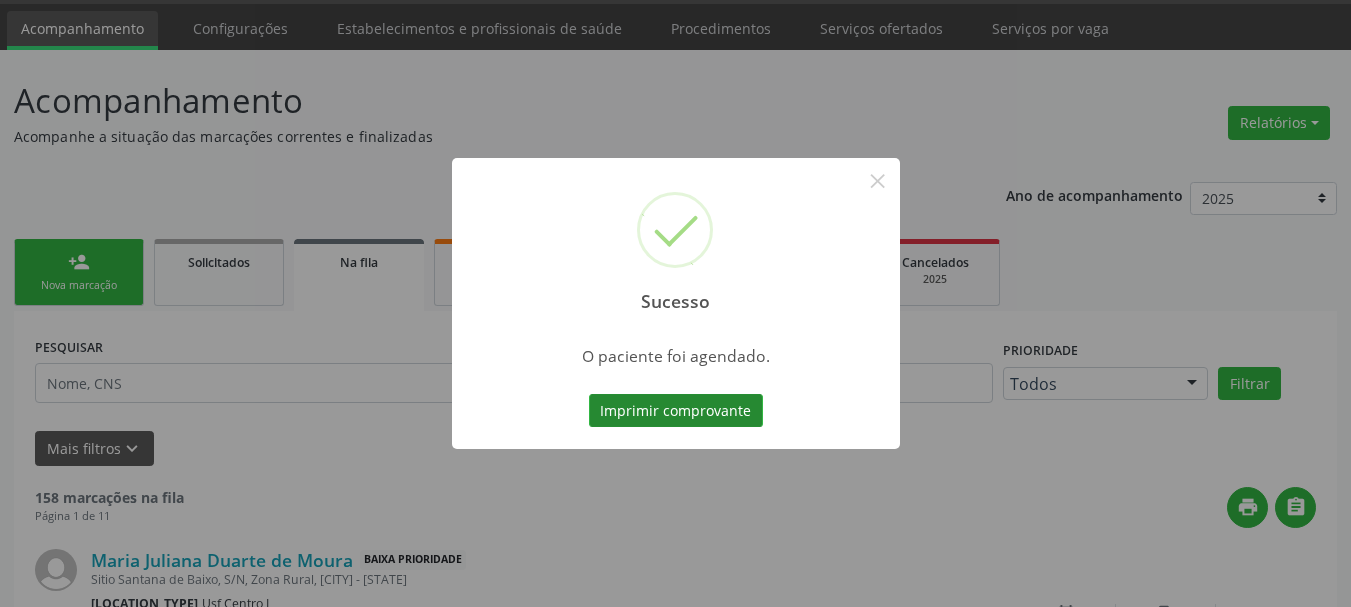 click on "Imprimir comprovante" at bounding box center [676, 411] 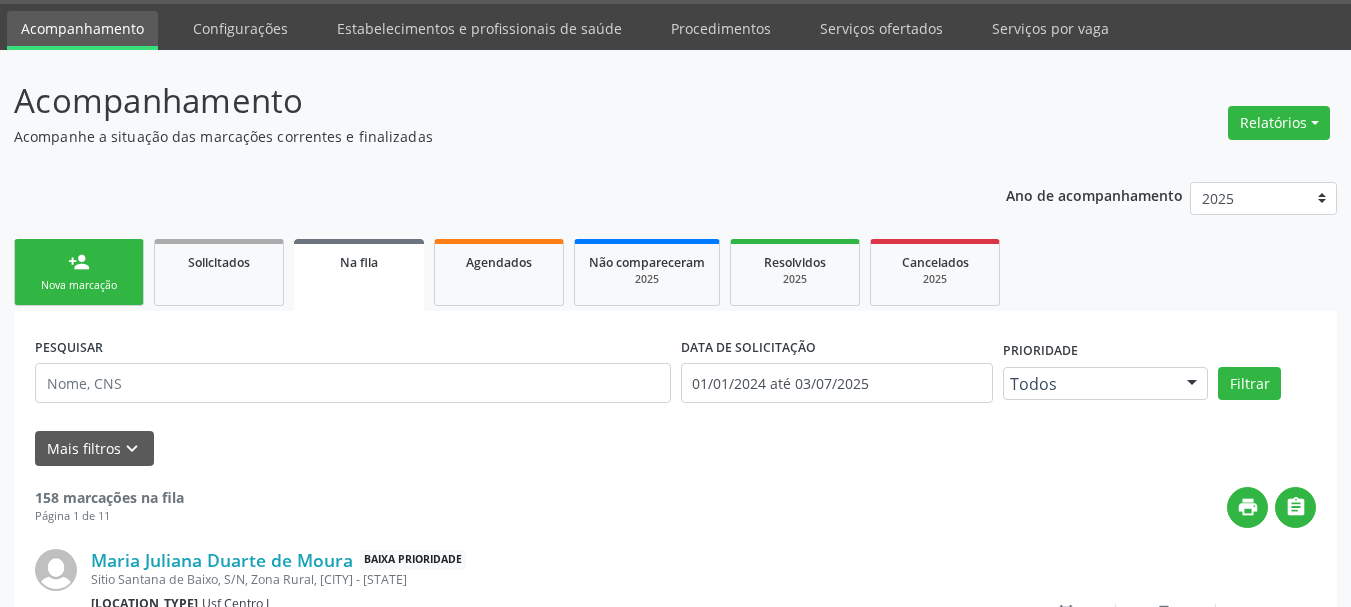 click on "person_add
Nova marcação" at bounding box center [79, 272] 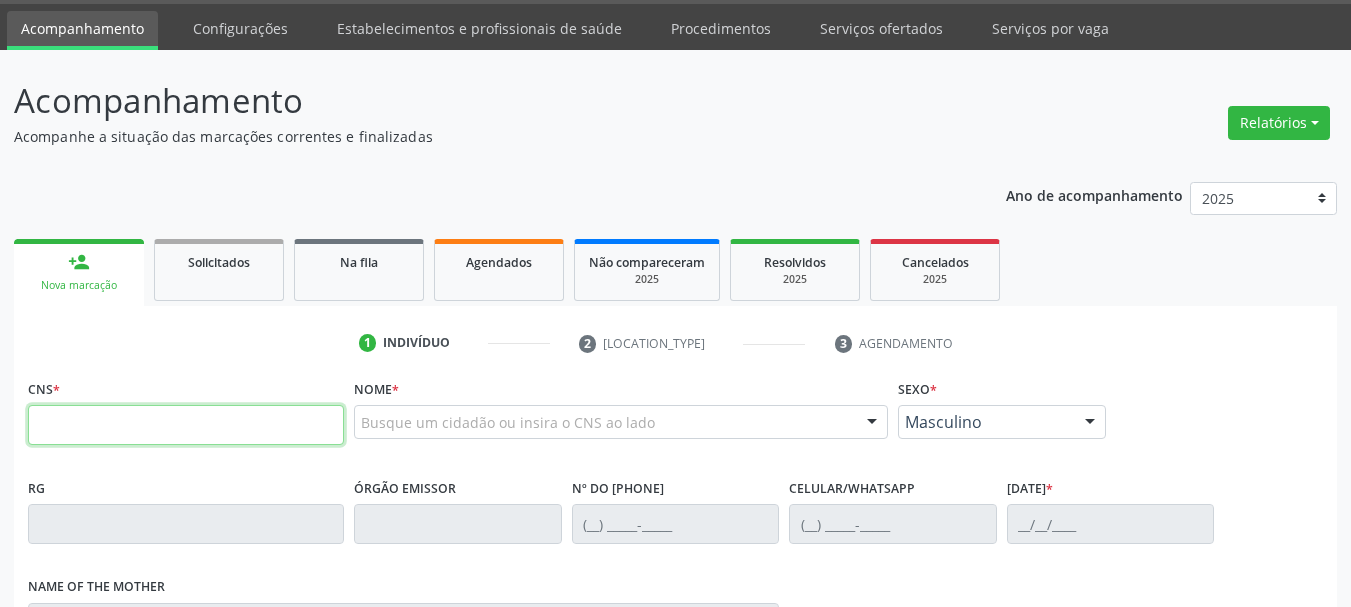 click at bounding box center (186, 425) 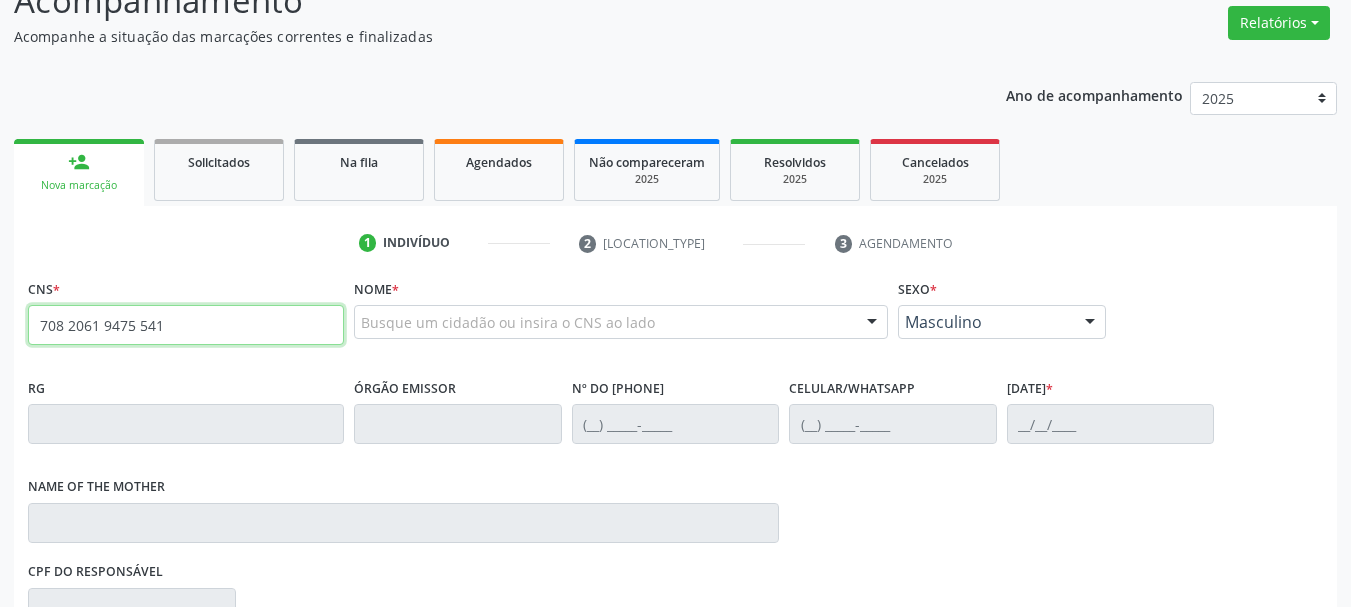 scroll, scrollTop: 260, scrollLeft: 0, axis: vertical 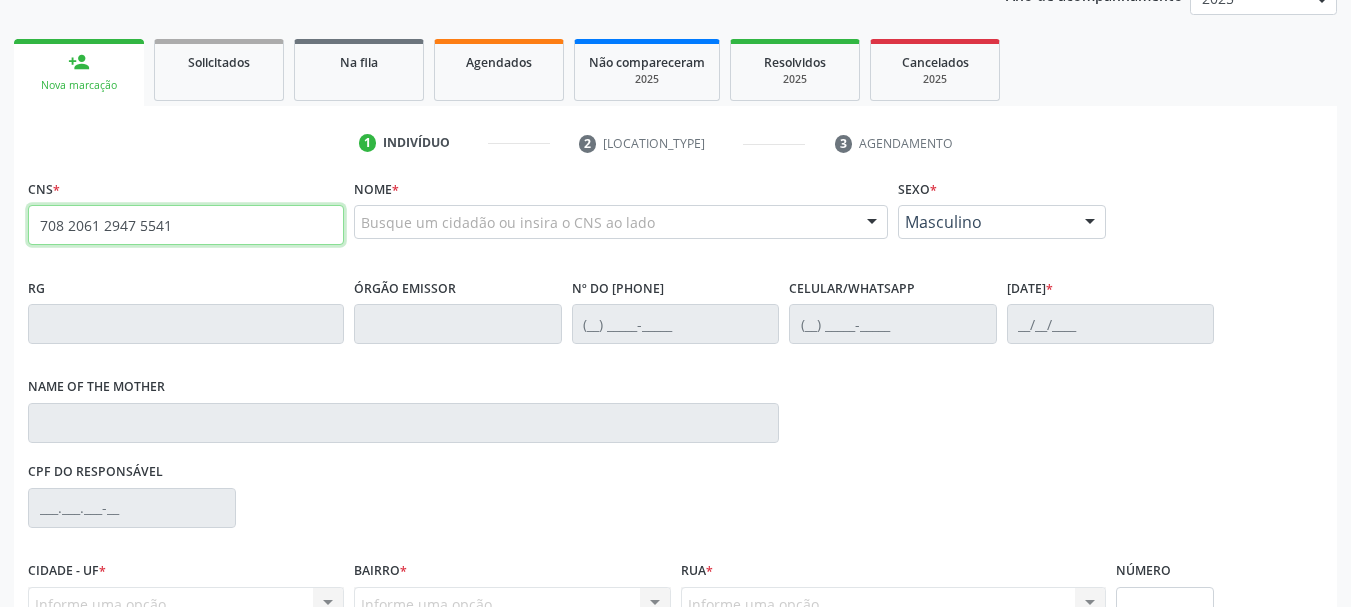 type on "708 2061 2947 5541" 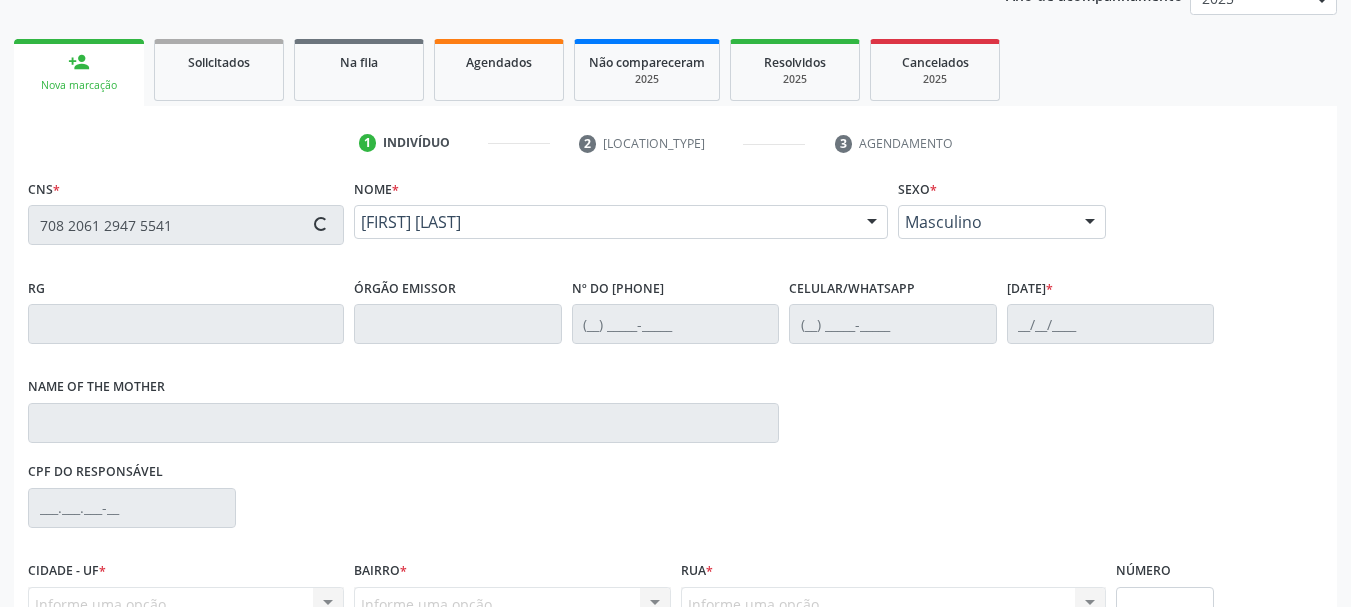 scroll, scrollTop: 460, scrollLeft: 0, axis: vertical 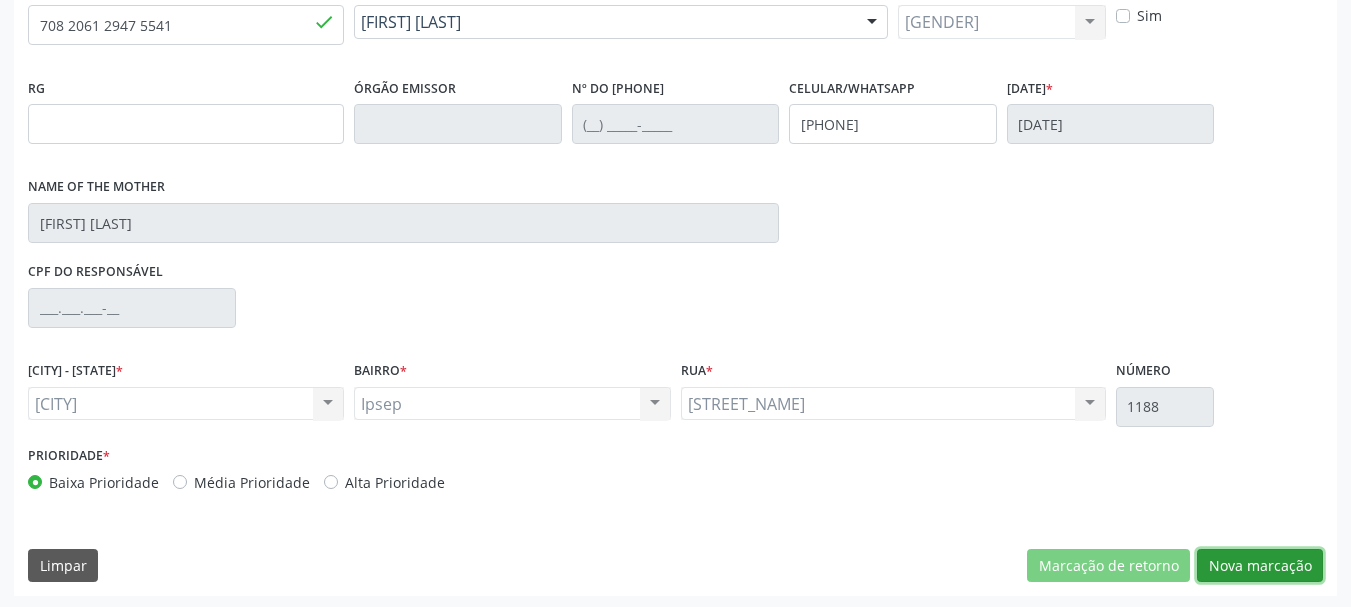 click on "Nova marcação" at bounding box center (1108, 566) 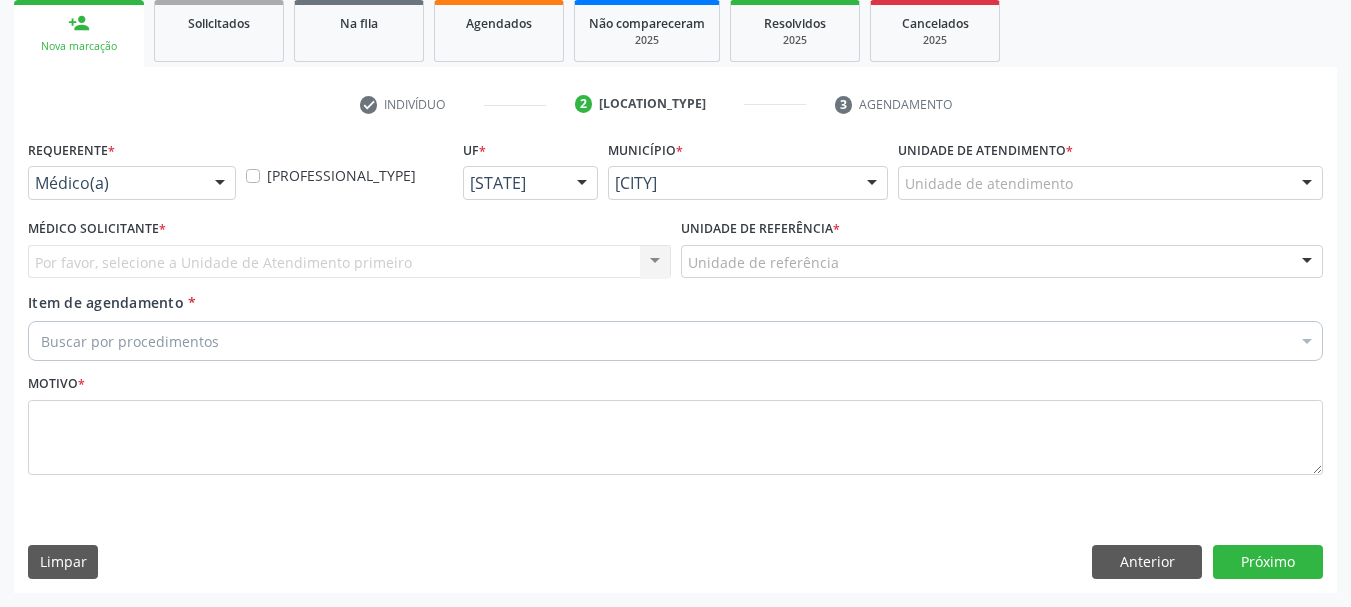 scroll, scrollTop: 299, scrollLeft: 0, axis: vertical 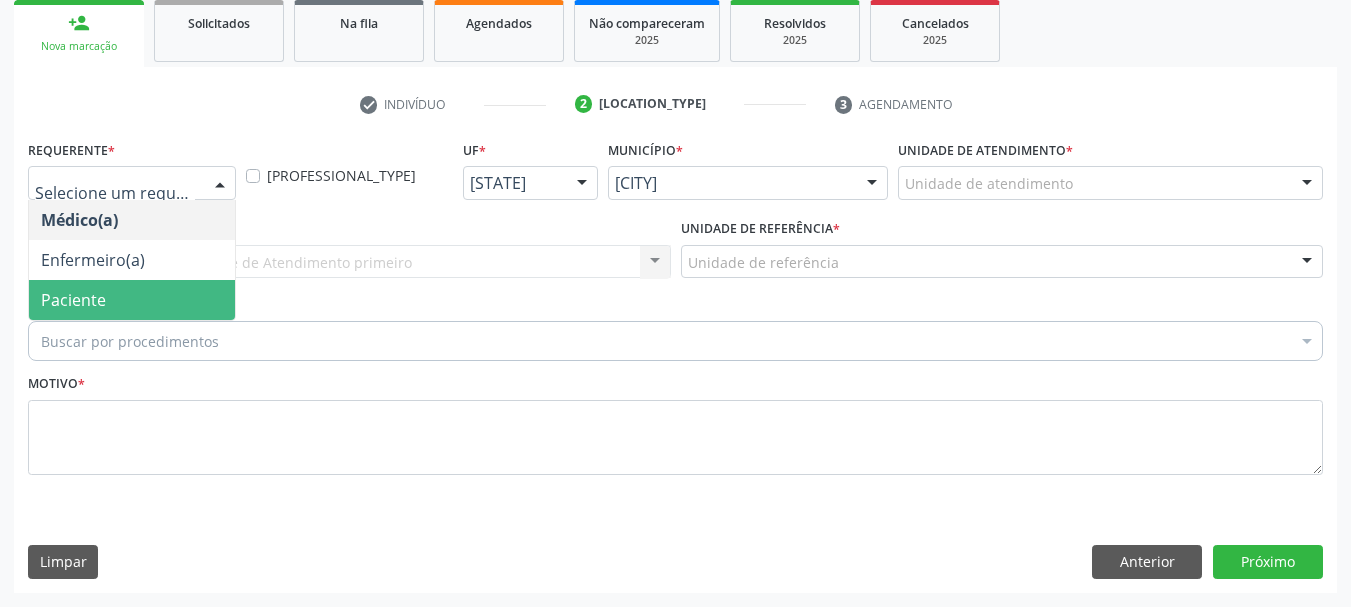 click on "Paciente" at bounding box center (132, 300) 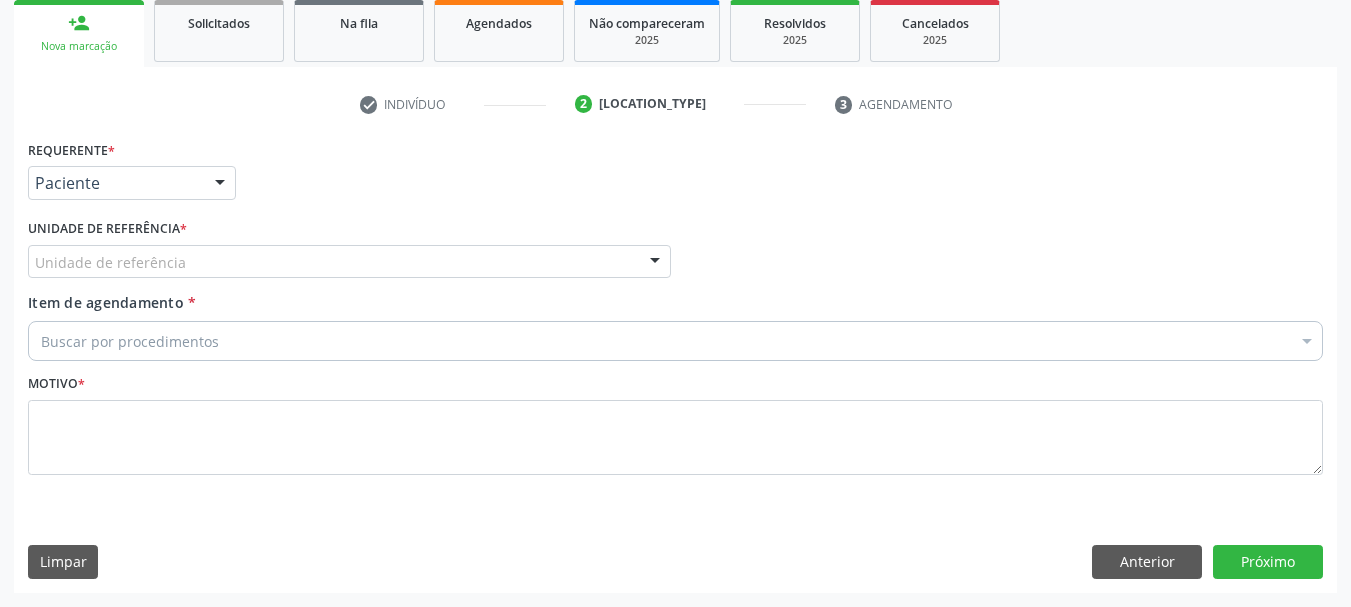 click on "Unidade de referência" at bounding box center [349, 262] 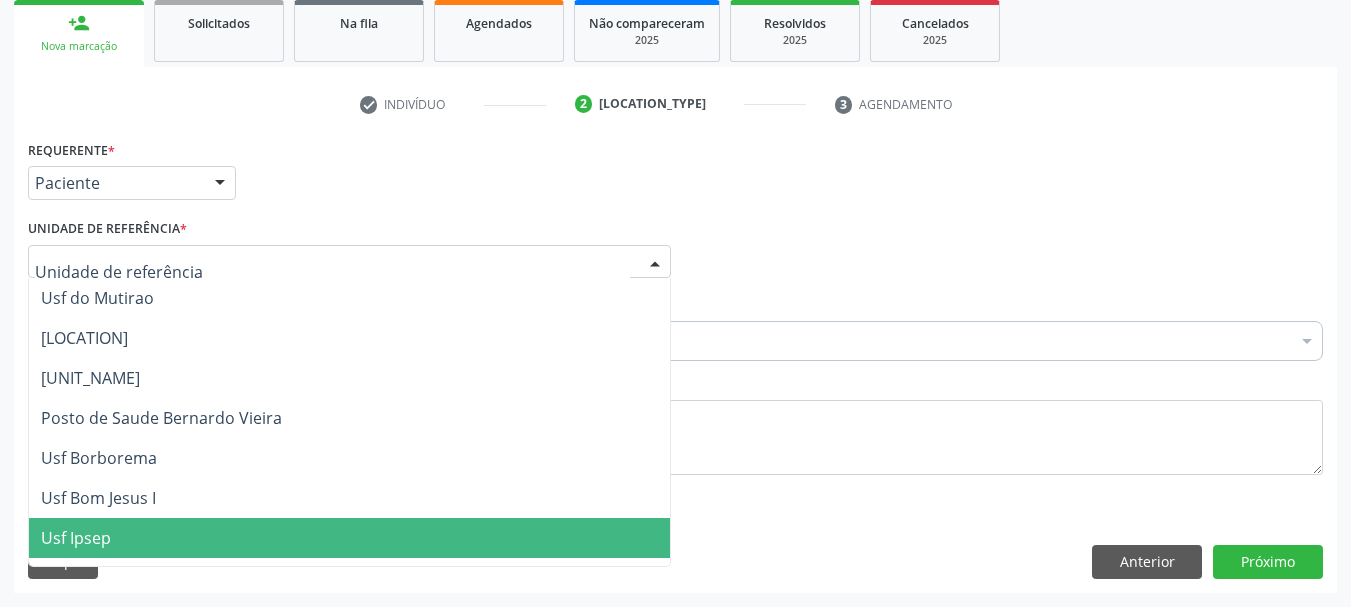 click on "Usf Ipsep" at bounding box center [76, 538] 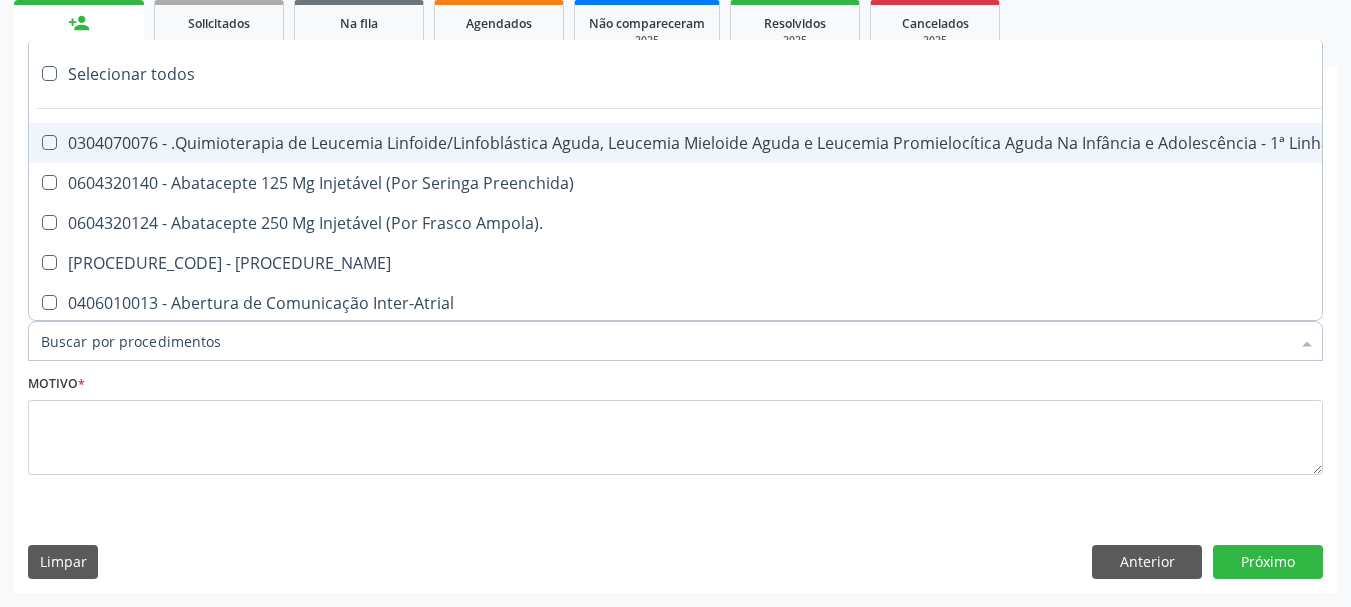paste on "0205020143" 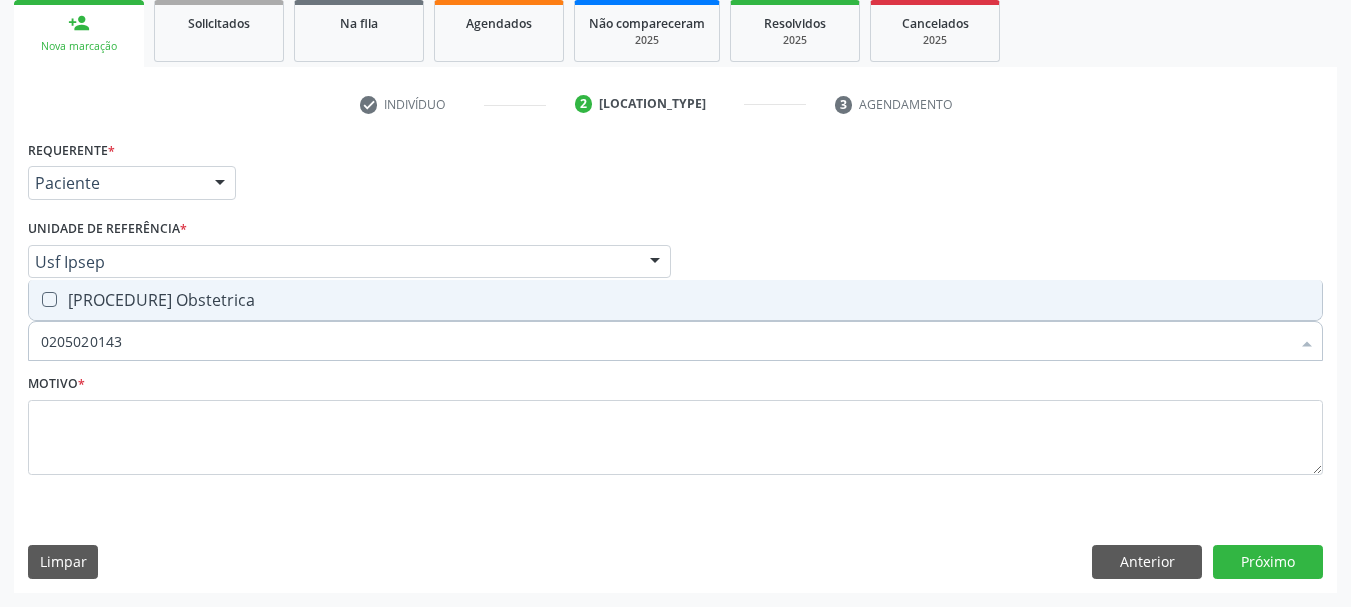 click on "0205020143 - Ultrassonografia Obstetrica" at bounding box center (675, 300) 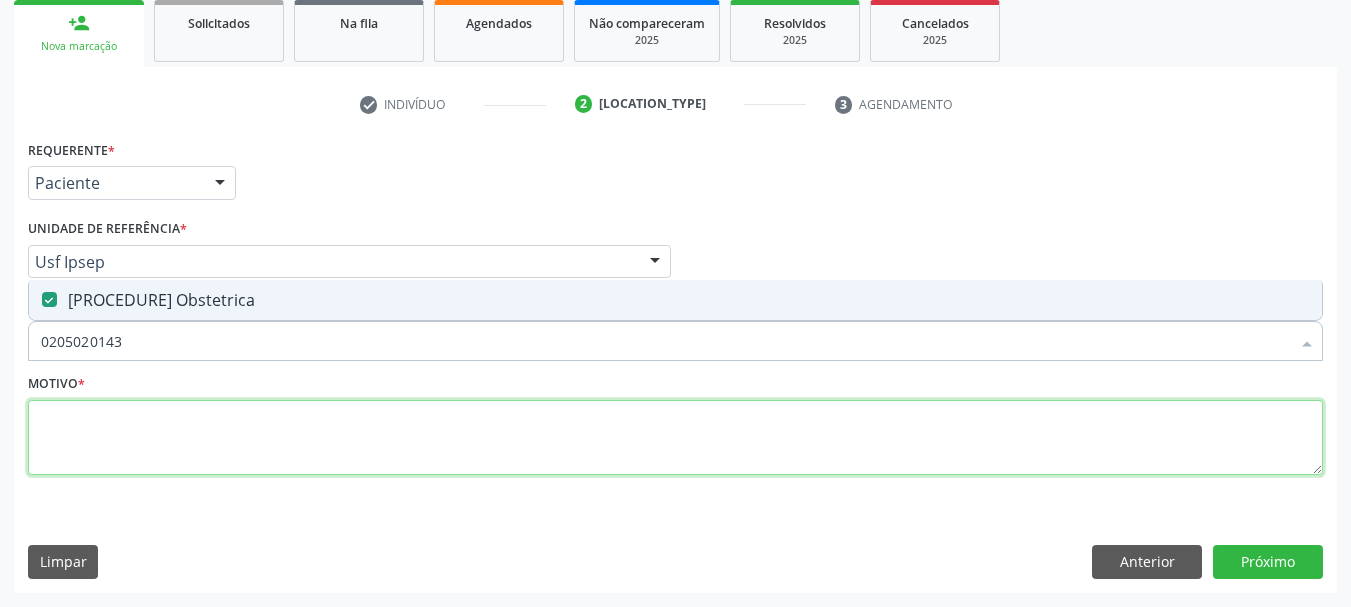 click at bounding box center [675, 438] 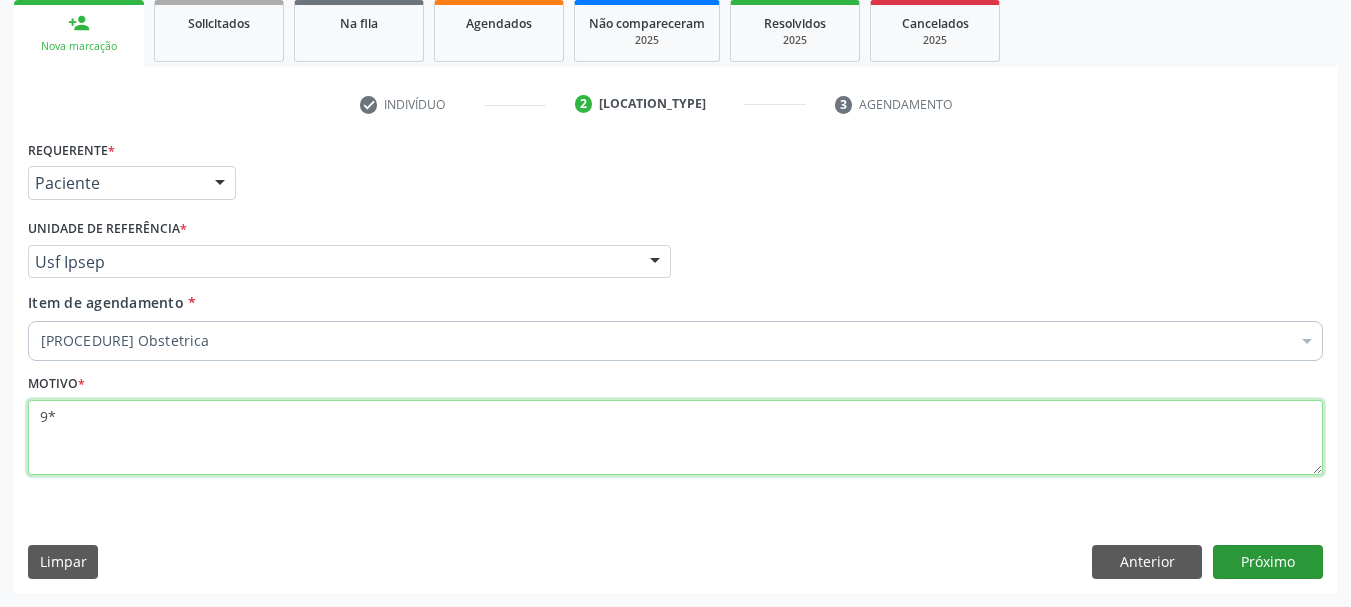 type on "9*" 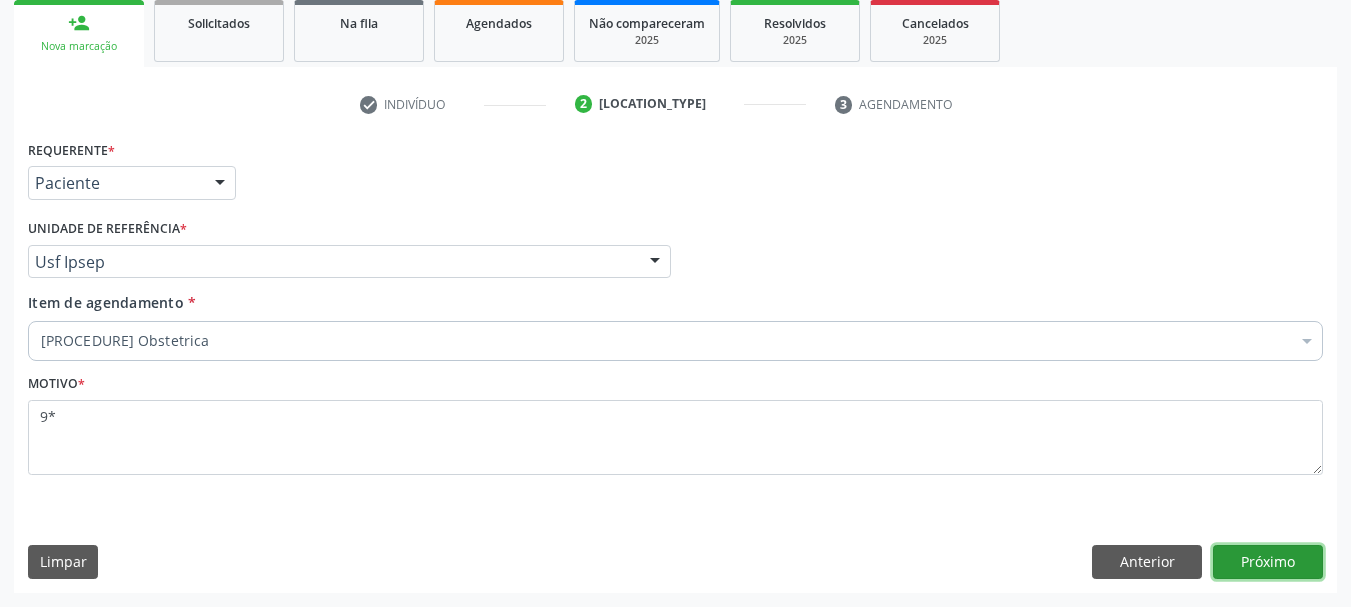 click on "Próximo" at bounding box center [1268, 562] 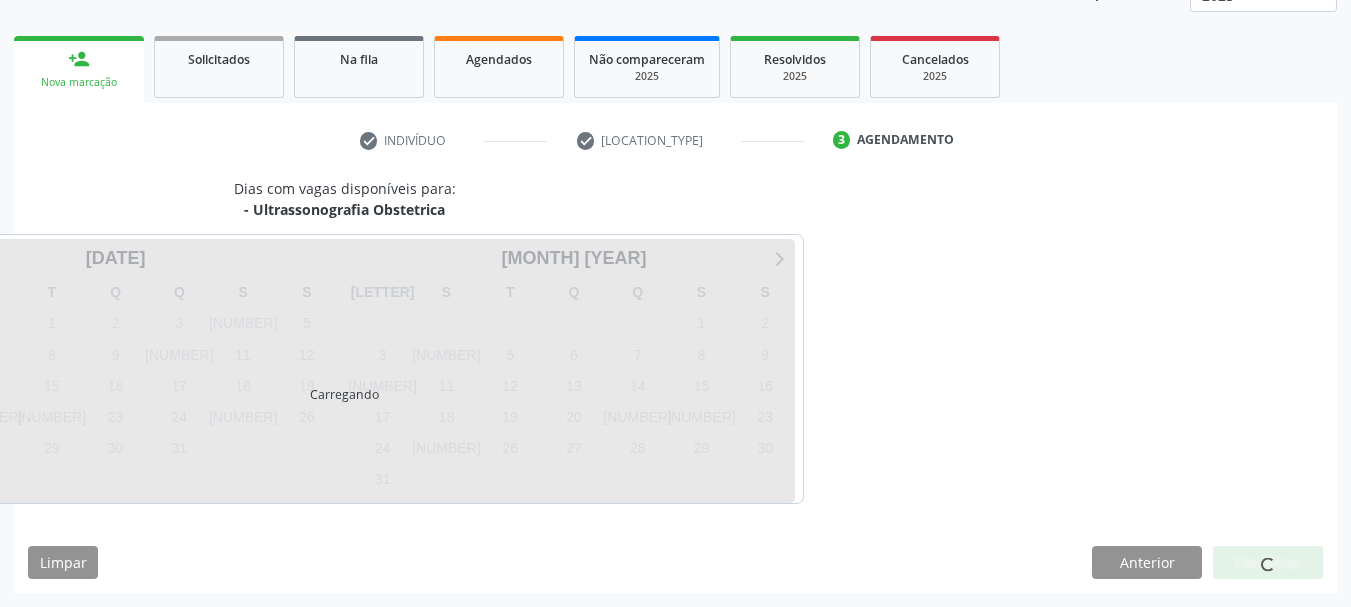 scroll, scrollTop: 263, scrollLeft: 0, axis: vertical 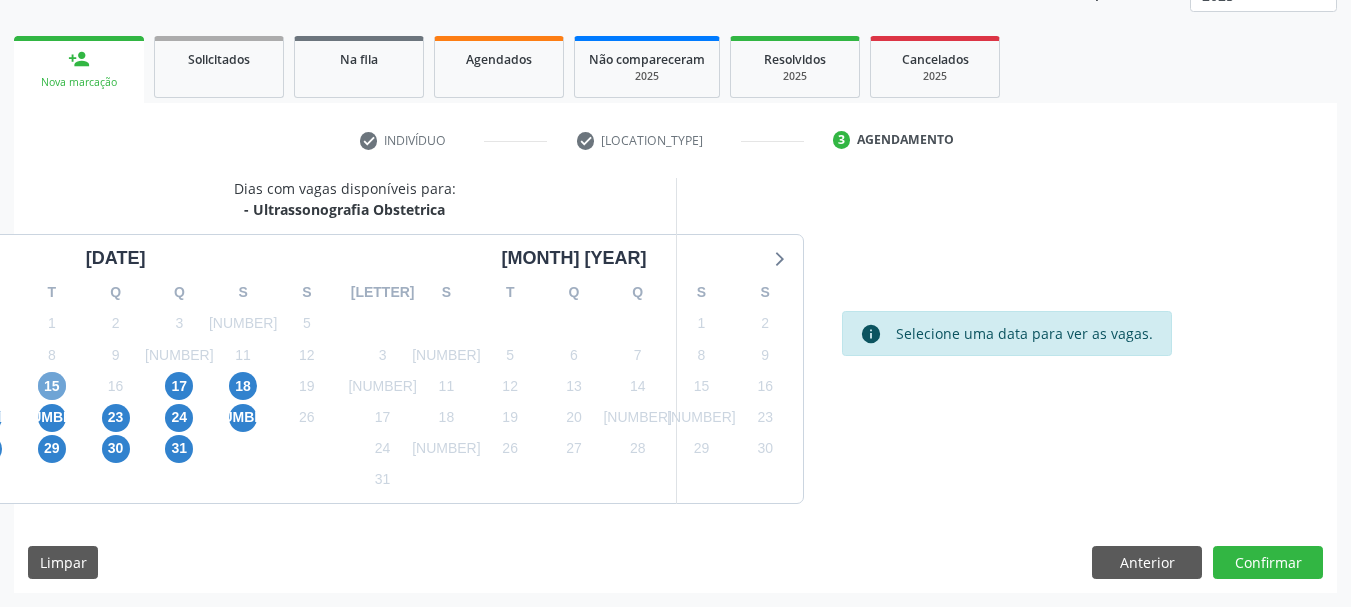 click on "15" at bounding box center (52, 386) 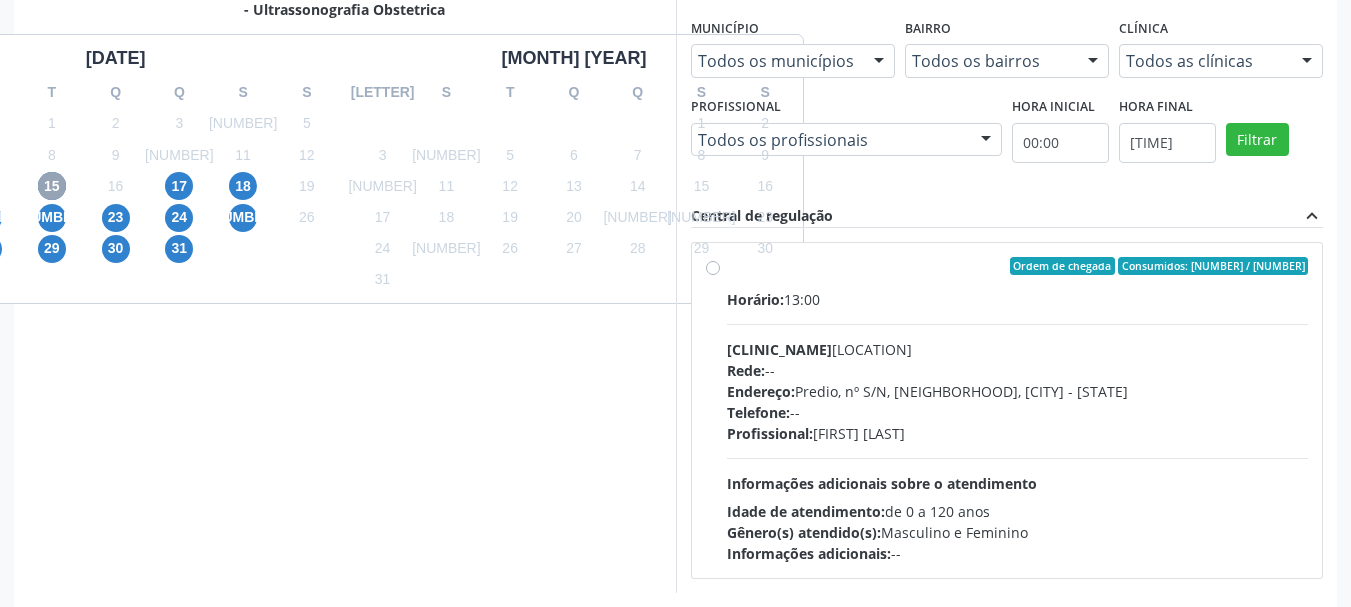 scroll, scrollTop: 552, scrollLeft: 0, axis: vertical 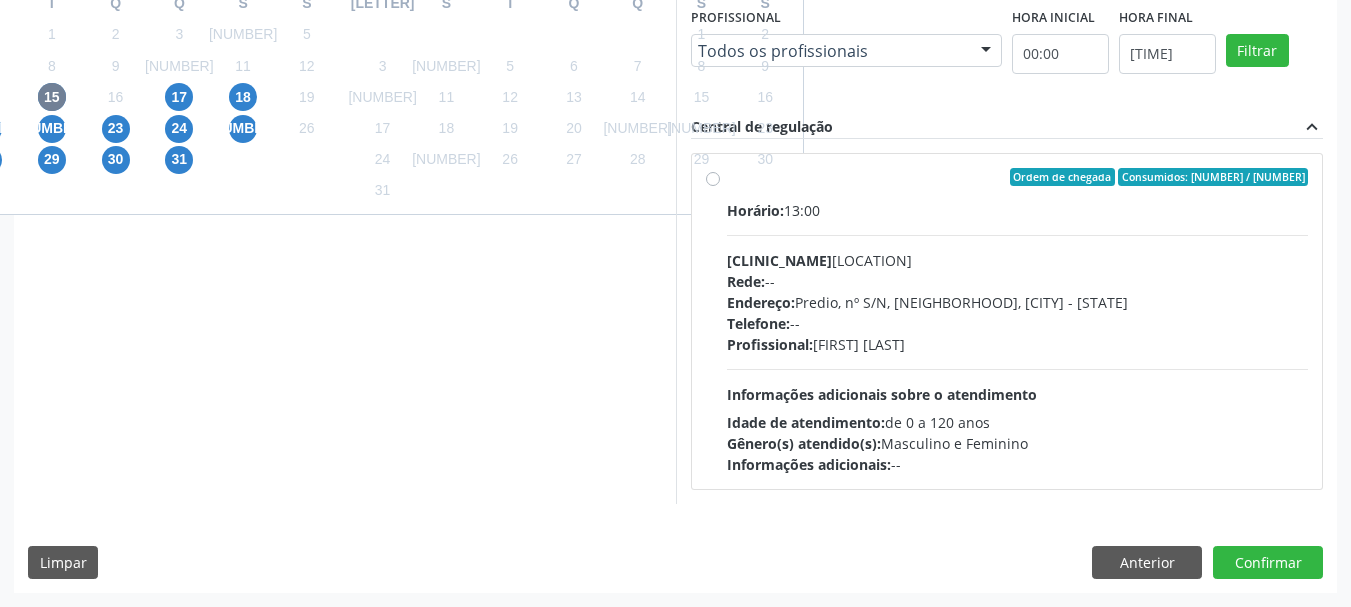 click on "Telefone:   --" at bounding box center [1018, 323] 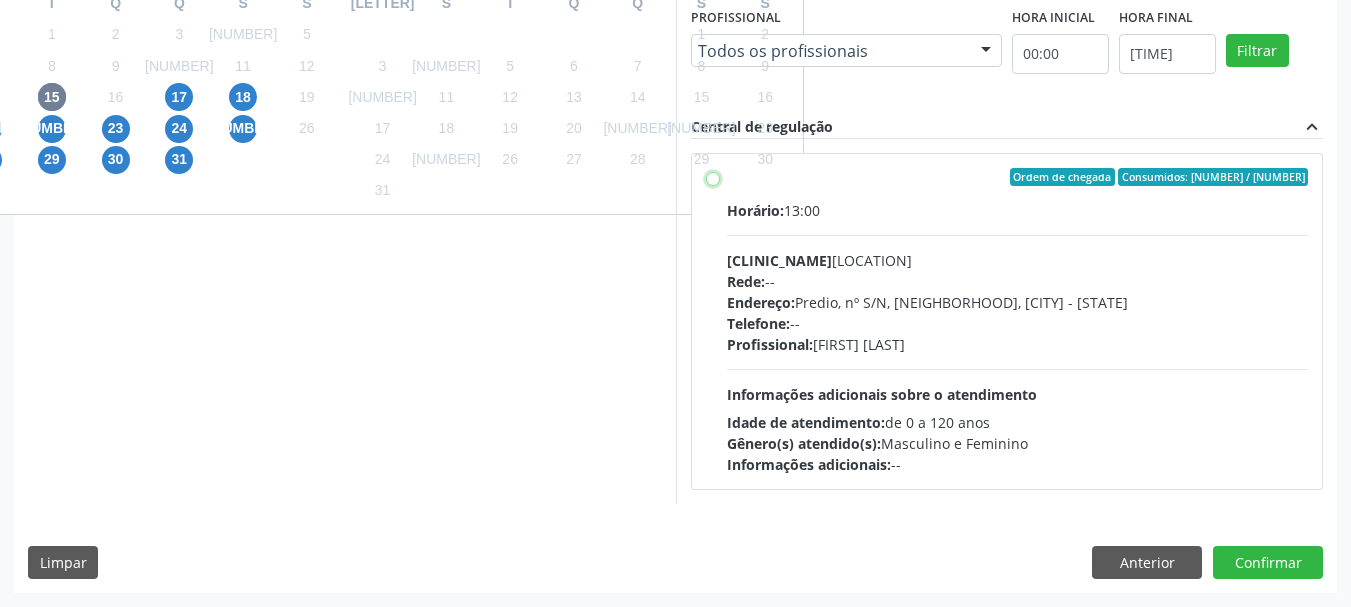 click on "Ordem de chegada
Consumidos: 22 / 25
Horário:   13:00
Clínica:  Policlinica Municipal
Rede:
--
Endereço:   Predio, nº S/N, Ipsep, Serra Talhada - PE
Telefone:   --
Profissional:
Ana Carolina Barboza de Andrada Melo Lyra
Informações adicionais sobre o atendimento
Idade de atendimento:
de 0 a 120 anos
Gênero(s) atendido(s):
Masculino e Feminino
Informações adicionais:
--" at bounding box center [713, 177] 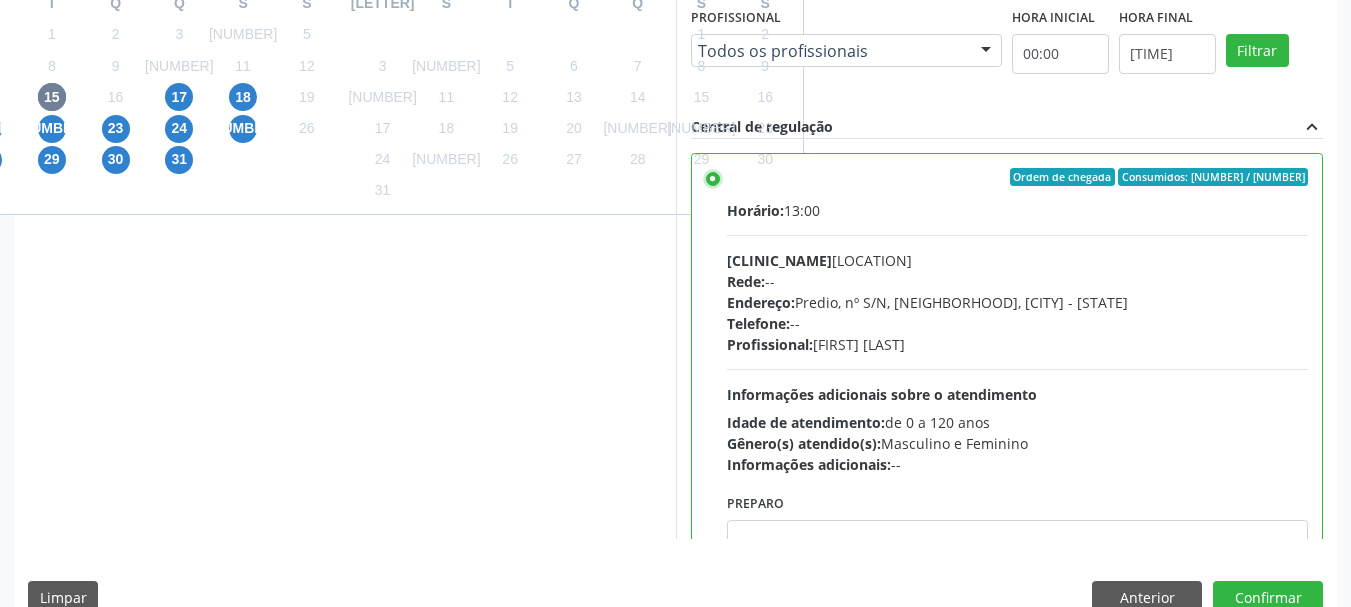 scroll, scrollTop: 99, scrollLeft: 0, axis: vertical 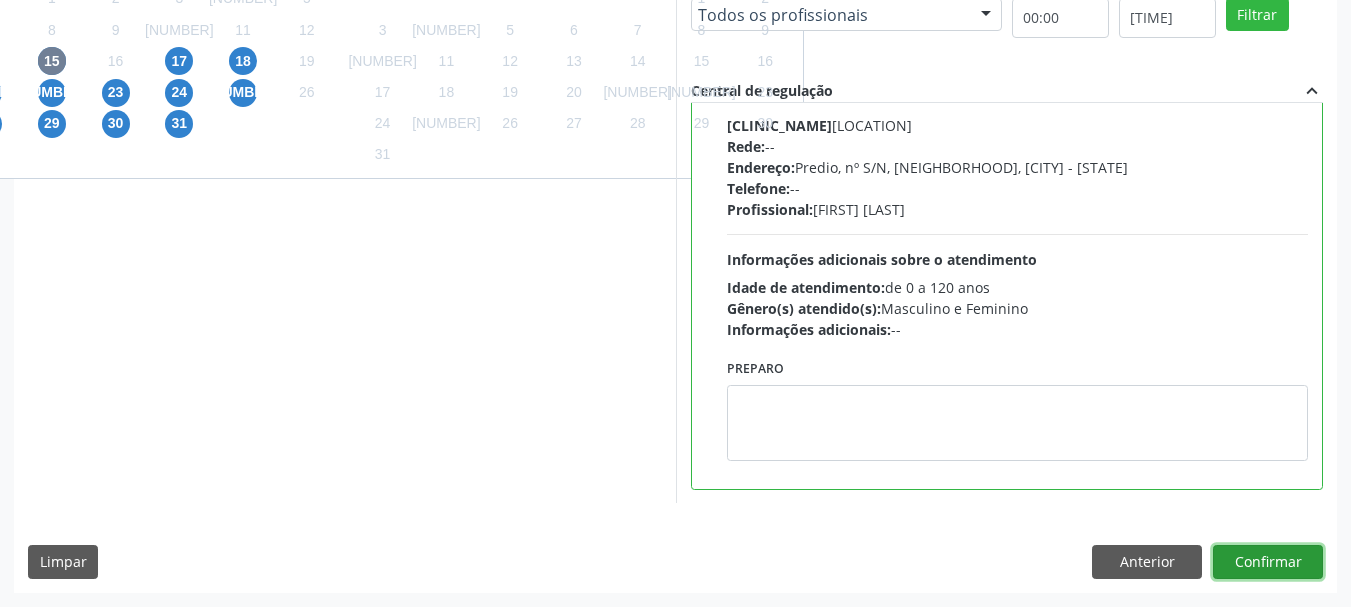 click on "Confirmar" at bounding box center [1268, 562] 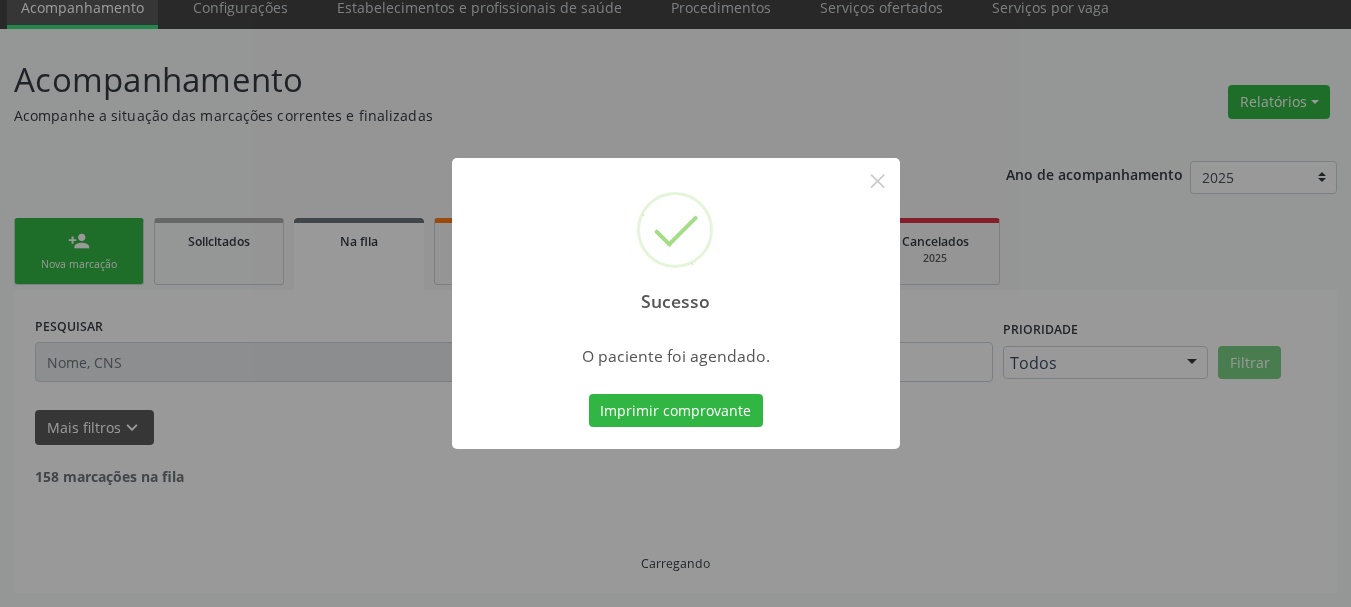 scroll, scrollTop: 60, scrollLeft: 0, axis: vertical 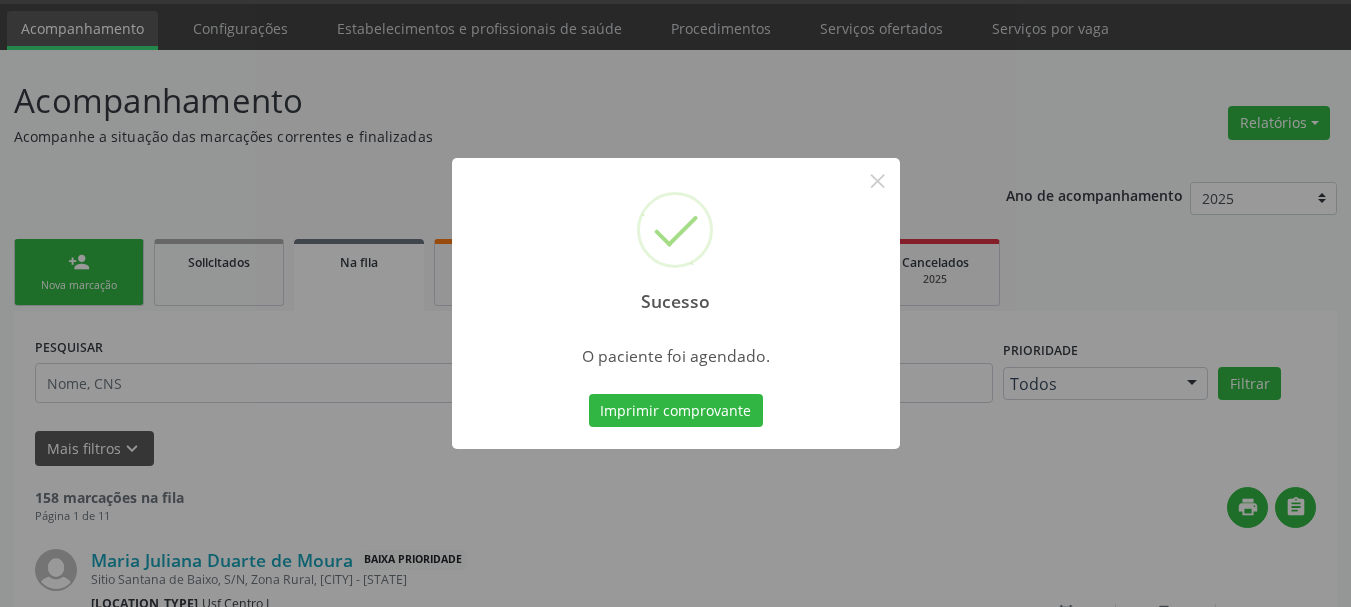 click on "Imprimir comprovante Cancel" at bounding box center [675, 411] 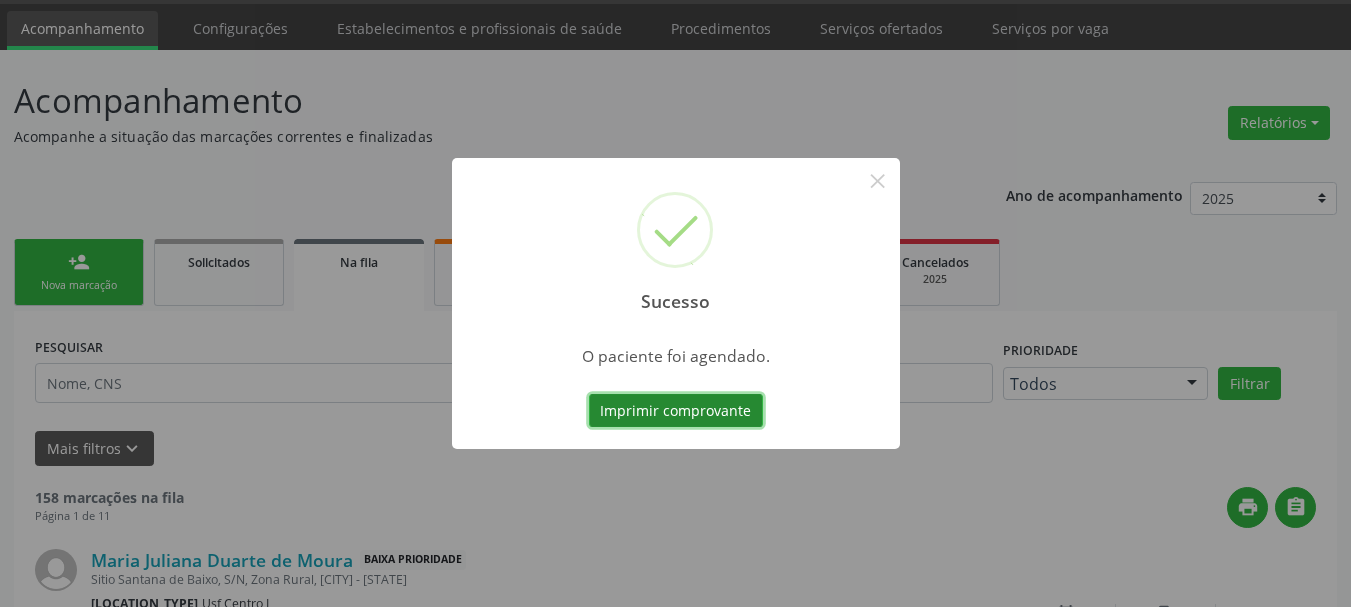 click on "Imprimir comprovante" at bounding box center [676, 411] 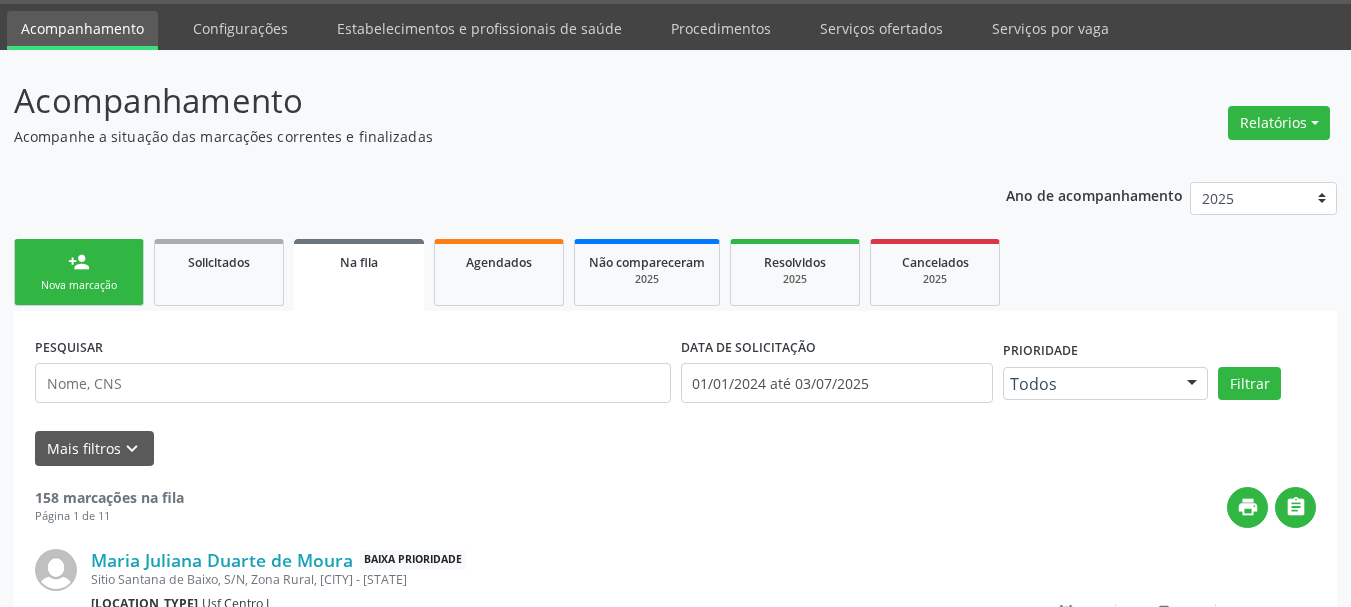 scroll, scrollTop: 160, scrollLeft: 0, axis: vertical 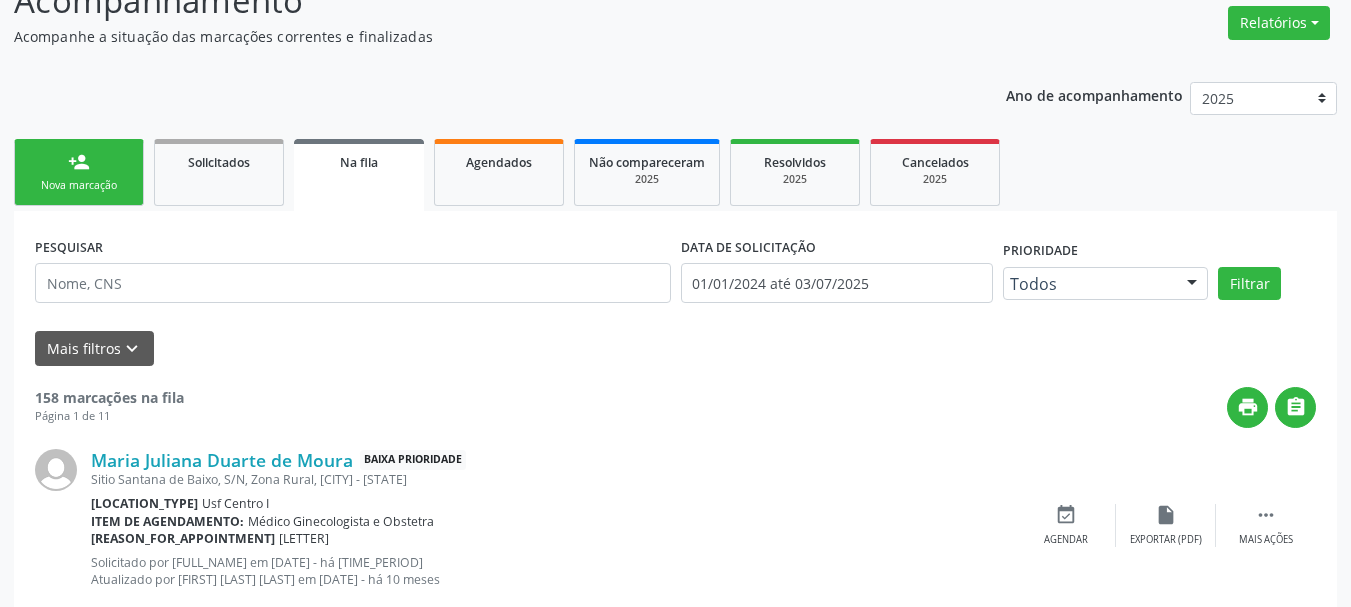click on "person_add
Nova marcação" at bounding box center [79, 172] 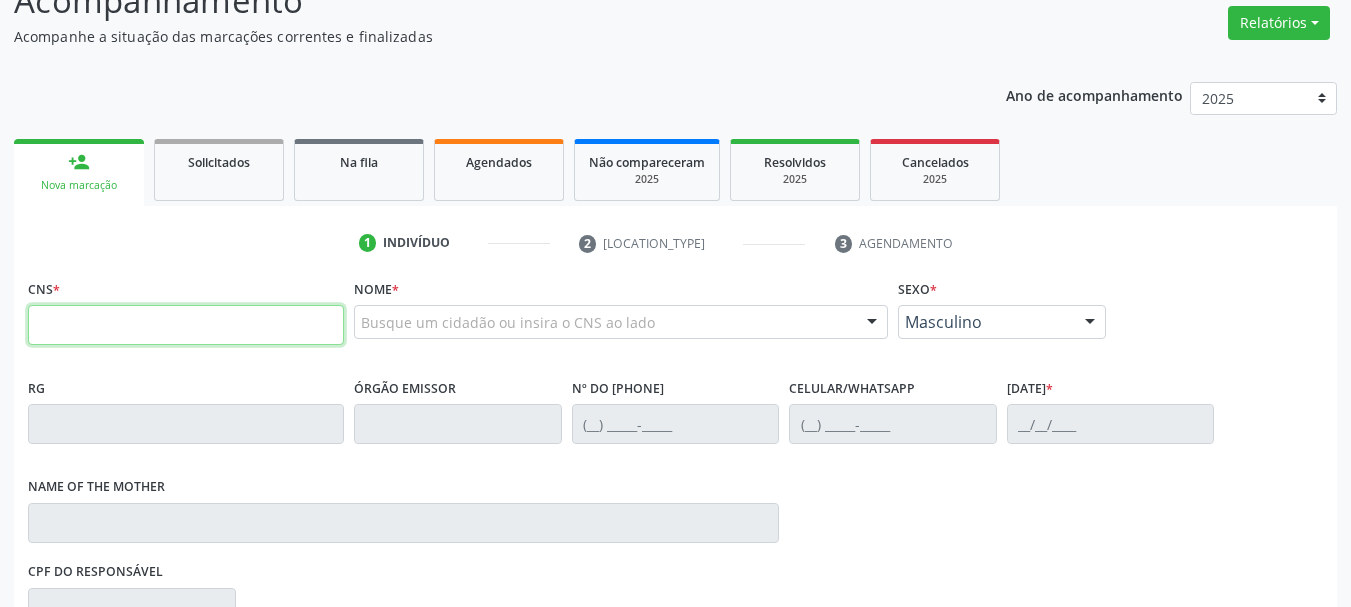 click at bounding box center [186, 325] 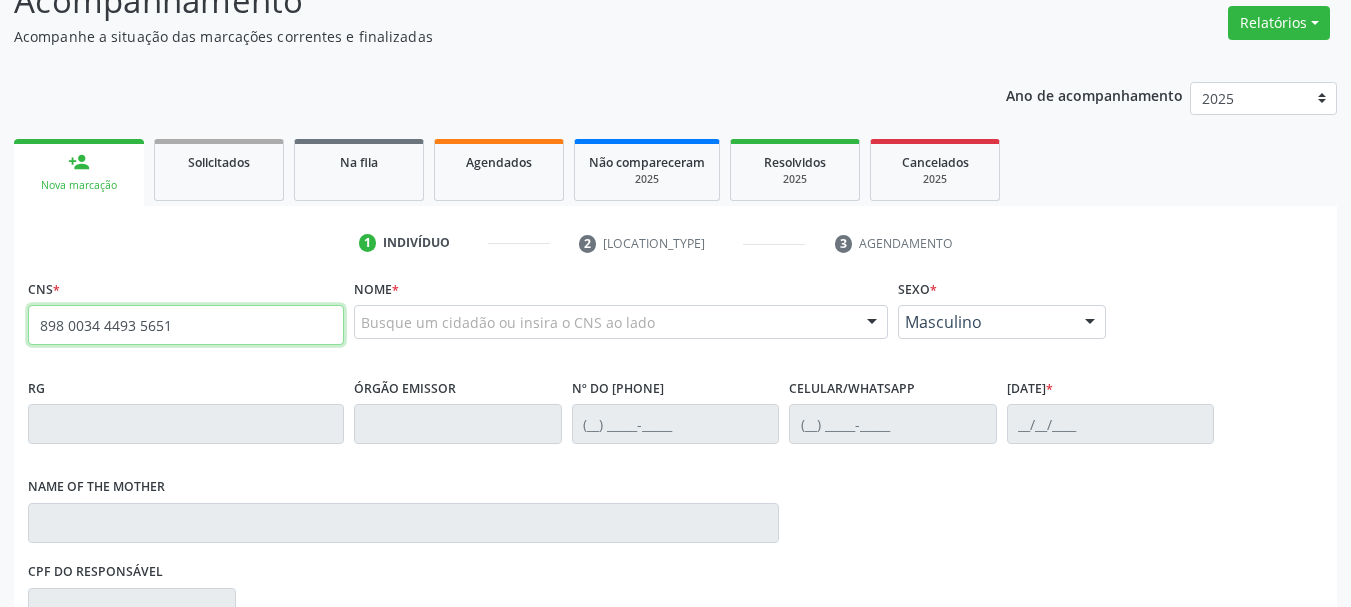 type on "898 0034 4493 5651" 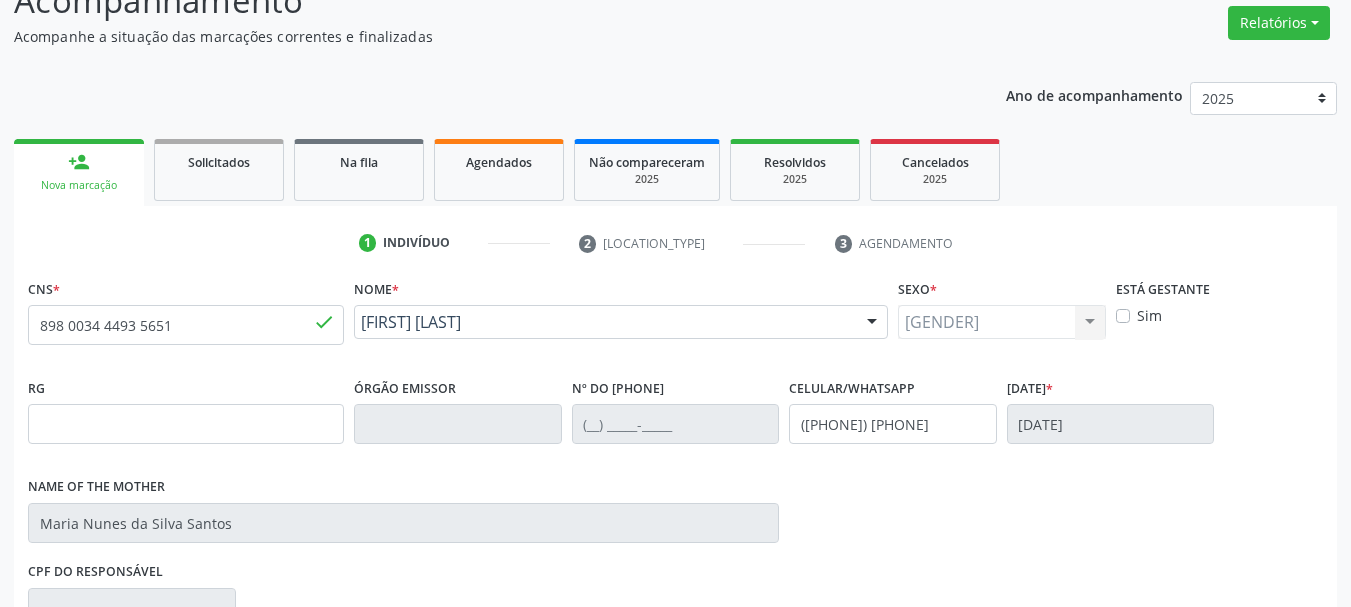 scroll, scrollTop: 460, scrollLeft: 0, axis: vertical 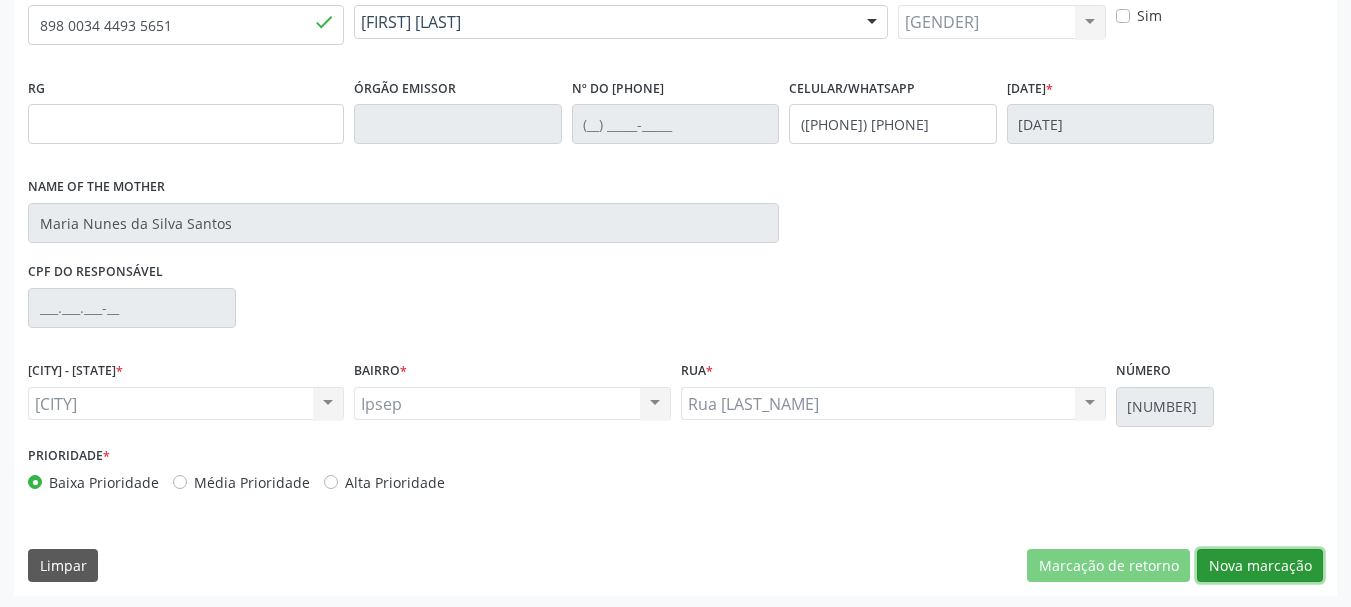 click on "Nova marcação" at bounding box center [1108, 566] 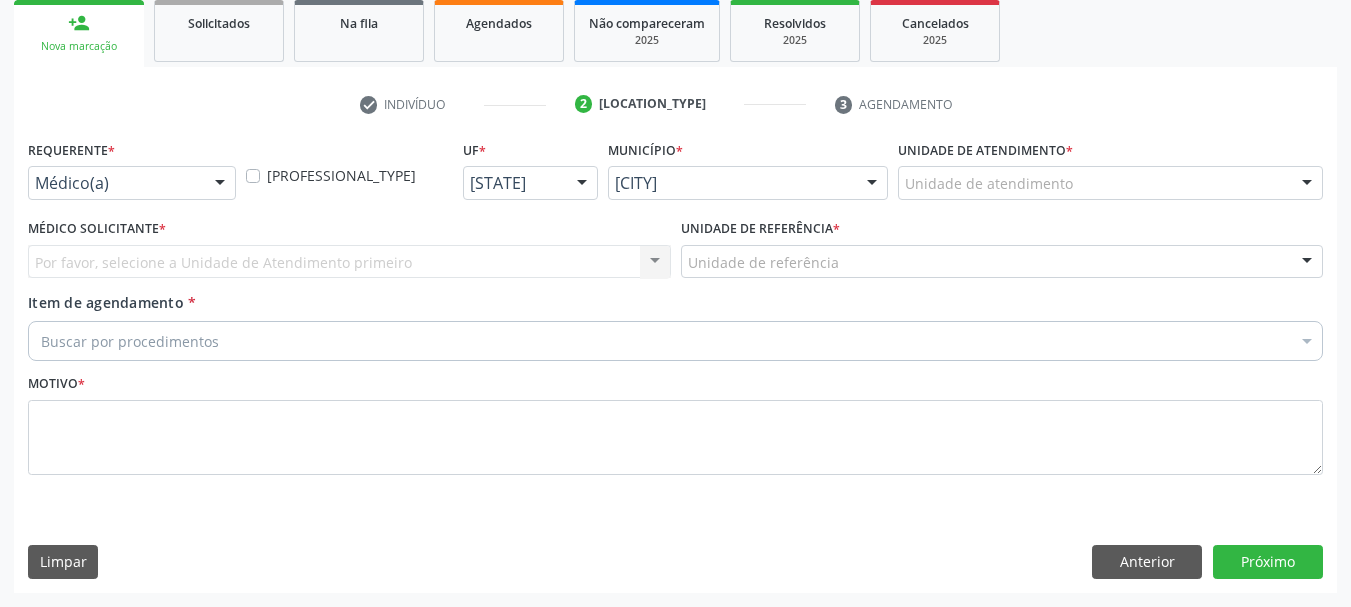 scroll, scrollTop: 299, scrollLeft: 0, axis: vertical 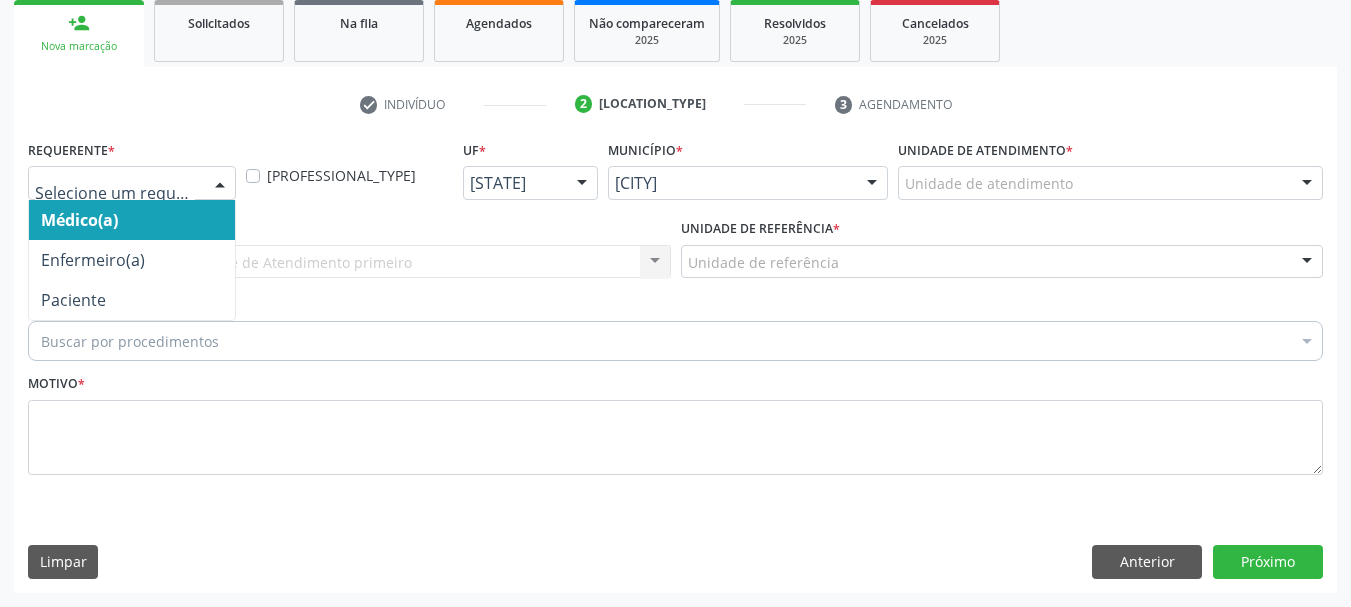 click at bounding box center [132, 183] 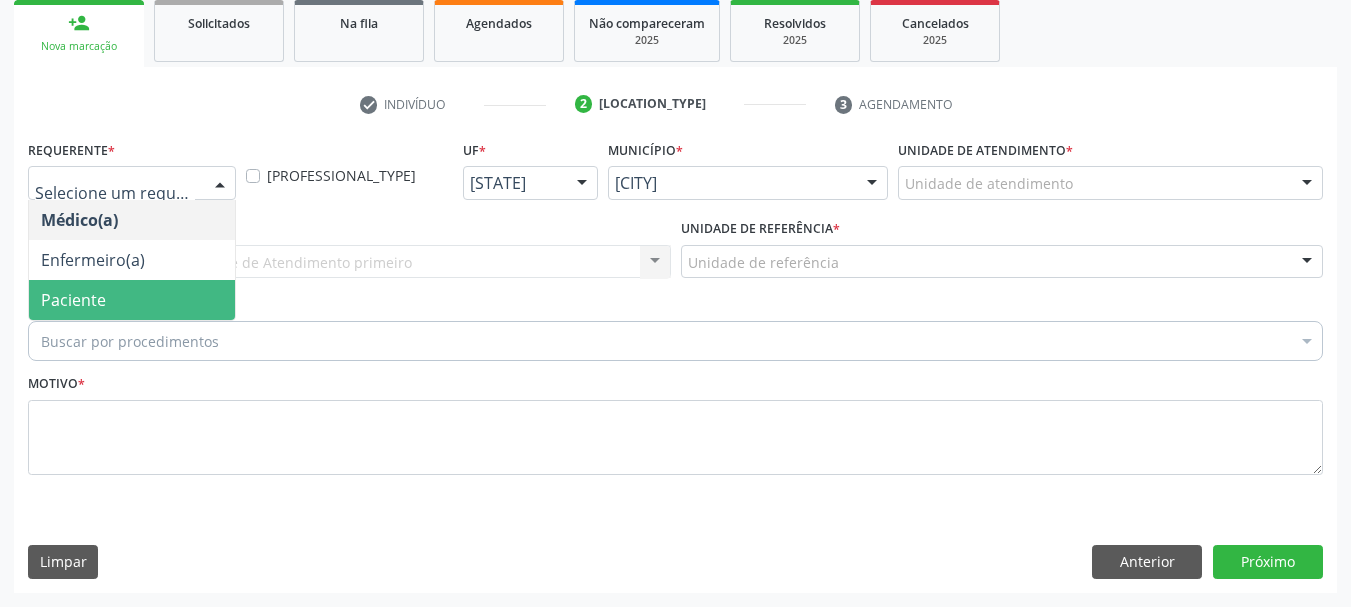 click on "Paciente" at bounding box center [73, 300] 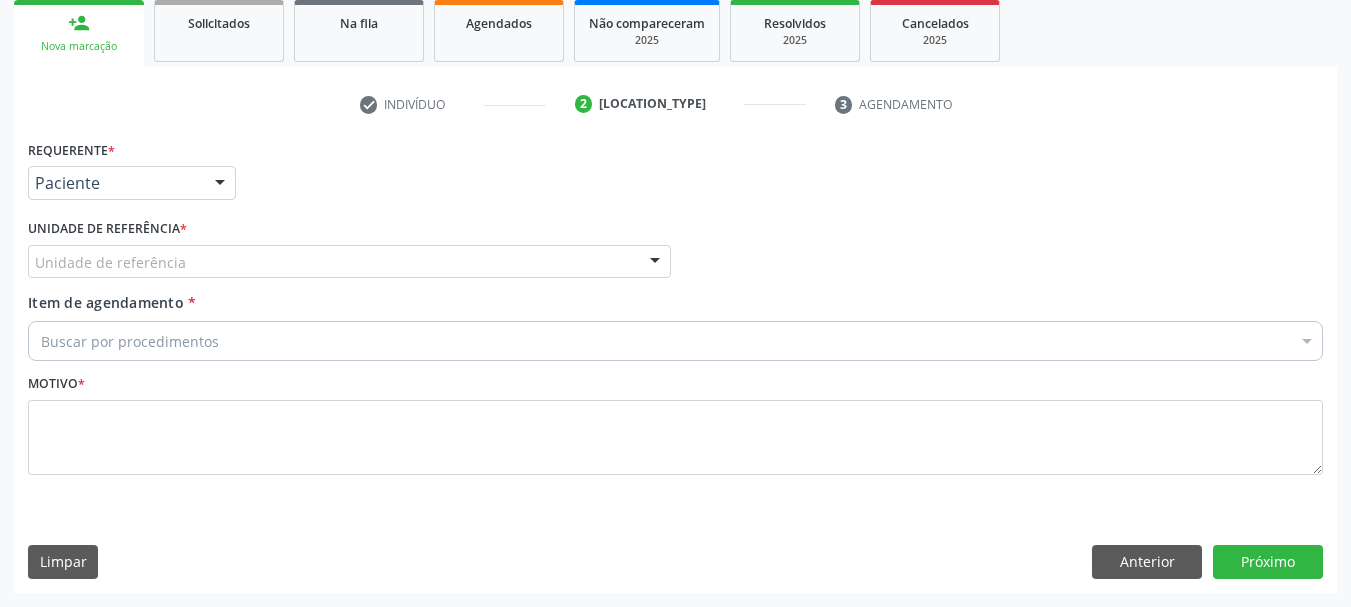 click on "Unidade de referência" at bounding box center (349, 262) 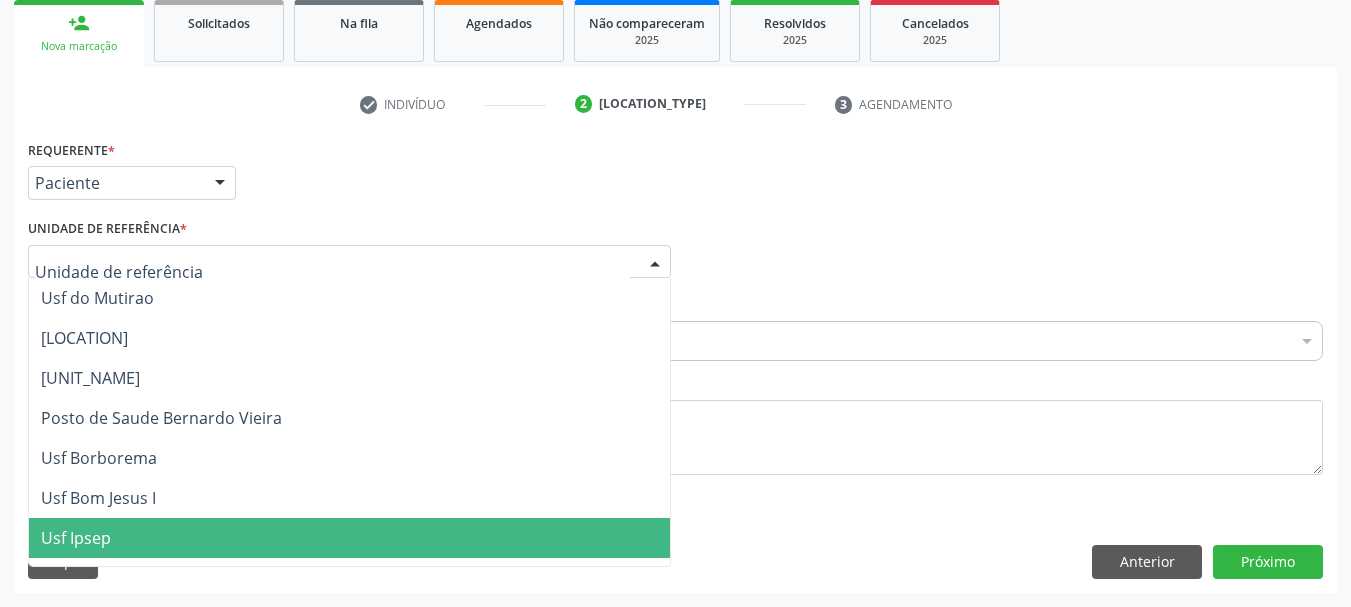 click on "Usf Ipsep" at bounding box center [76, 538] 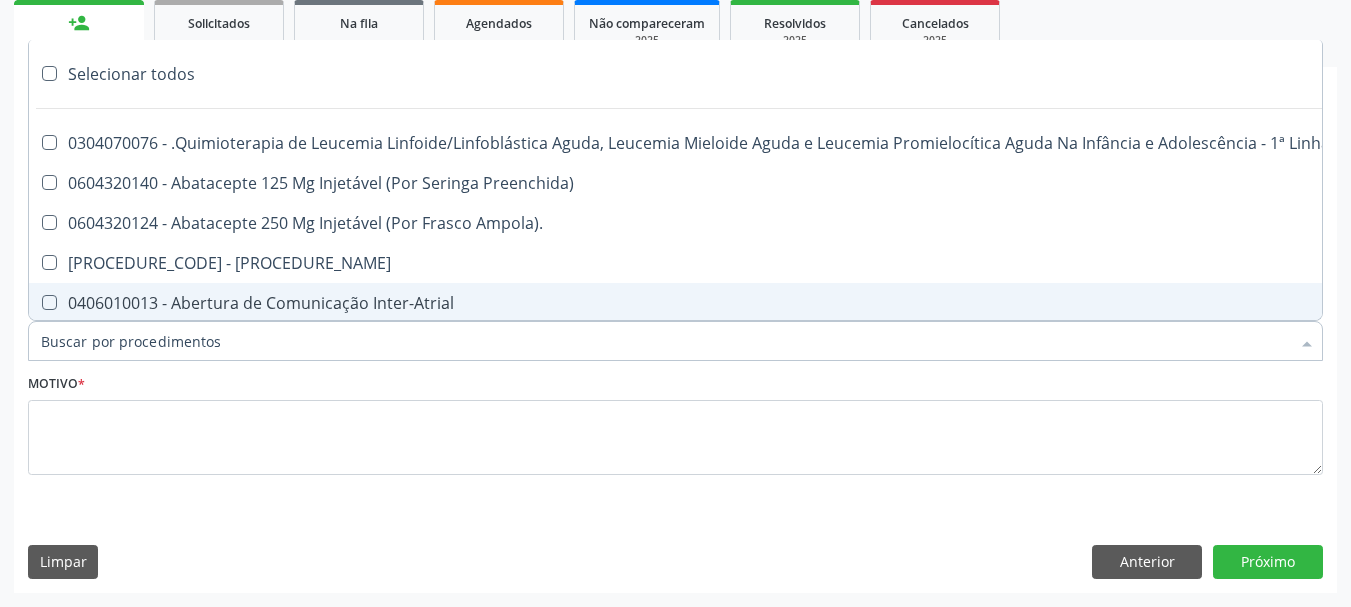 paste on "0205020143" 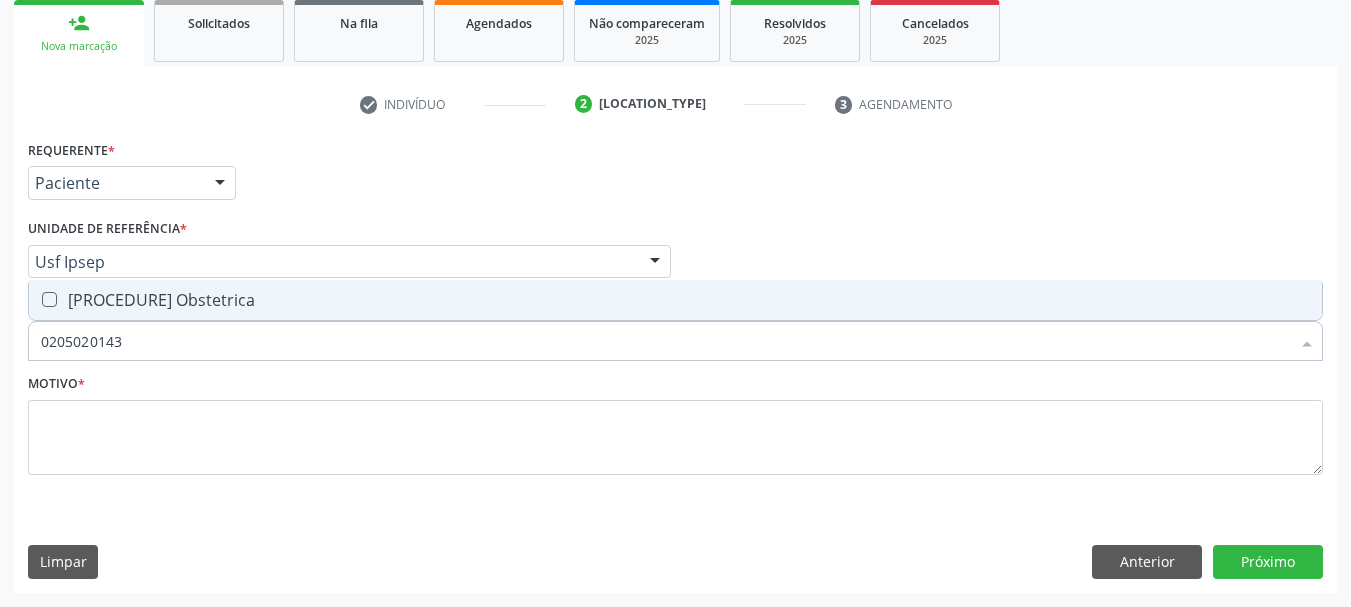 click on "0205020143 - Ultrassonografia Obstetrica" at bounding box center (675, 300) 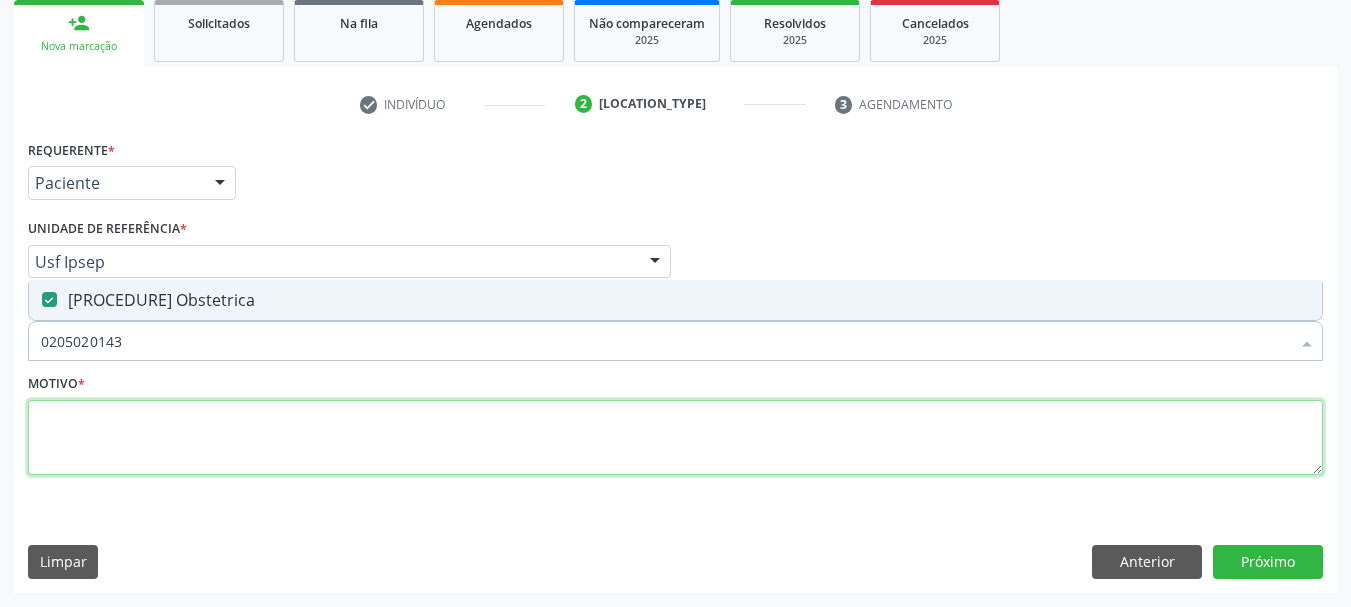 click at bounding box center (675, 438) 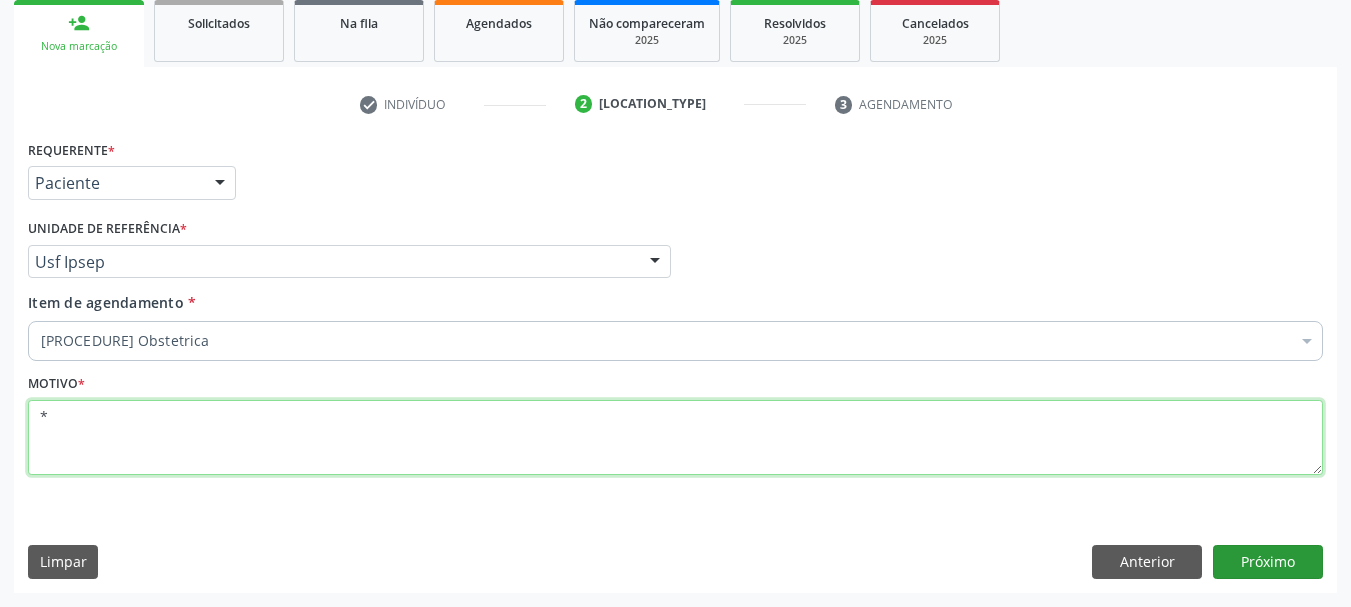 type on "*" 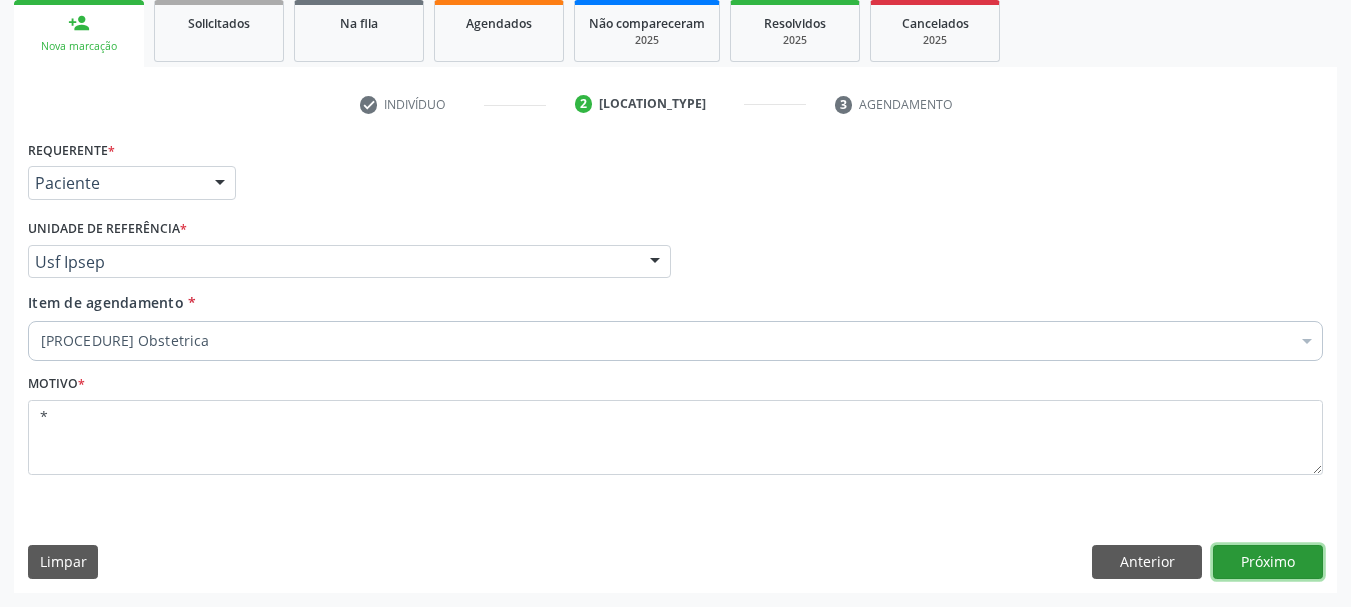 click on "Próximo" at bounding box center [1268, 562] 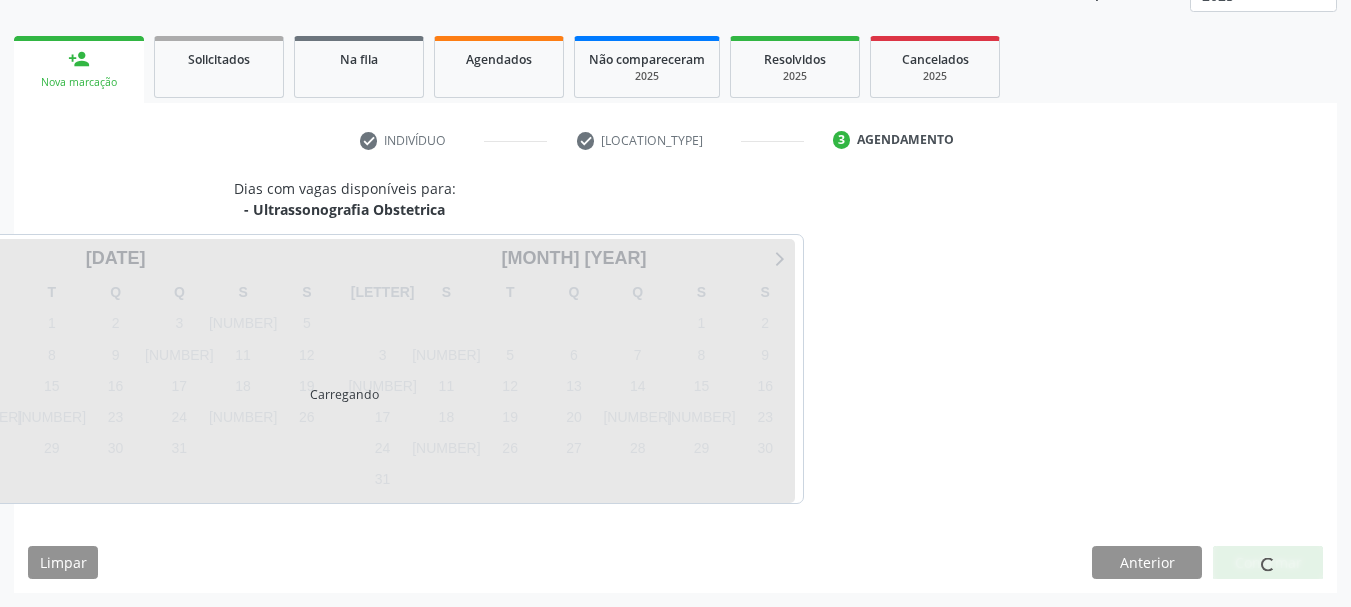 scroll, scrollTop: 263, scrollLeft: 0, axis: vertical 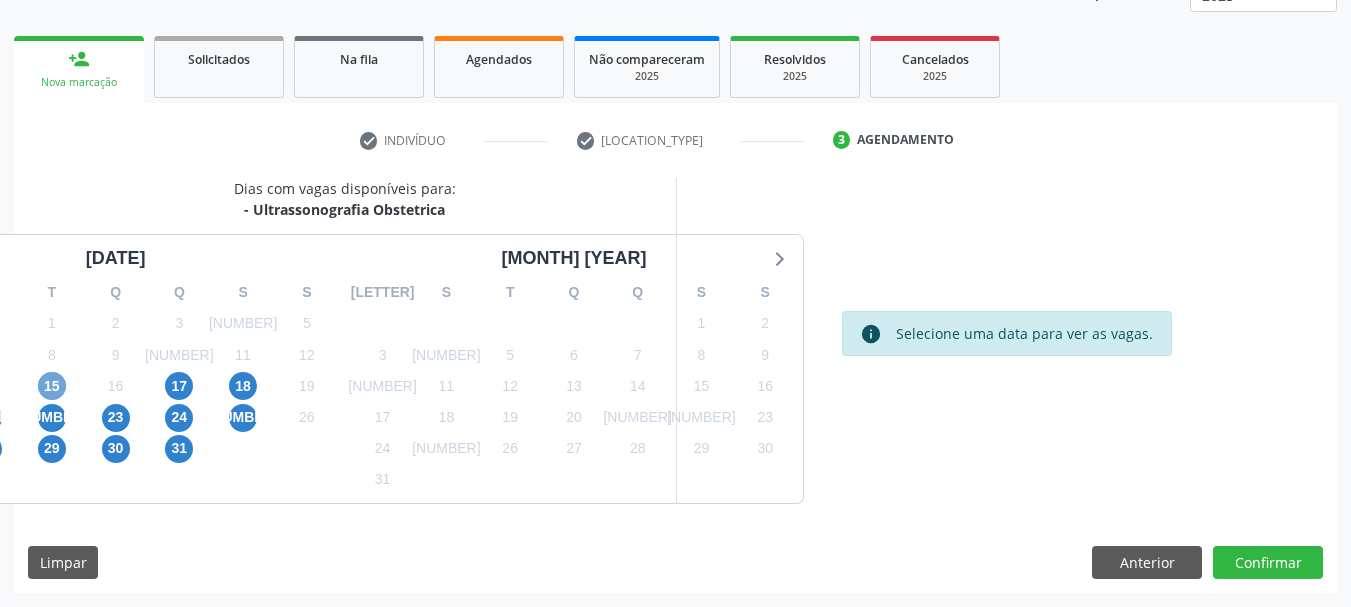click on "15" at bounding box center [52, 386] 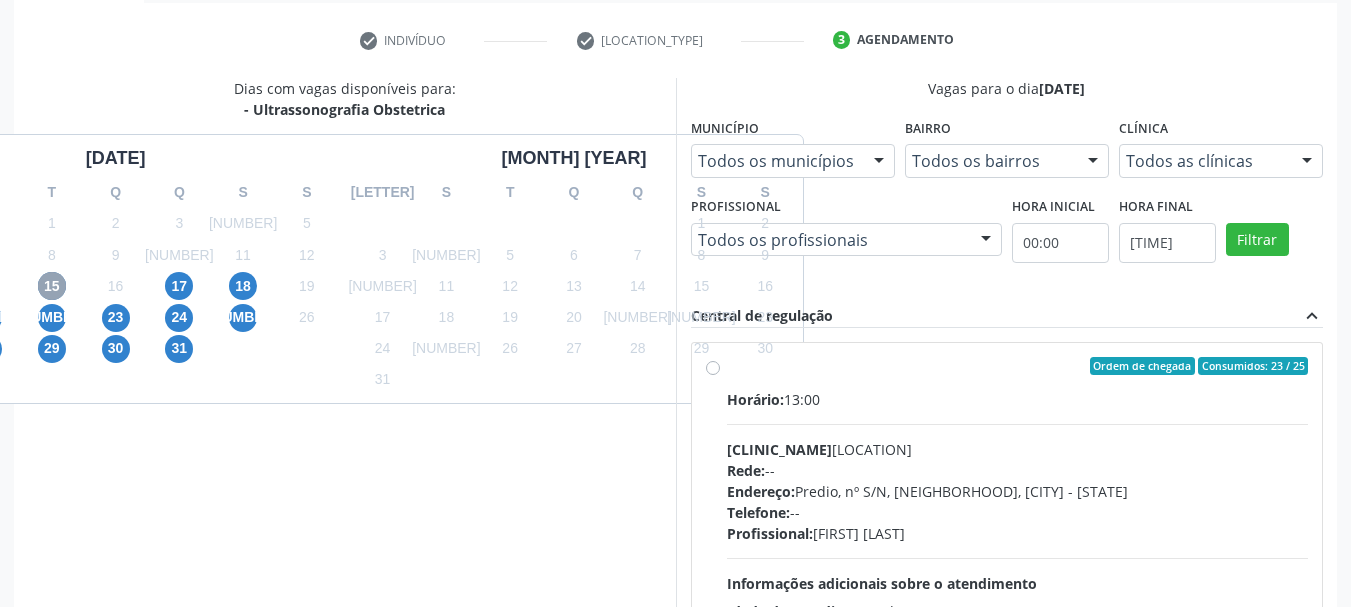 scroll, scrollTop: 463, scrollLeft: 0, axis: vertical 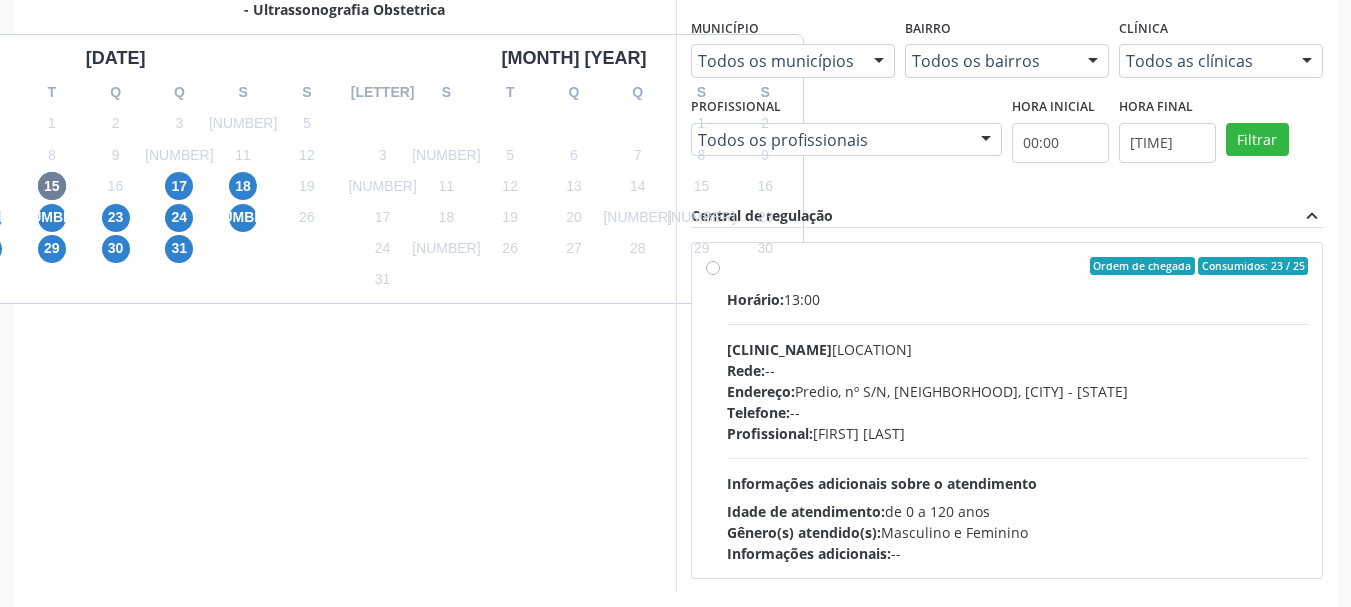 click on "Endereço:   Predio, nº S/N, Ipsep, Serra Talhada - PE" at bounding box center (1018, 391) 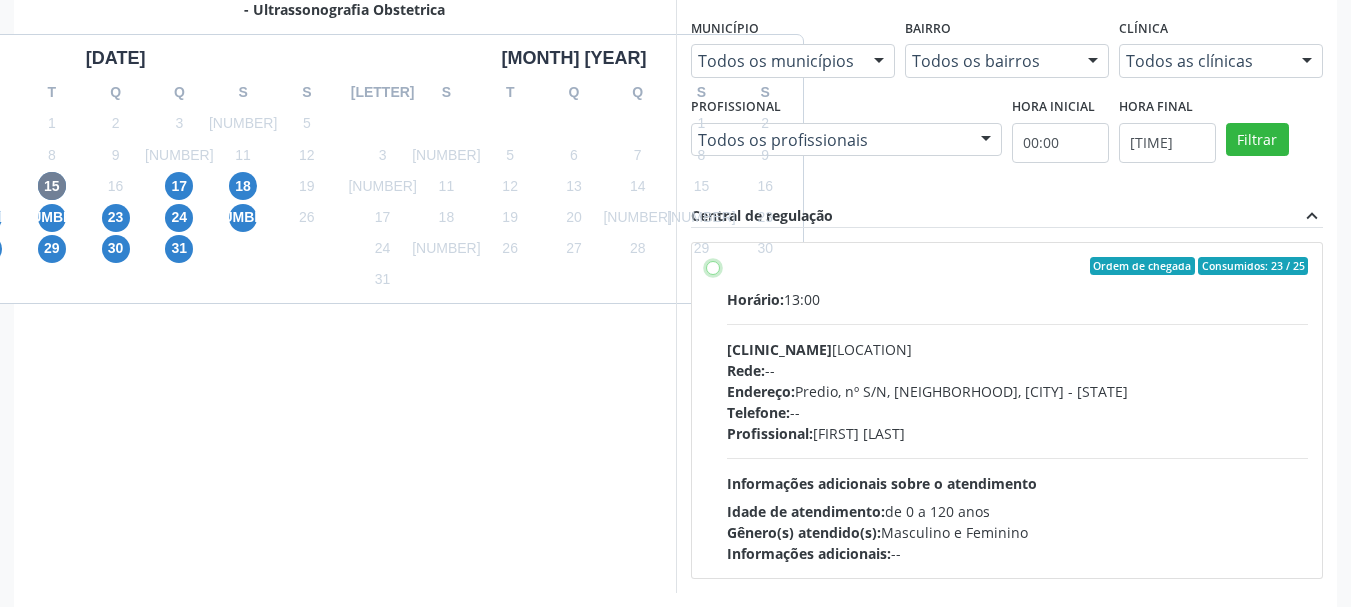 click on "Ordem de chegada
Consumidos: 23 / 25
Horário:   13:00
Clínica:  Policlinica Municipal
Rede:
--
Endereço:   Predio, nº S/N, Ipsep, Serra Talhada - PE
Telefone:   --
Profissional:
Ana Carolina Barboza de Andrada Melo Lyra
Informações adicionais sobre o atendimento
Idade de atendimento:
de 0 a 120 anos
Gênero(s) atendido(s):
Masculino e Feminino
Informações adicionais:
--" at bounding box center [713, 266] 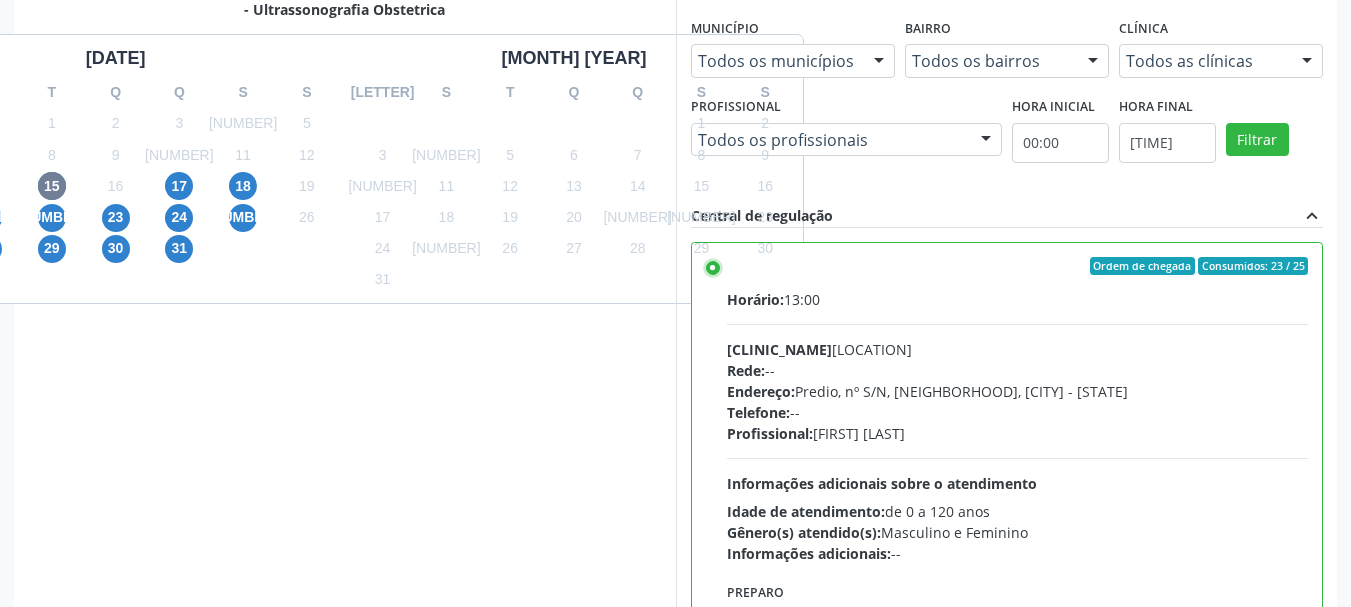 scroll, scrollTop: 99, scrollLeft: 0, axis: vertical 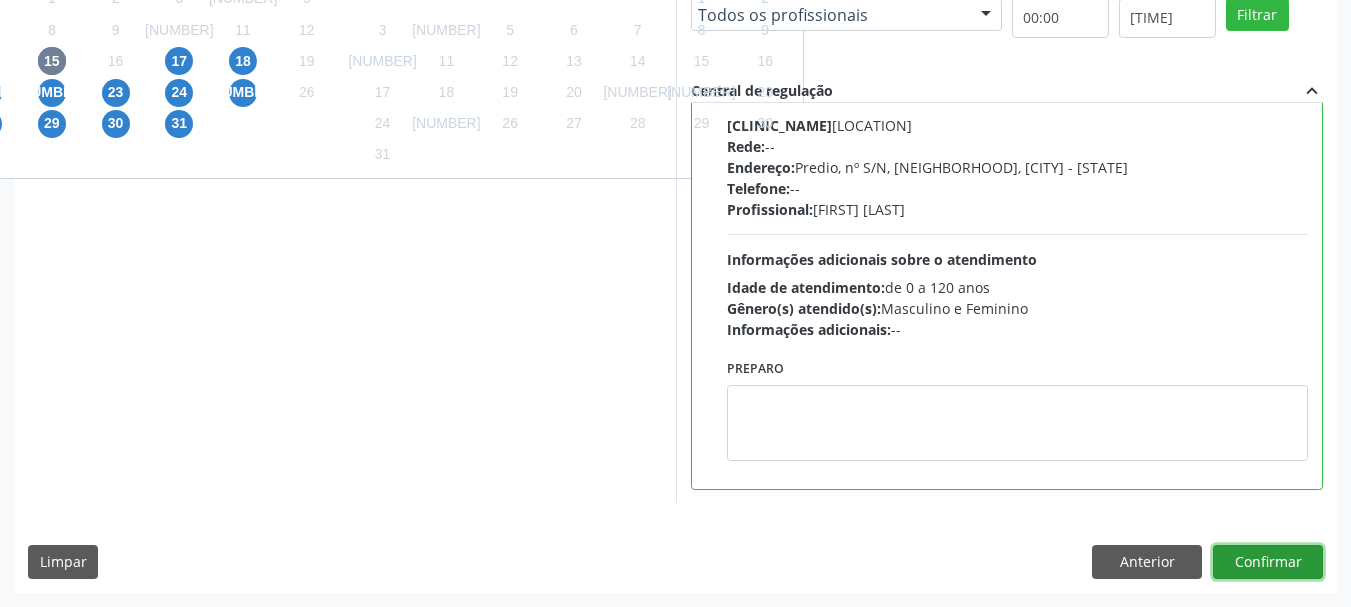 click on "Confirmar" at bounding box center (1268, 562) 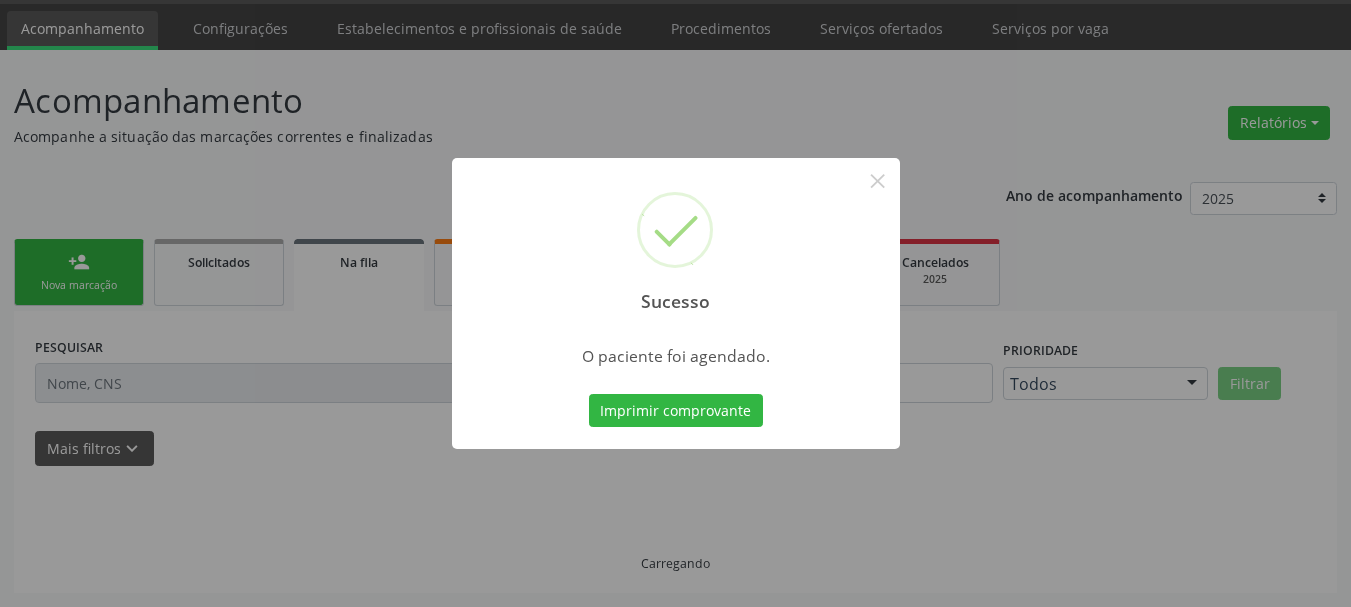 scroll, scrollTop: 60, scrollLeft: 0, axis: vertical 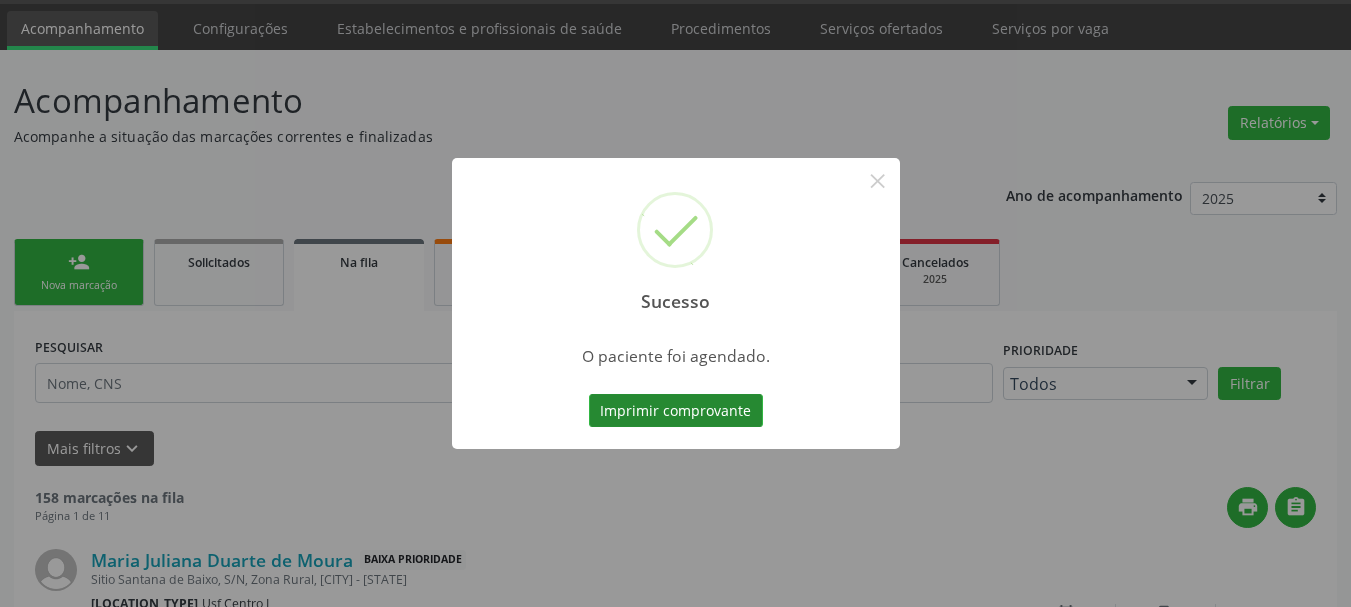 click on "Imprimir comprovante" at bounding box center [676, 411] 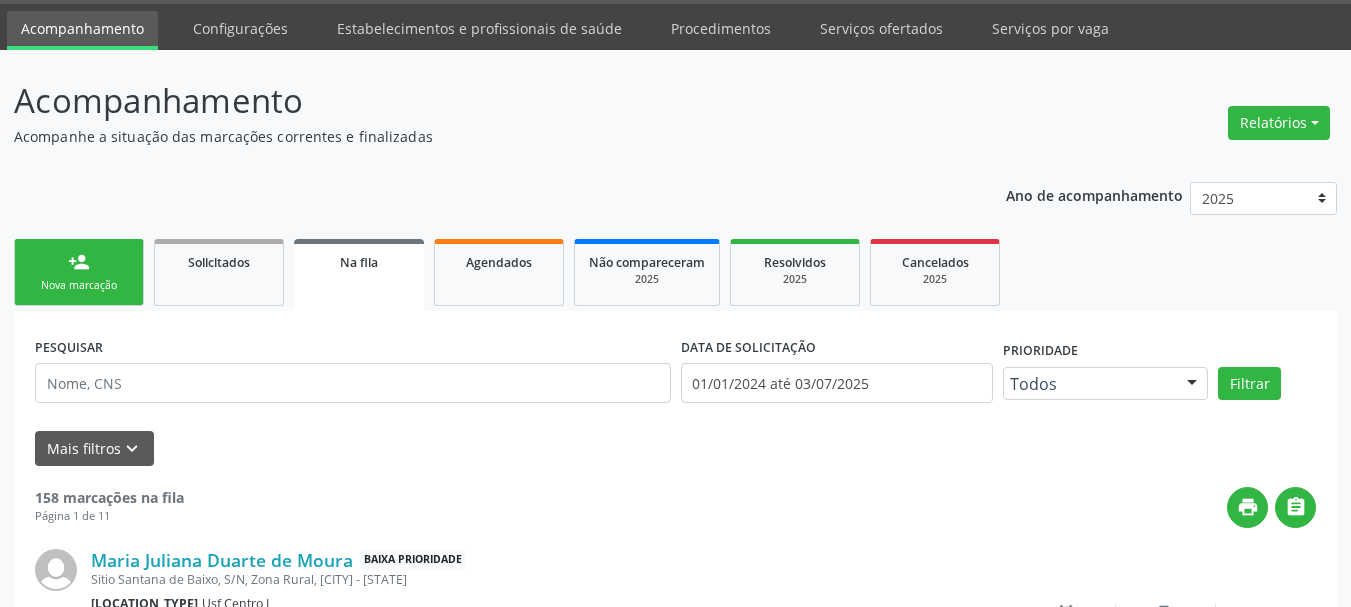 click on "person_add
Nova marcação" at bounding box center (79, 272) 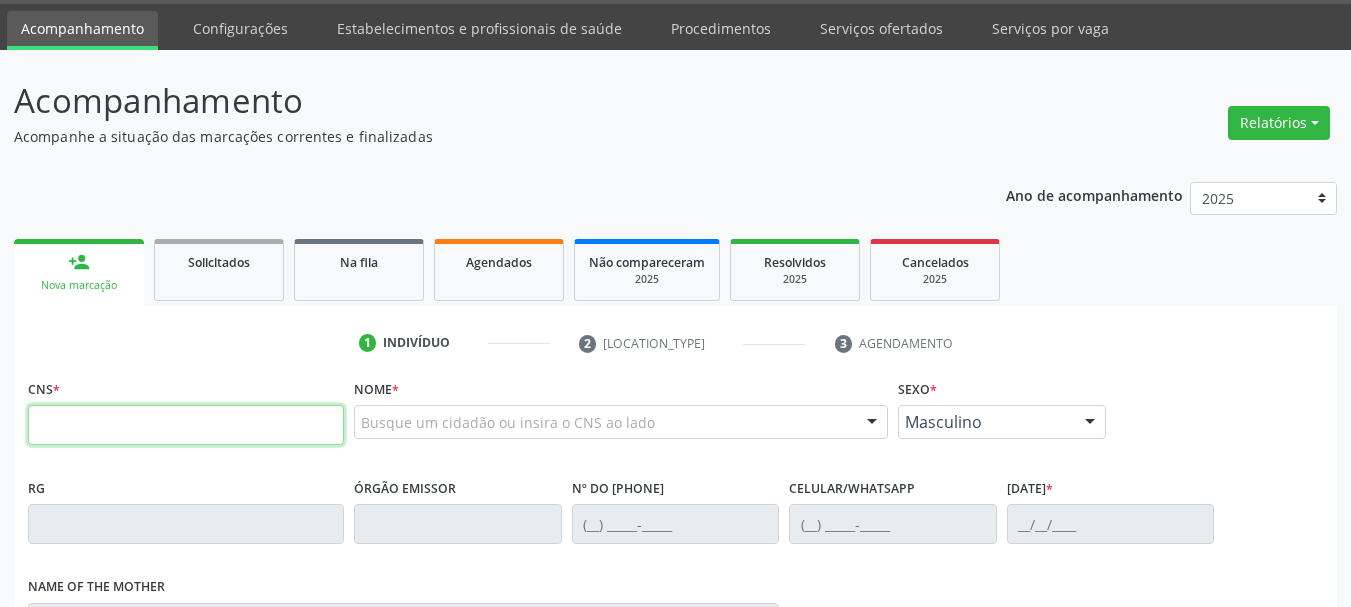 click at bounding box center [186, 425] 